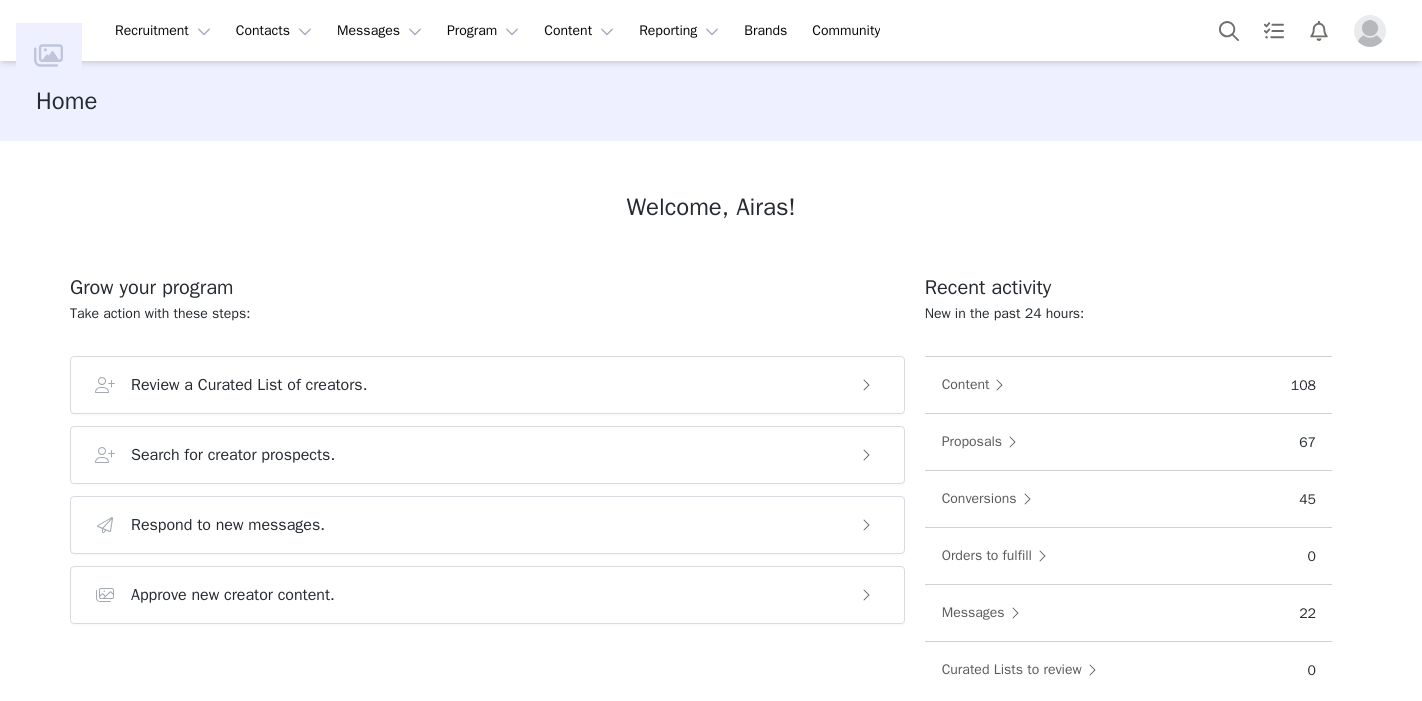 scroll, scrollTop: 0, scrollLeft: 0, axis: both 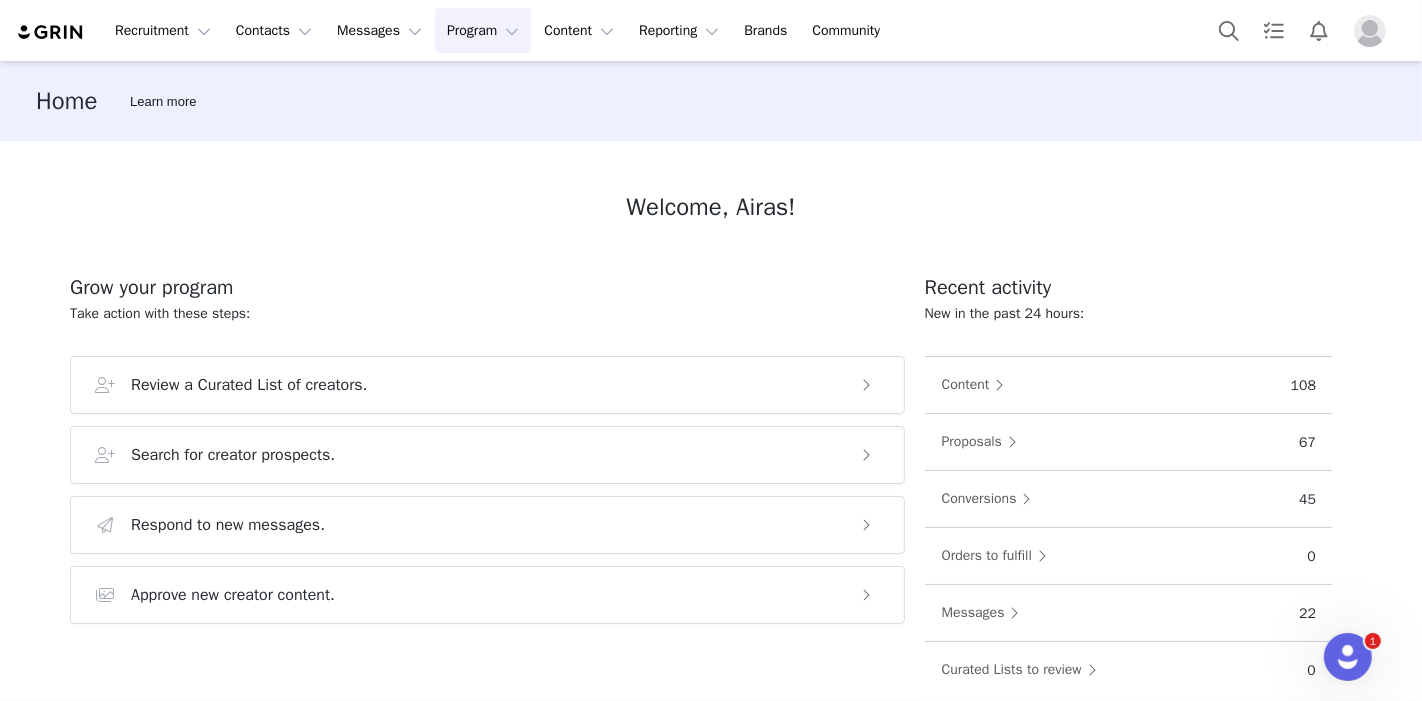 click on "Program Program" at bounding box center [483, 30] 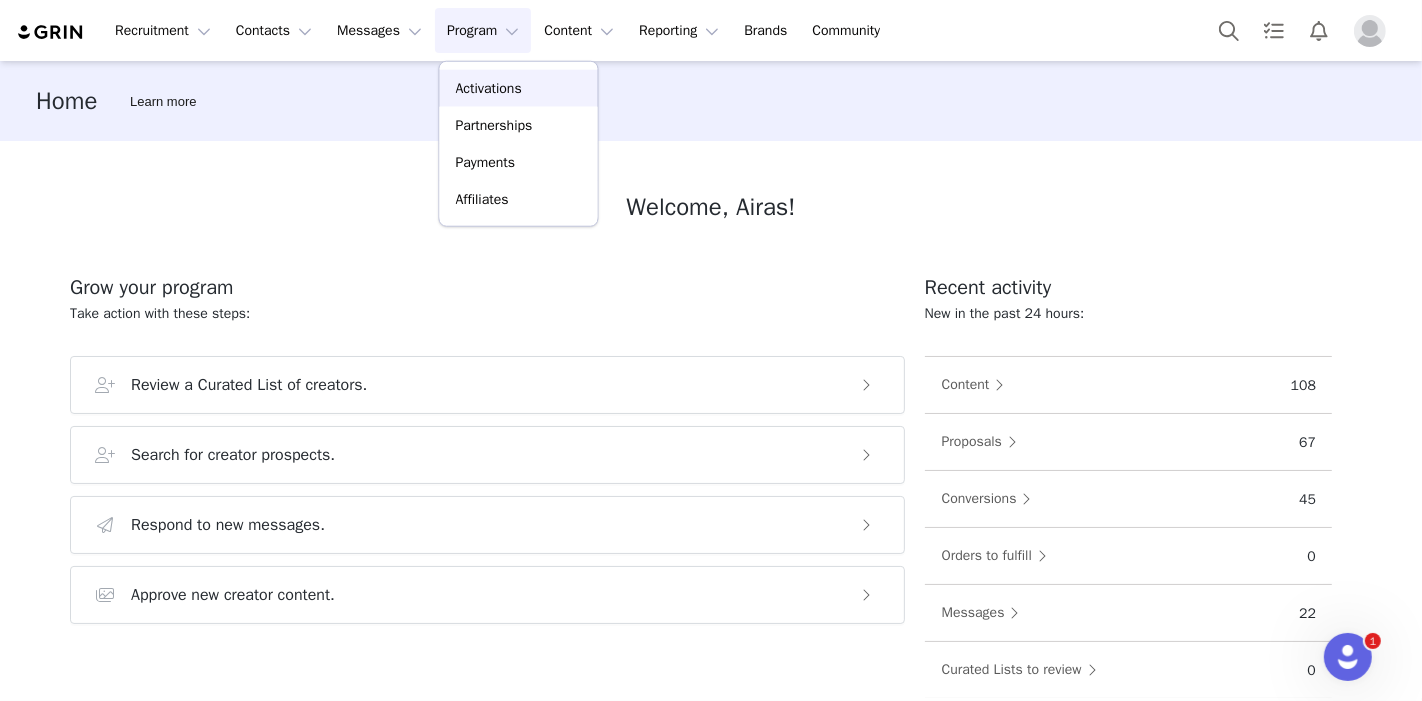 click on "Activations" at bounding box center [489, 88] 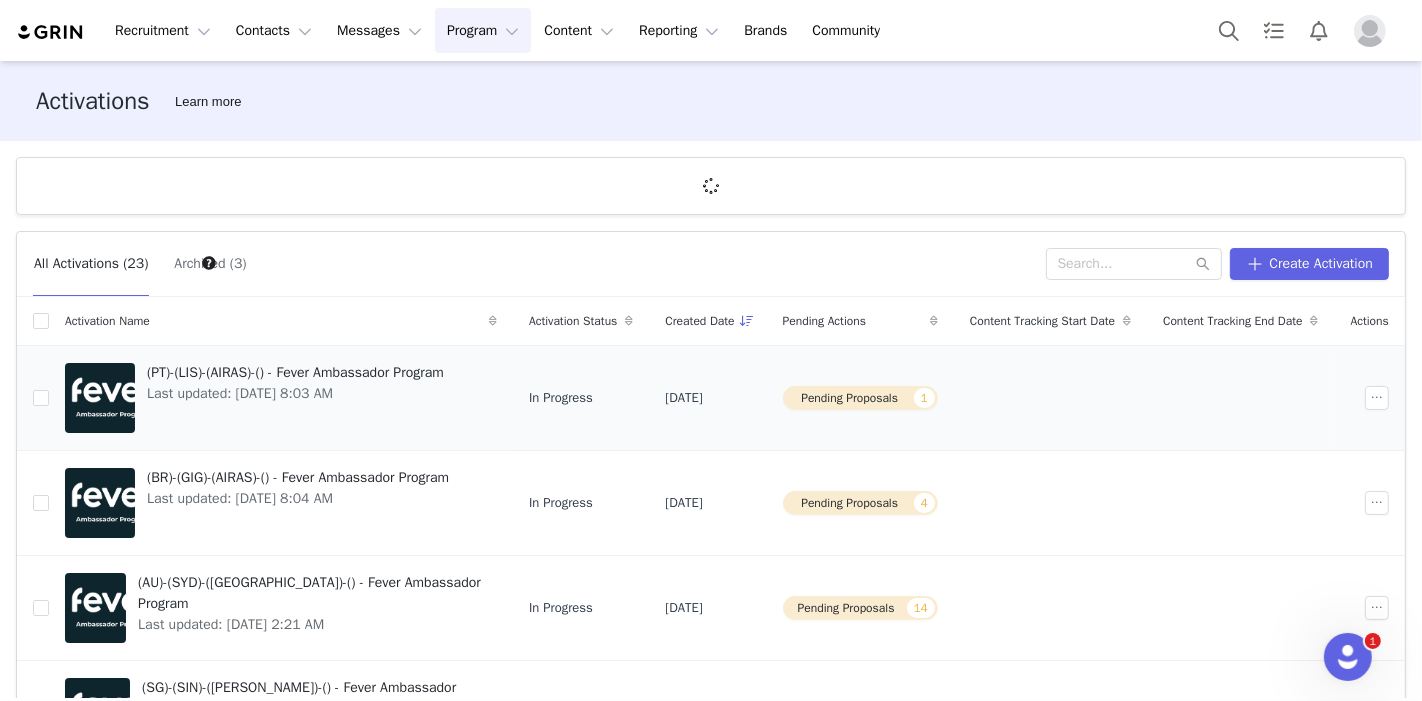 click on "Pending Proposals 1" at bounding box center (860, 398) 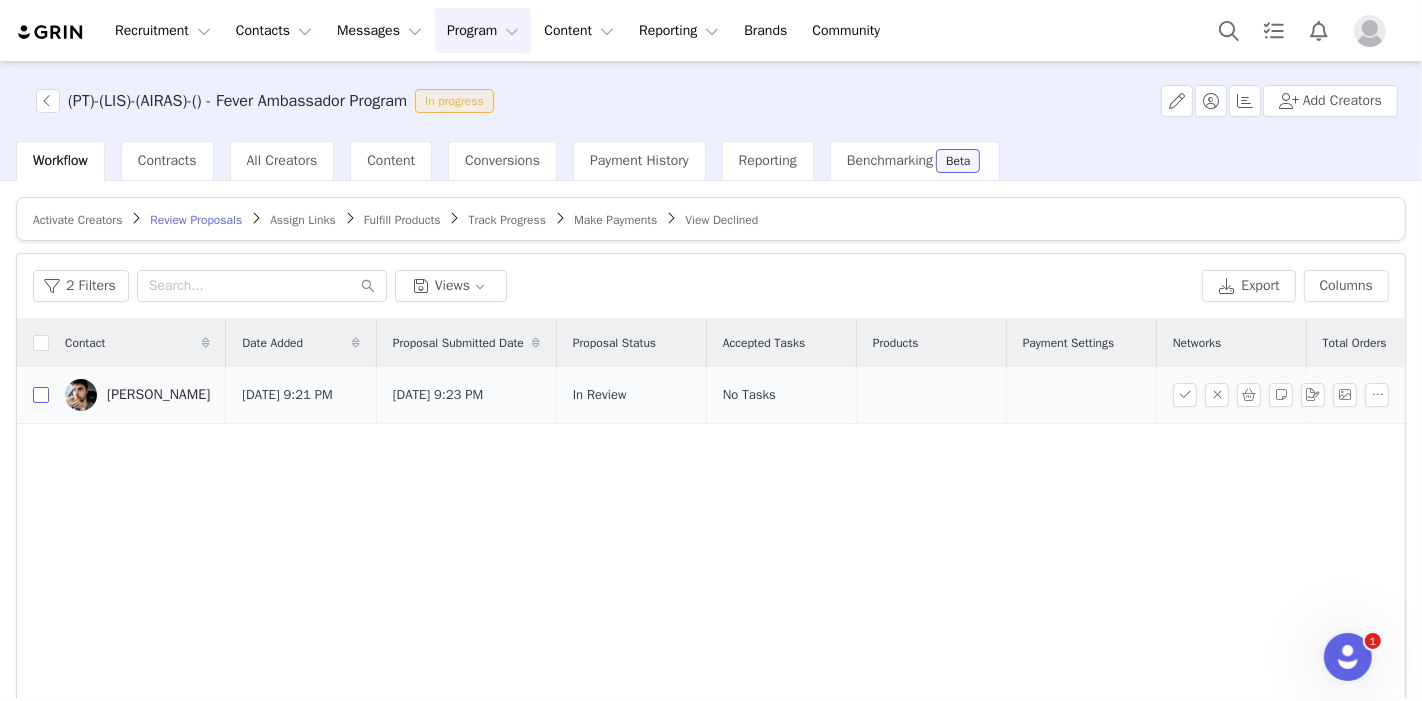 click at bounding box center (41, 395) 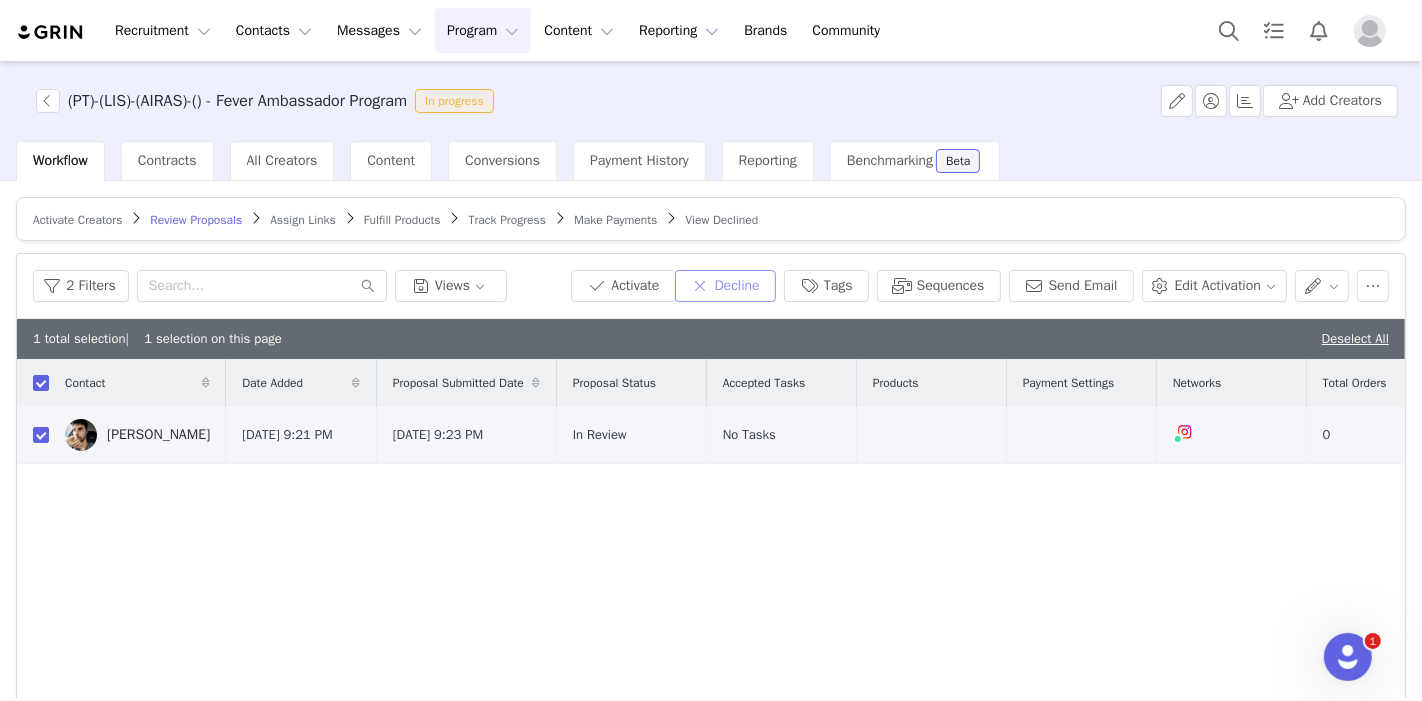 click on "Decline" at bounding box center [725, 286] 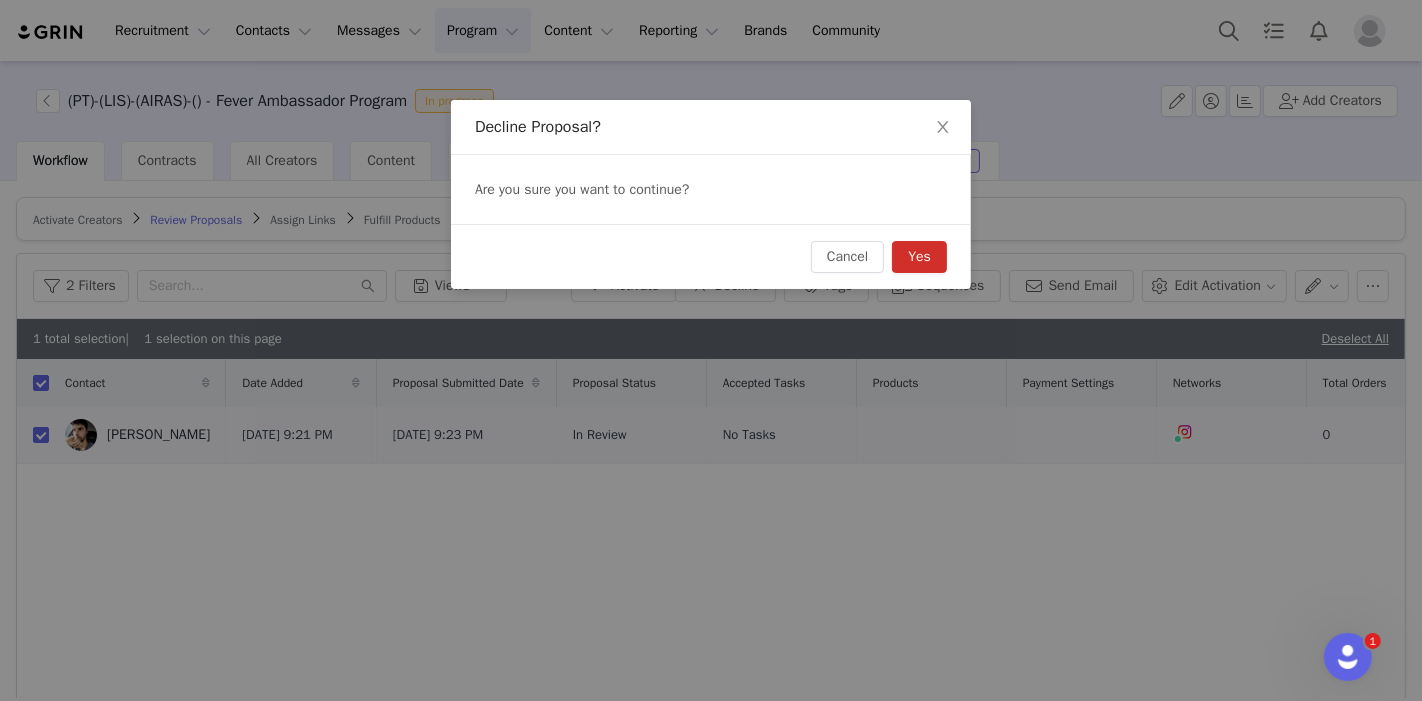 click on "Yes" at bounding box center (919, 257) 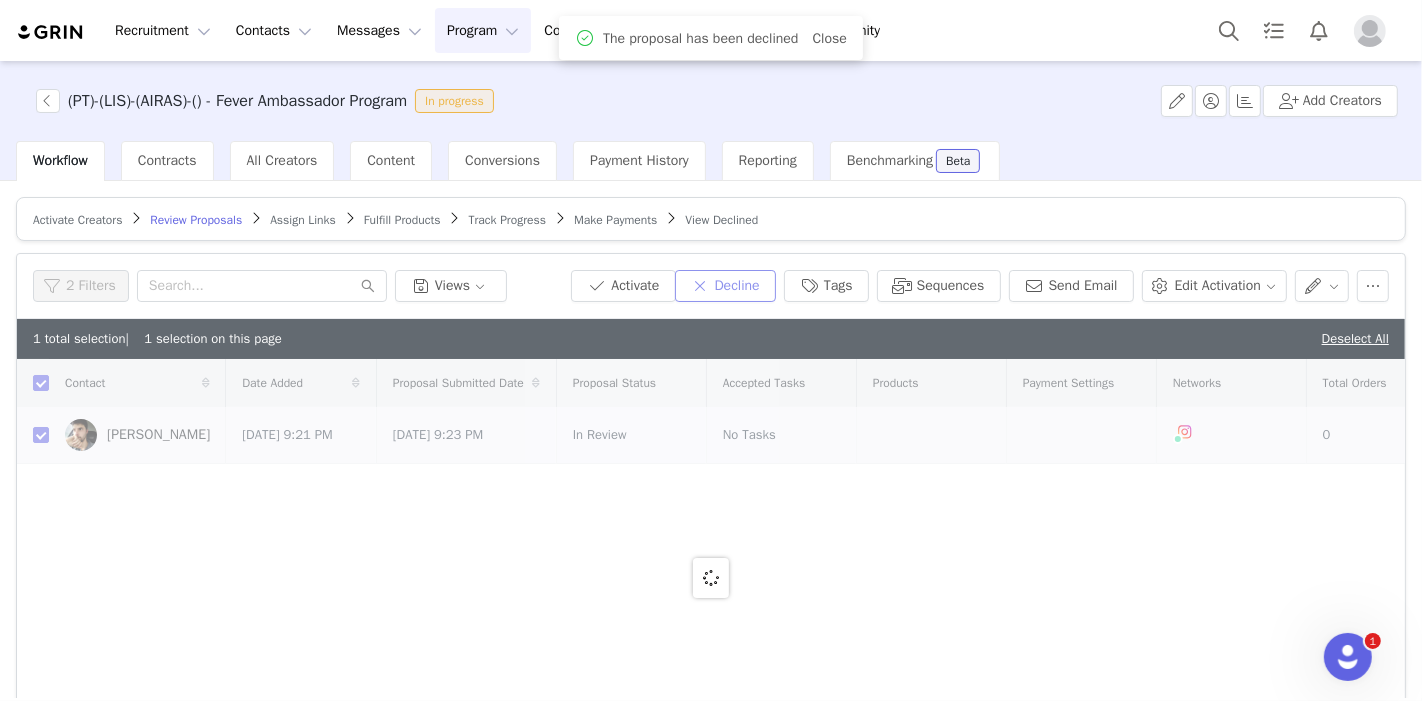 checkbox on "false" 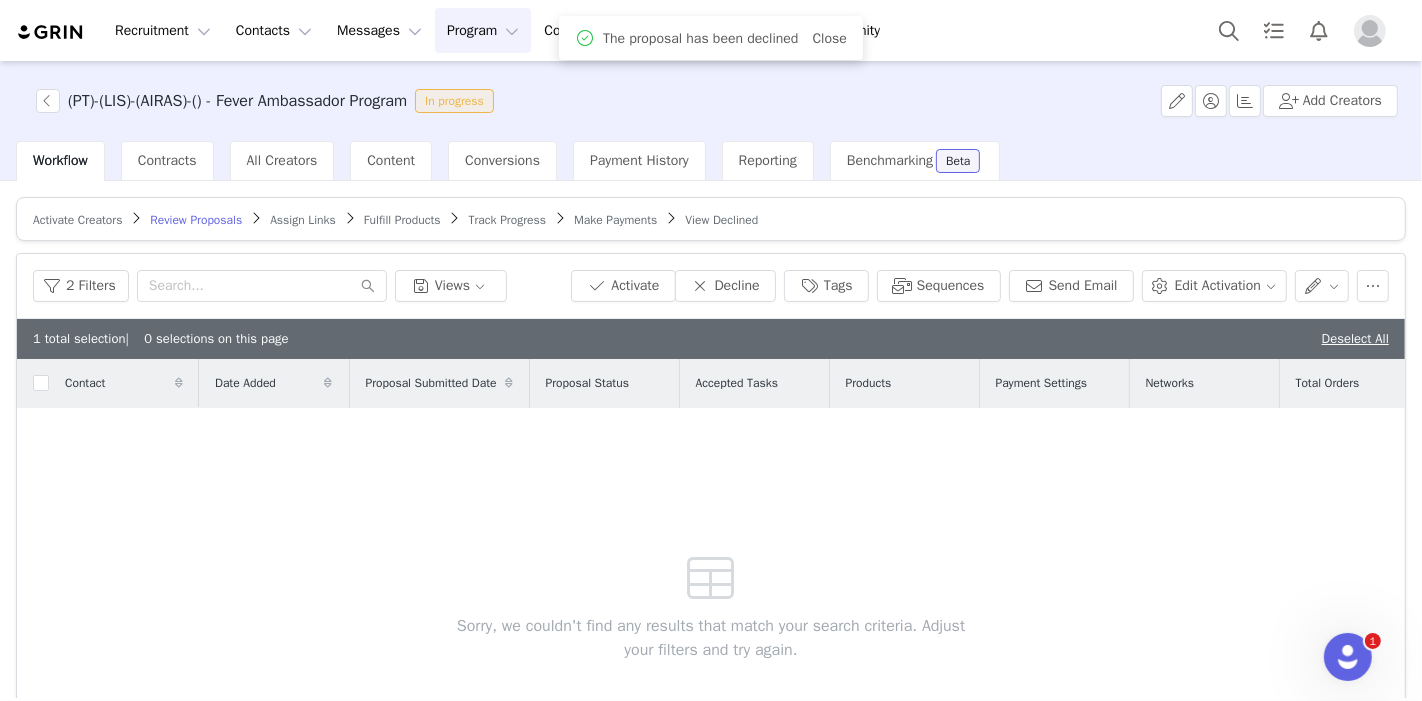 click on "Program Program" at bounding box center [483, 30] 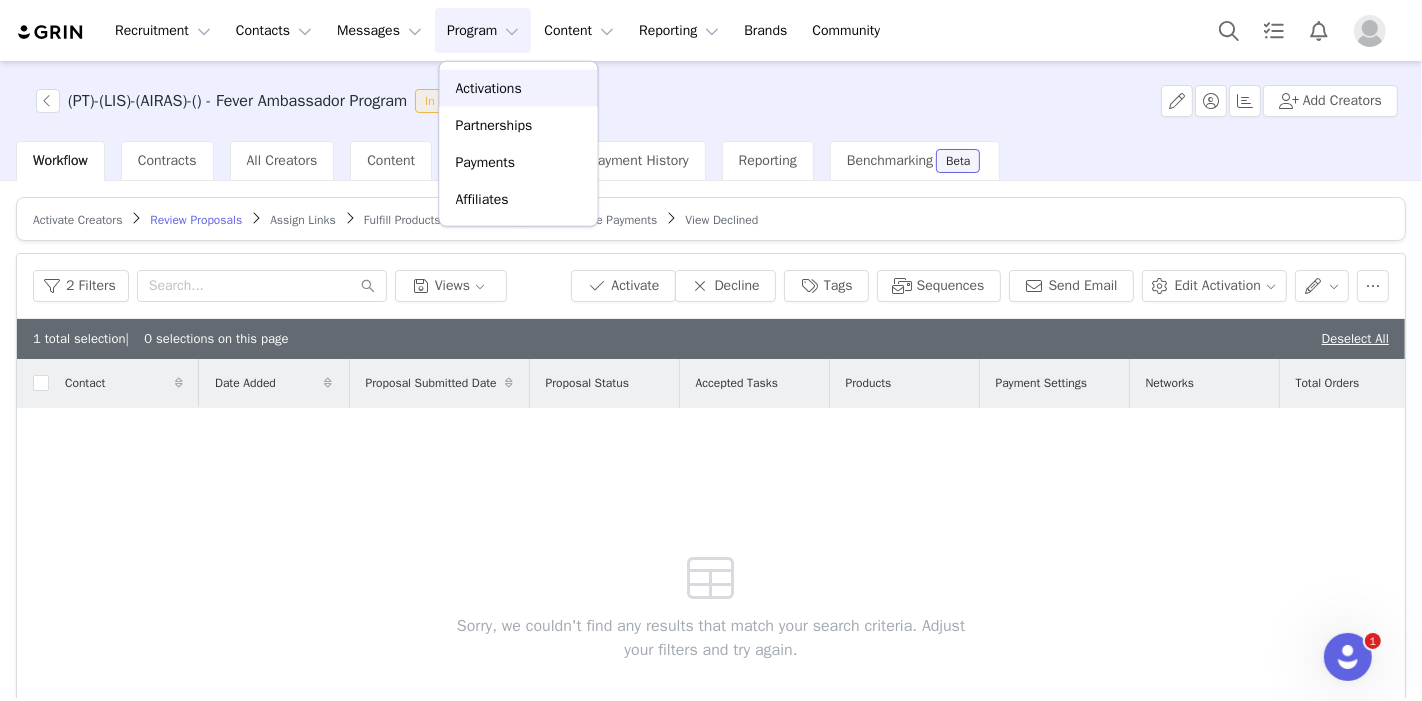 click on "Activations" at bounding box center [489, 88] 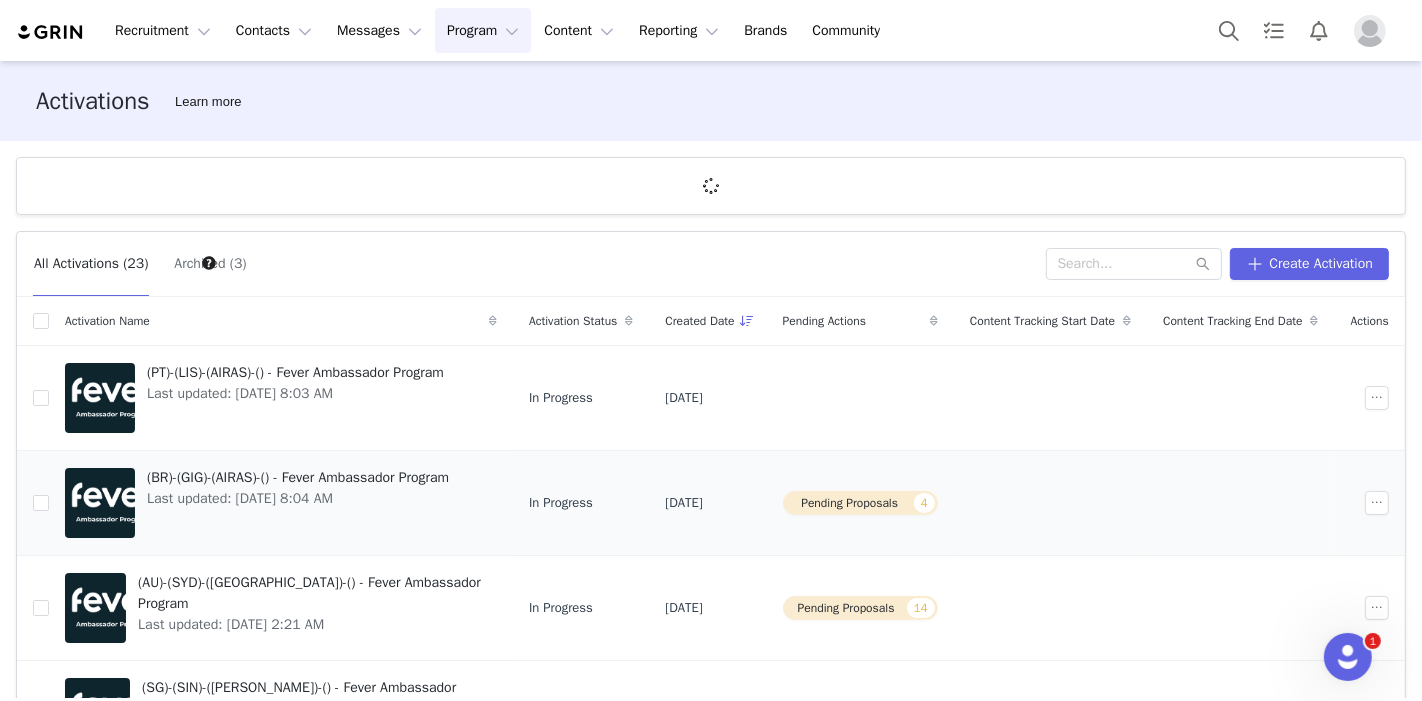 click on "Pending Proposals 4" at bounding box center (860, 503) 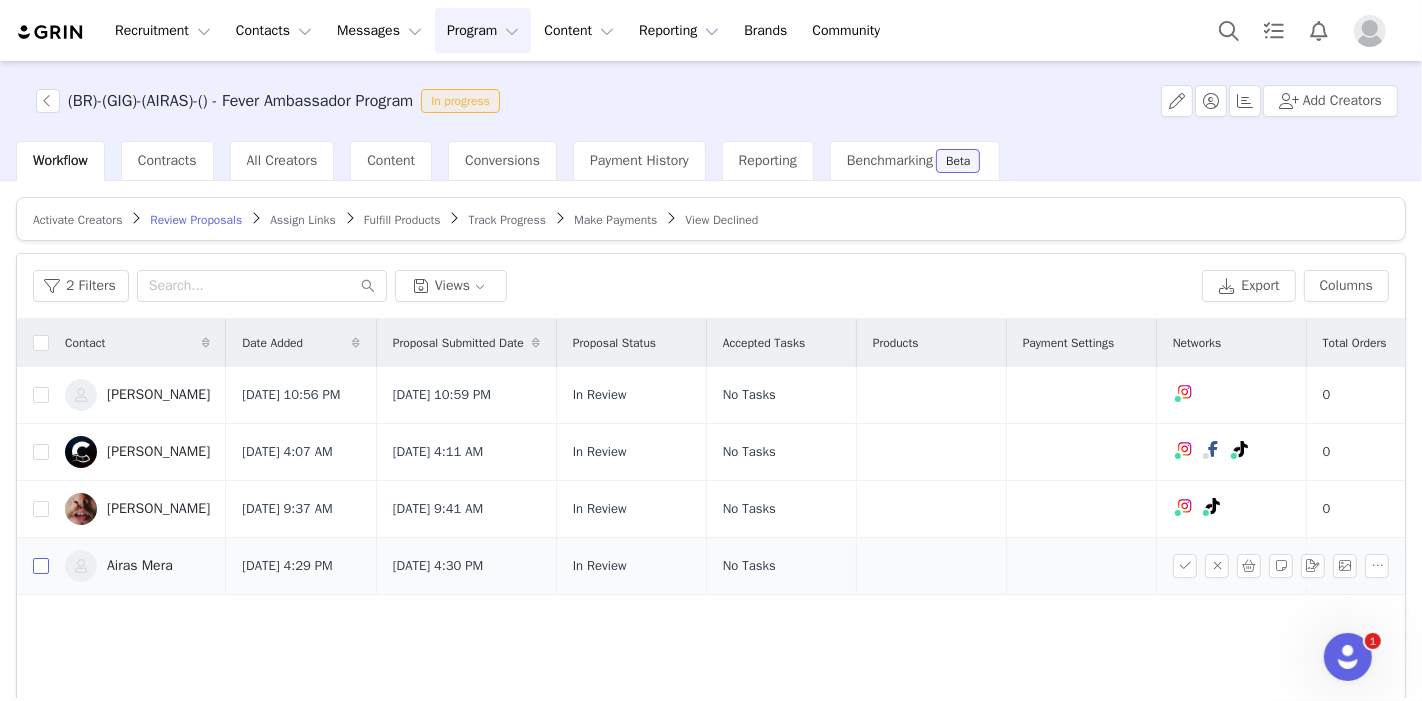 click at bounding box center (41, 566) 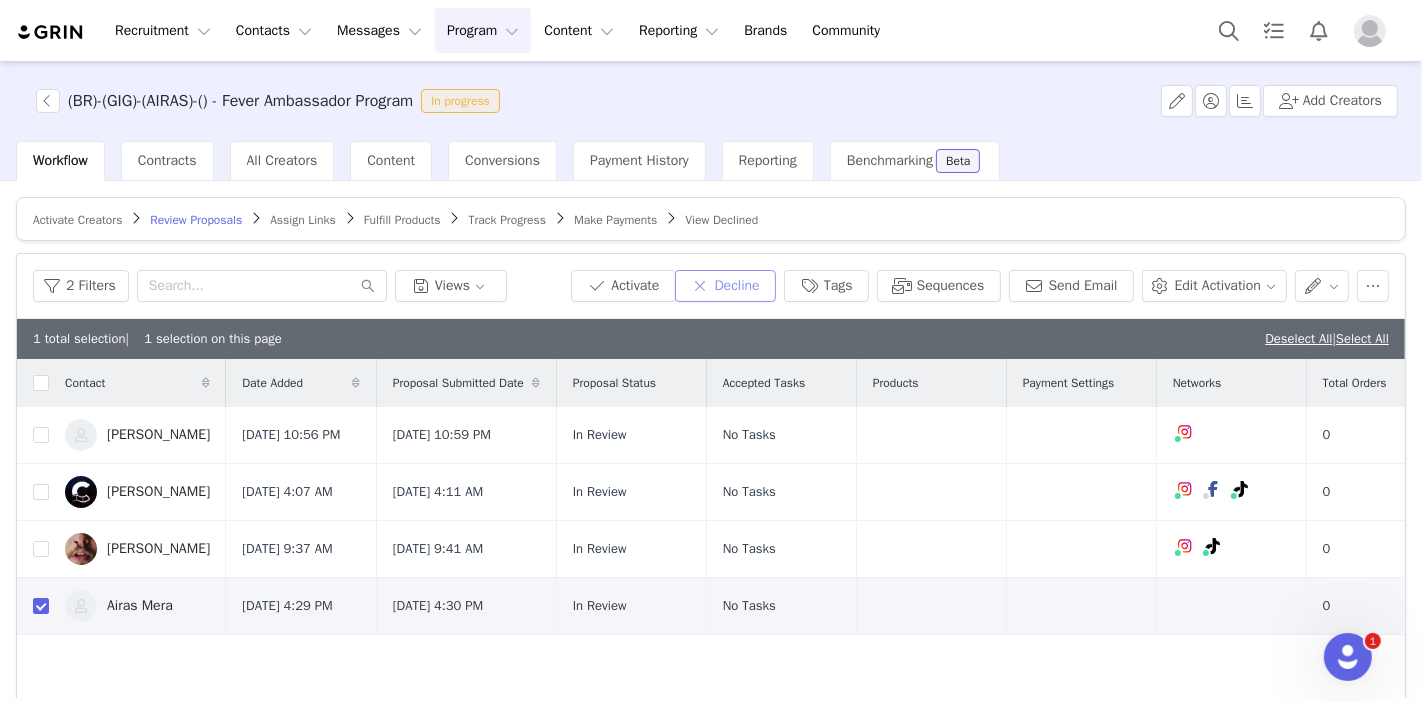 click on "Decline" at bounding box center (725, 286) 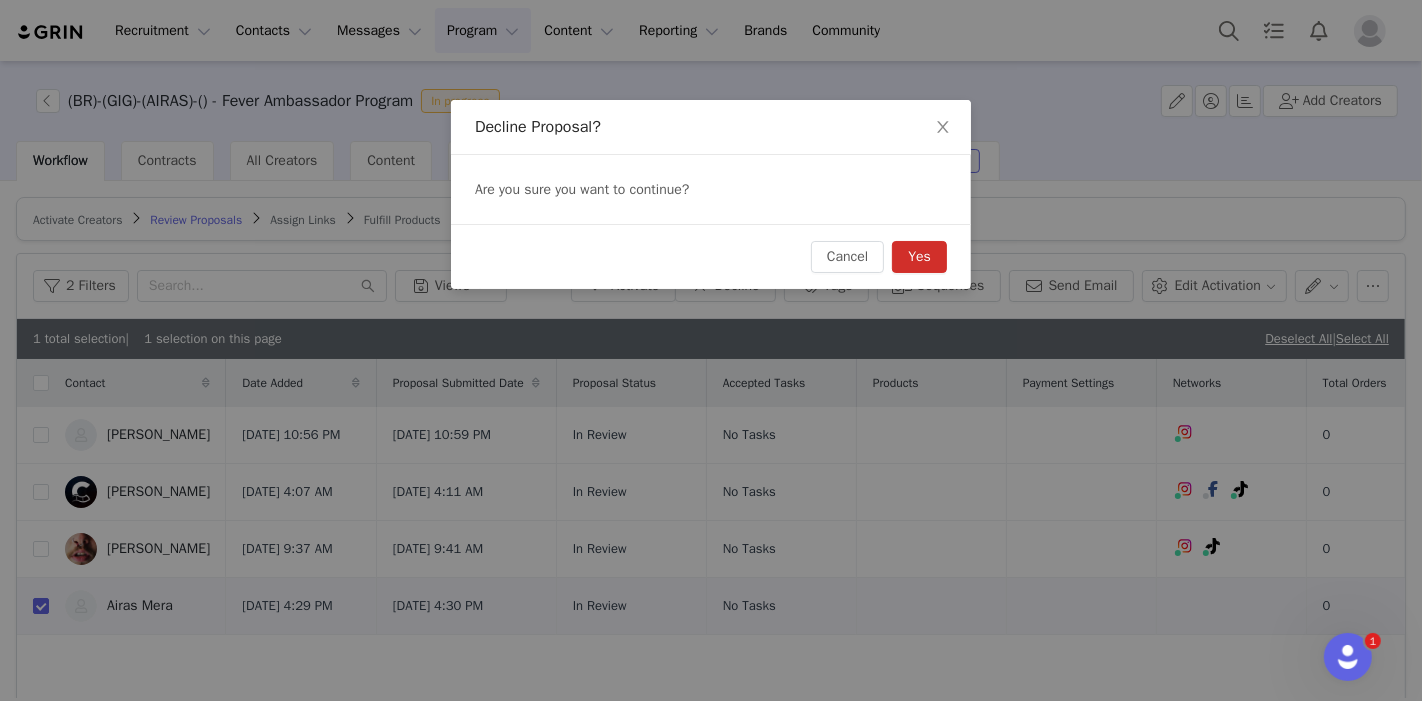 click on "Yes" at bounding box center [919, 257] 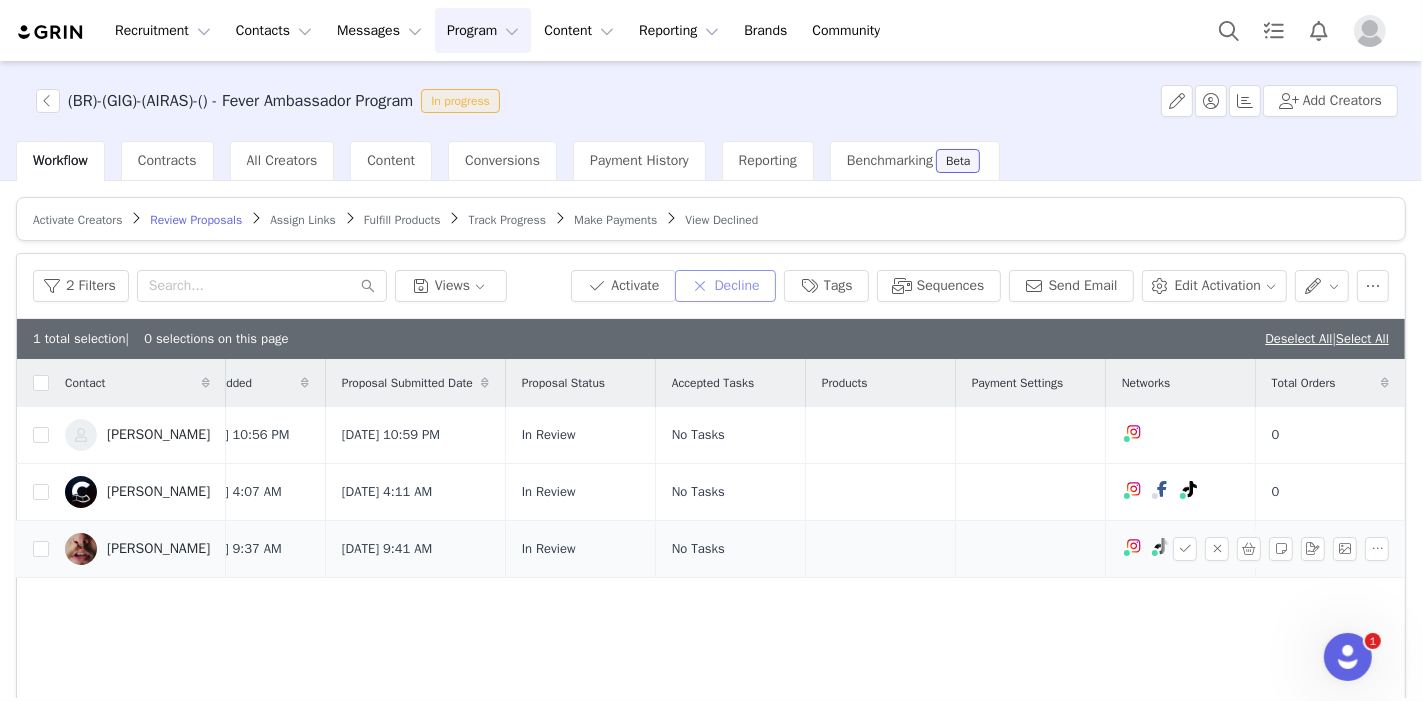 scroll, scrollTop: 0, scrollLeft: 102, axis: horizontal 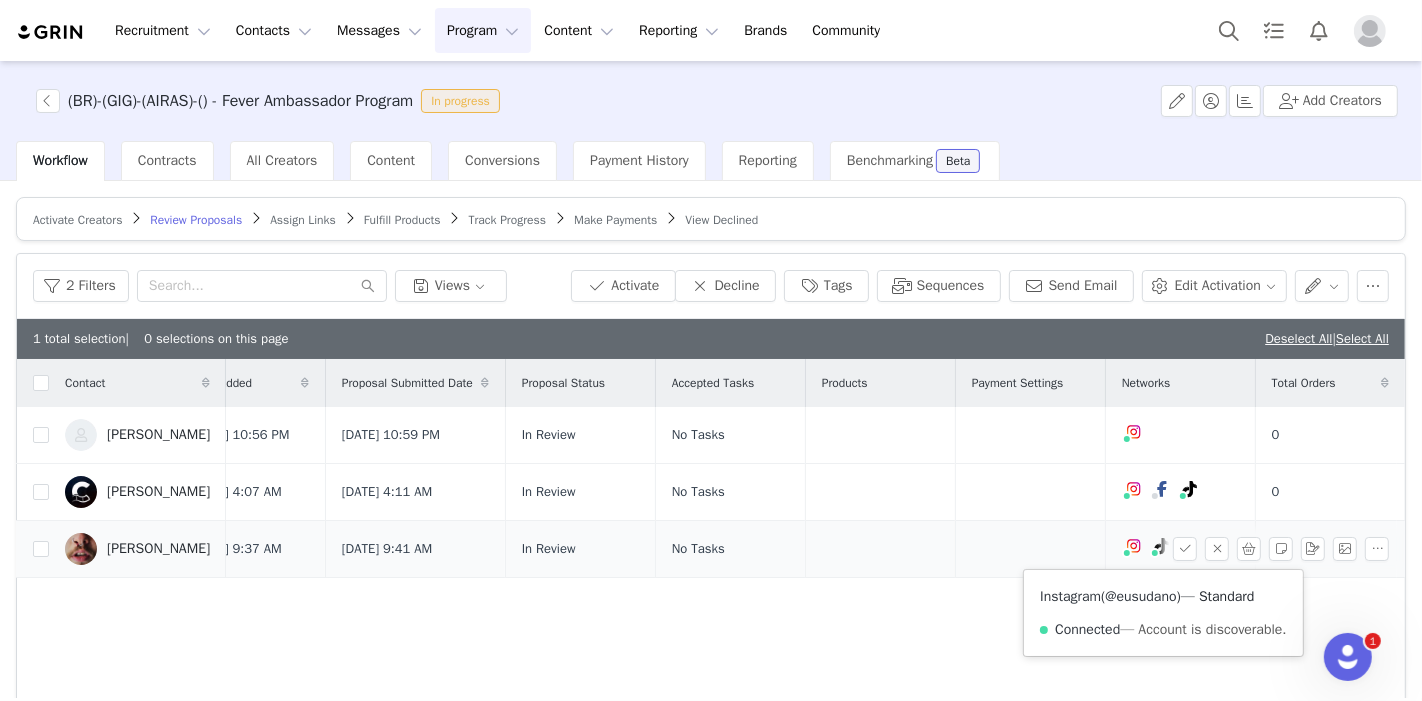 click on "@eusudano" at bounding box center [1140, 596] 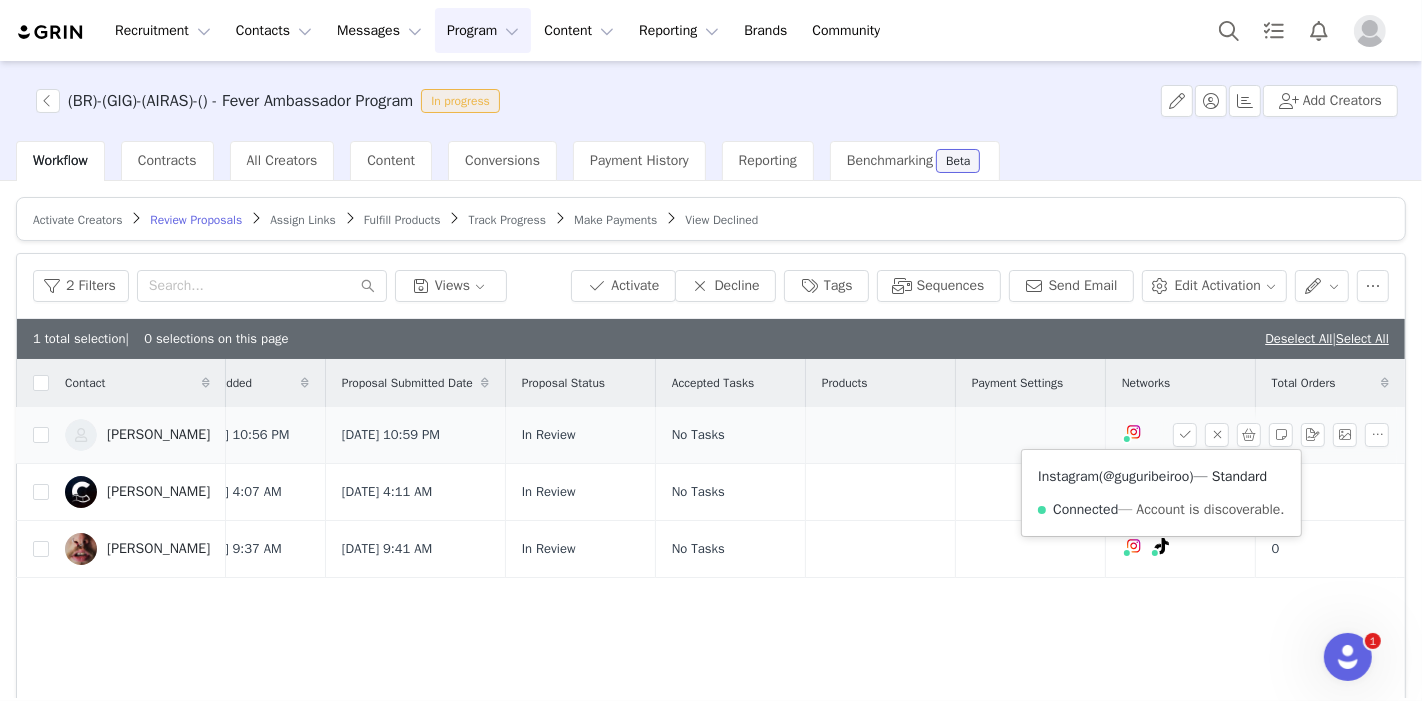 click on "@guguribeiroo" at bounding box center [1146, 476] 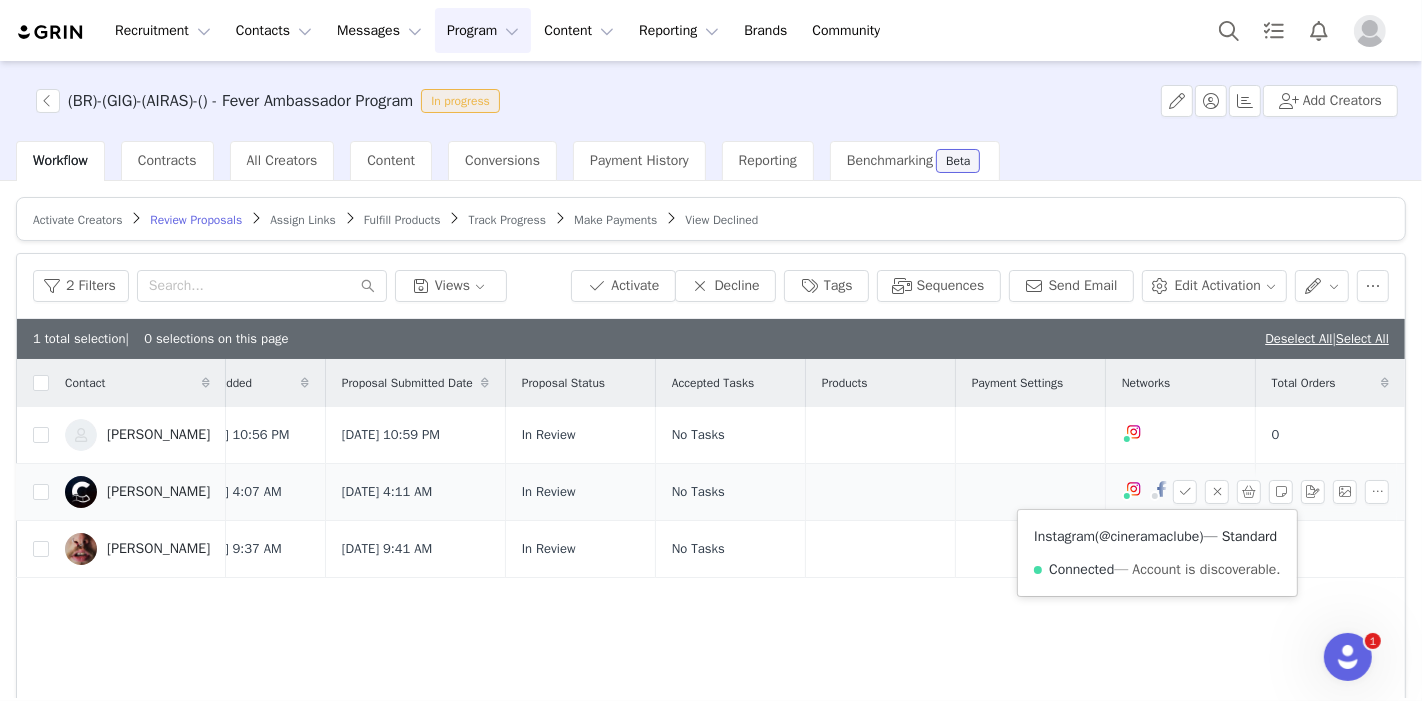 click on "@cineramaclube" at bounding box center [1149, 536] 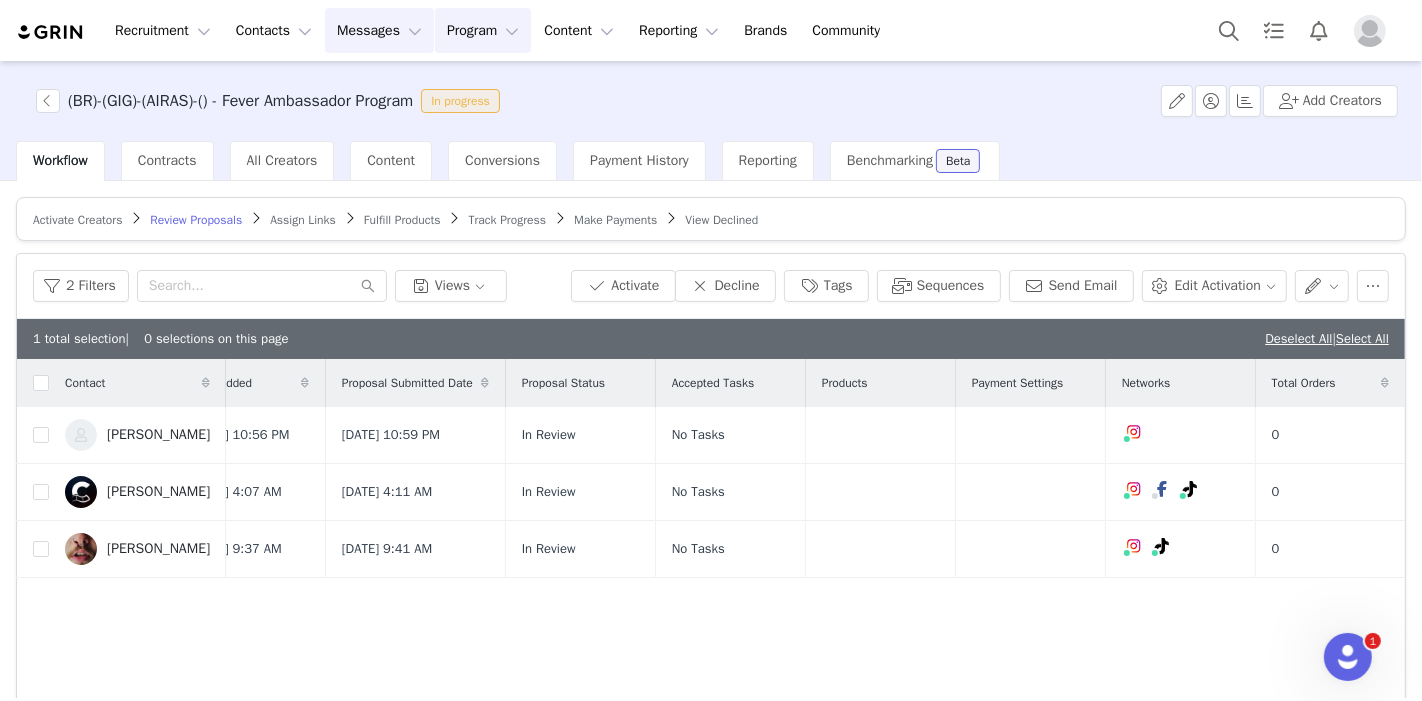 click on "Messages Messages" at bounding box center (379, 30) 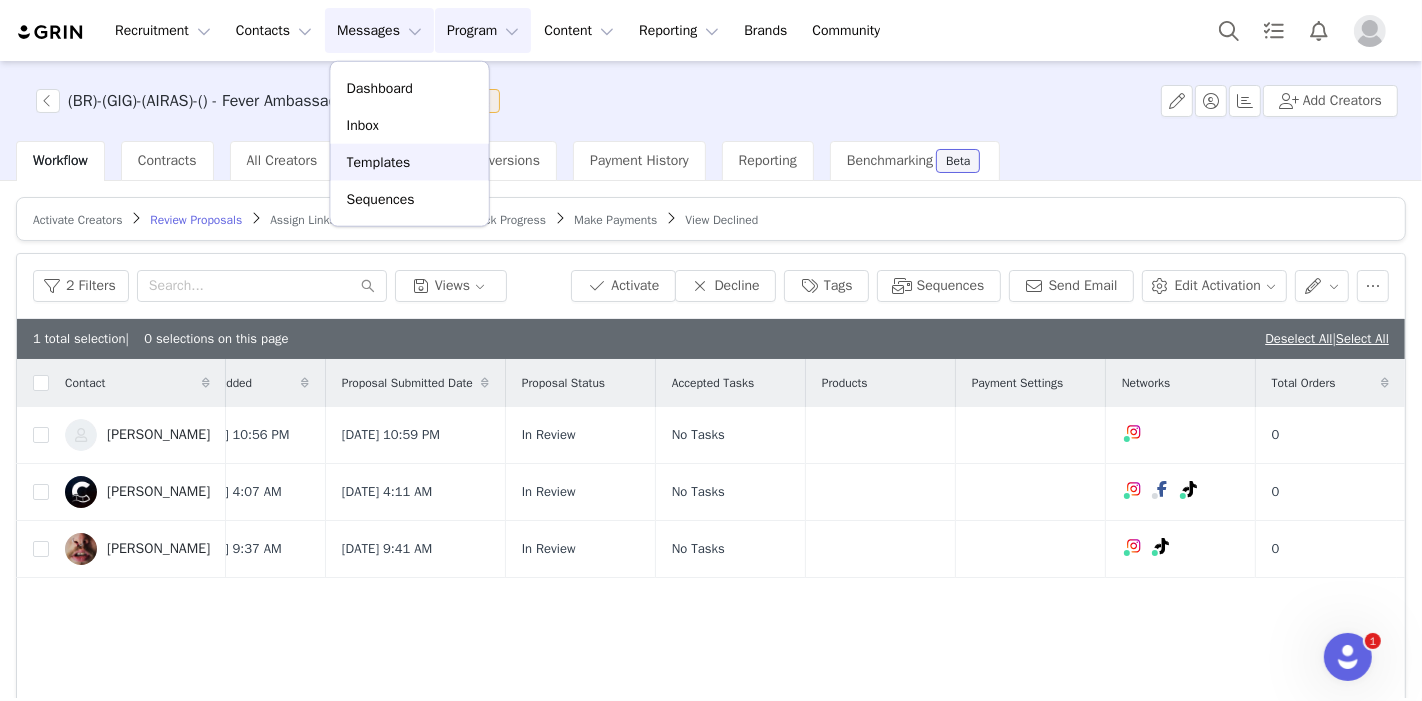 click on "Templates" at bounding box center (379, 162) 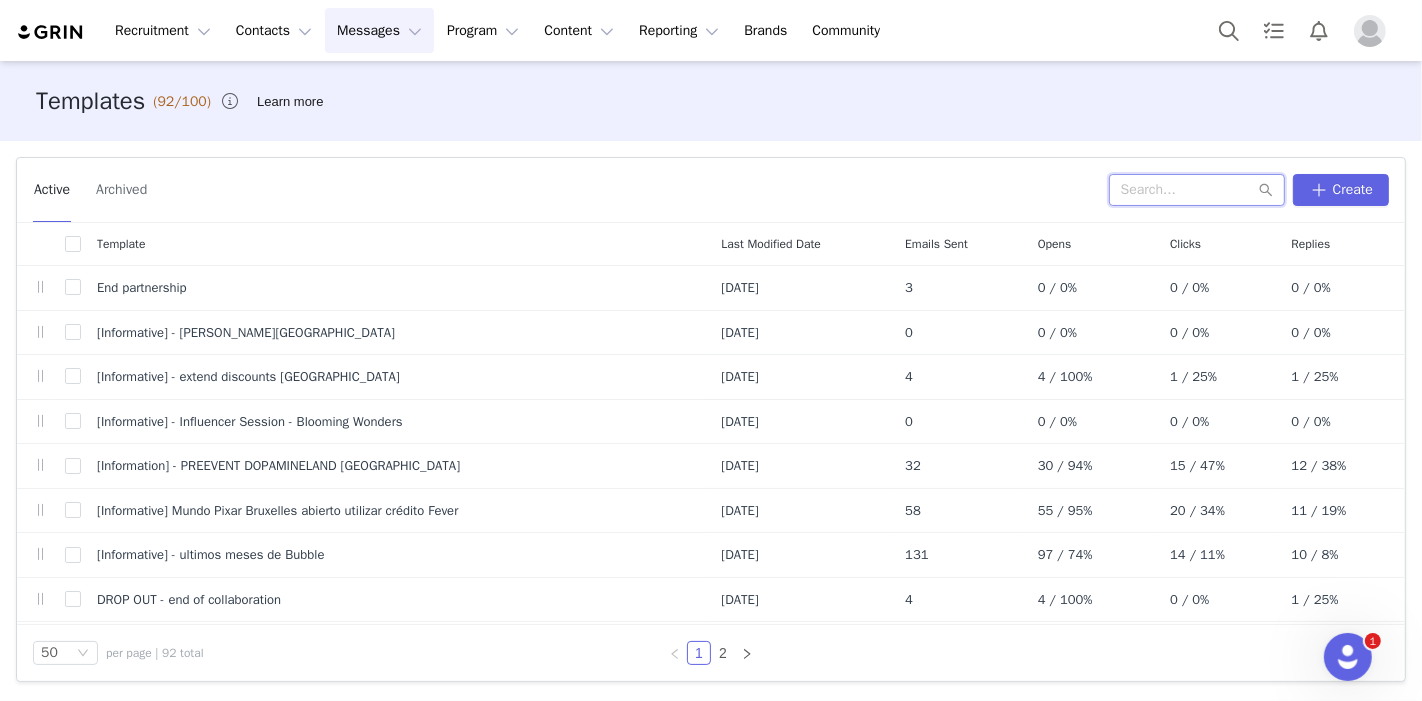 click at bounding box center (1197, 190) 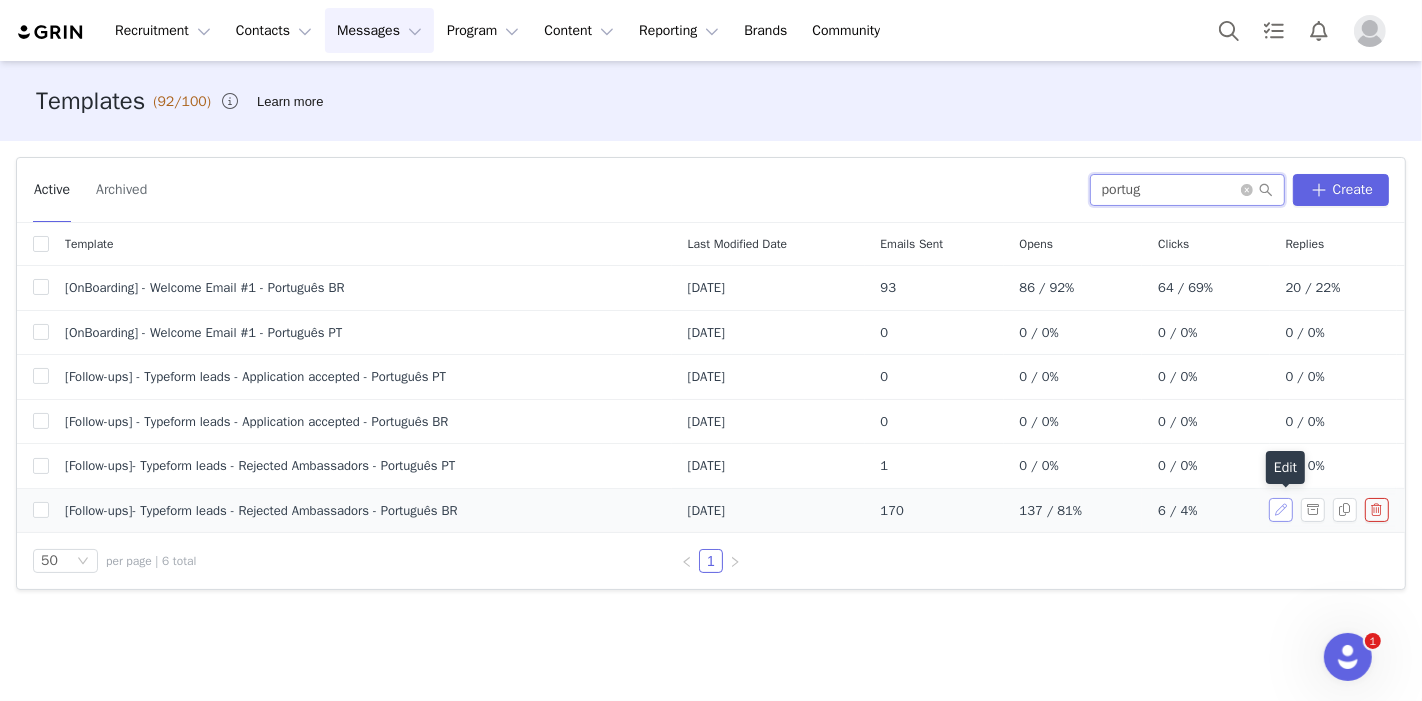 type on "portug" 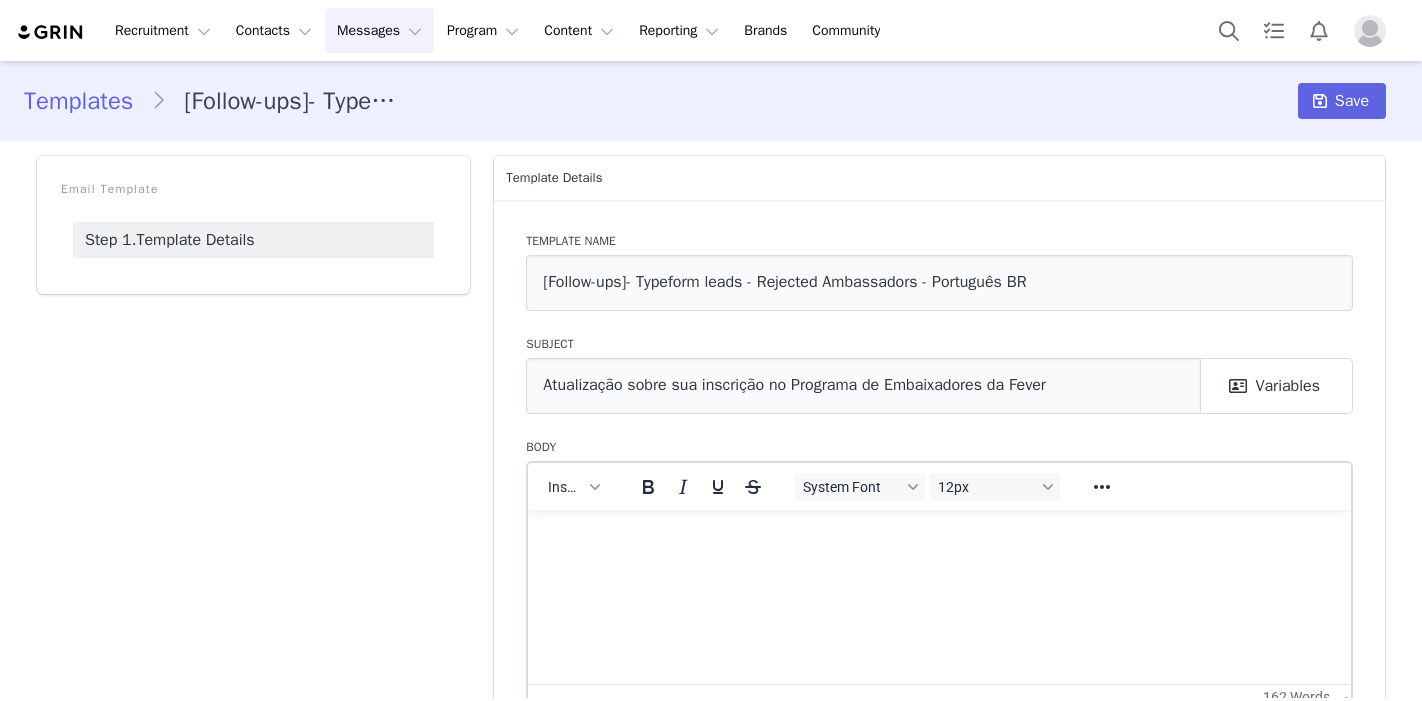 scroll, scrollTop: 0, scrollLeft: 0, axis: both 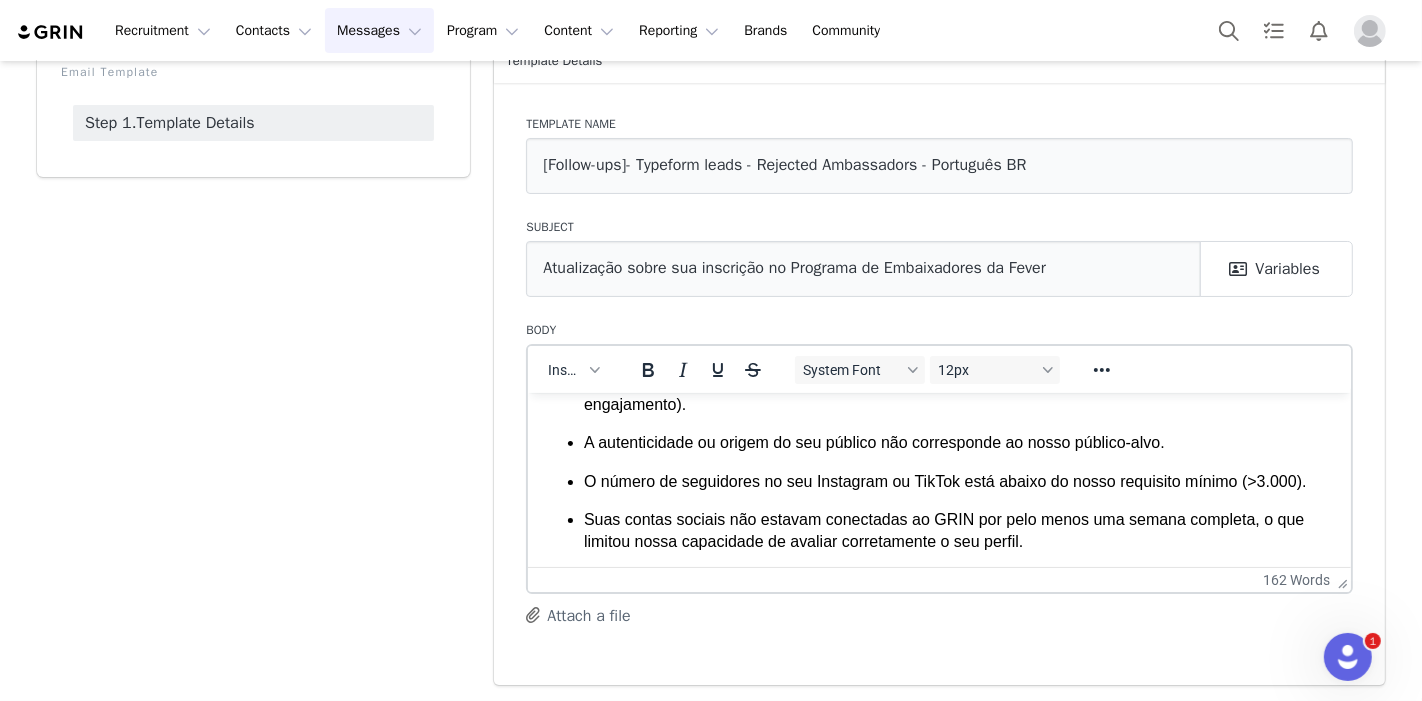 click on "Atenciosamente," at bounding box center [939, 679] 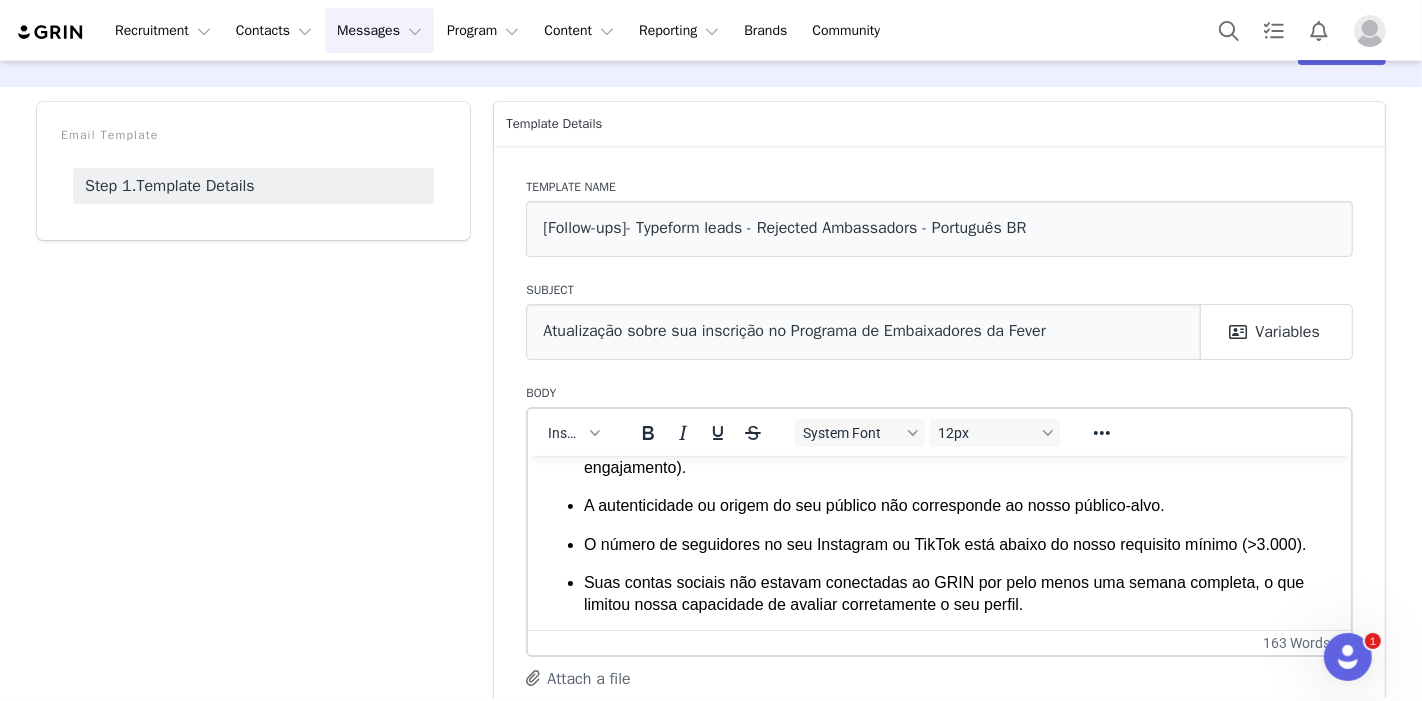 scroll, scrollTop: 0, scrollLeft: 0, axis: both 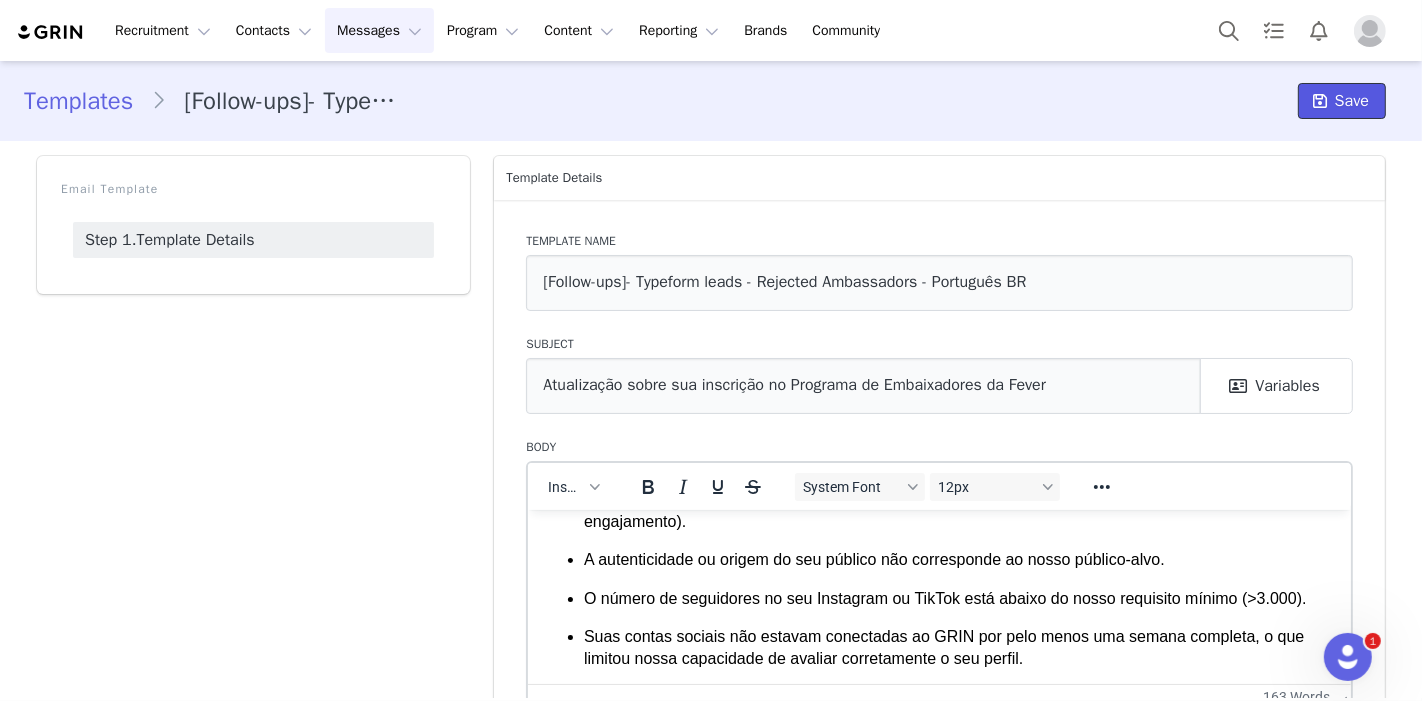 click at bounding box center [1320, 101] 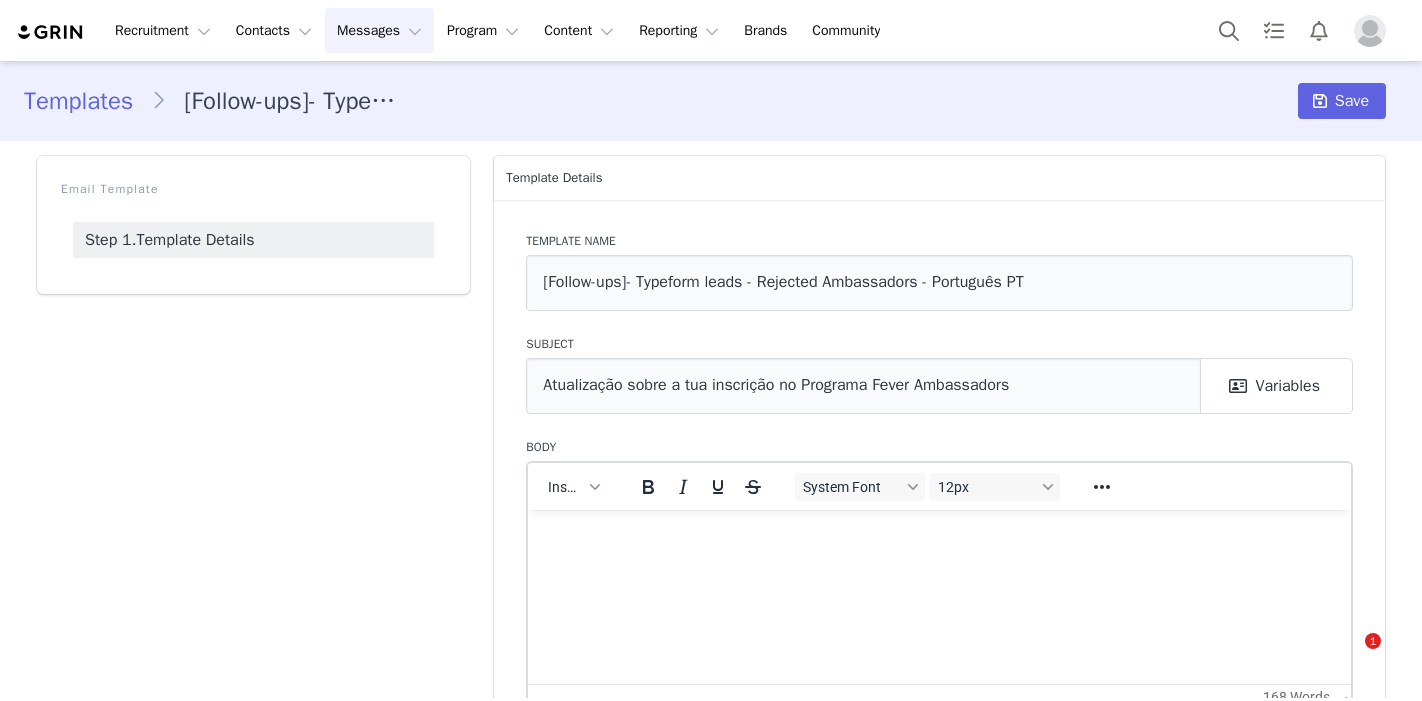 scroll, scrollTop: 0, scrollLeft: 0, axis: both 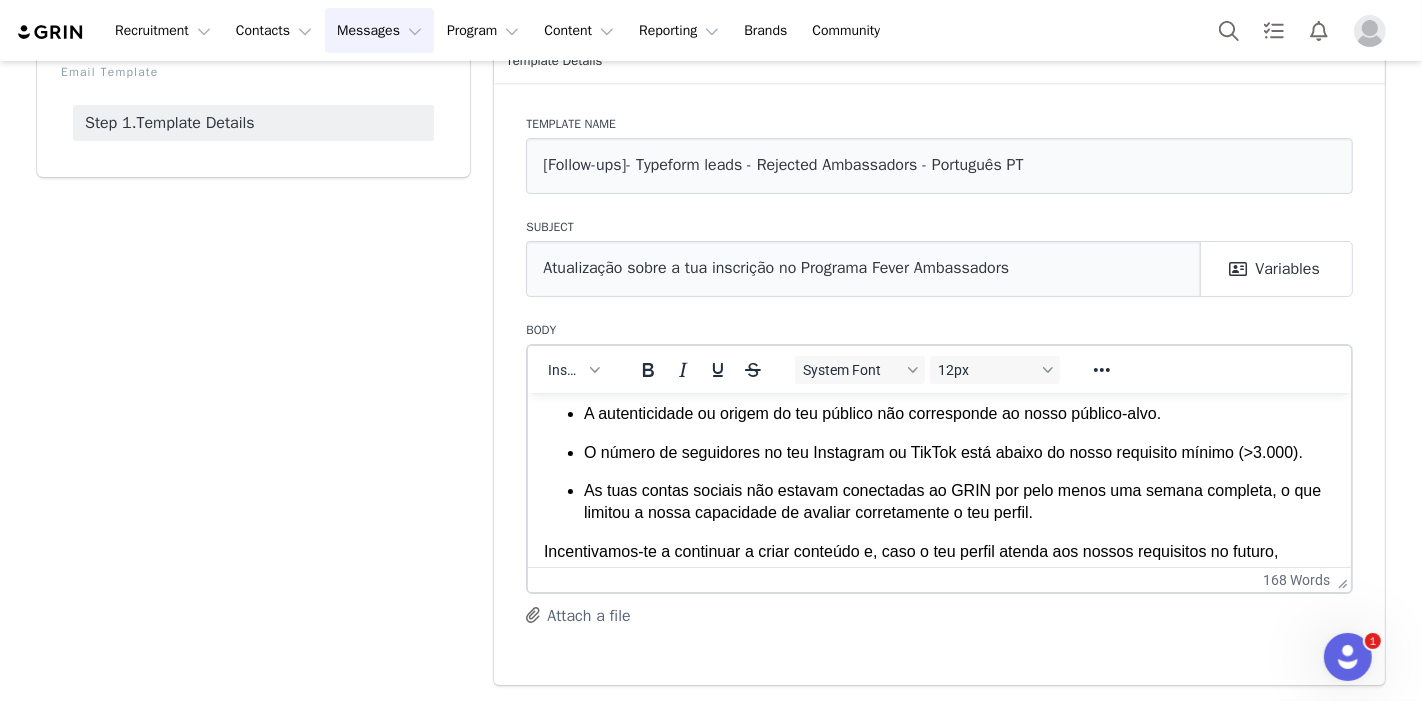 click at bounding box center (939, 688) 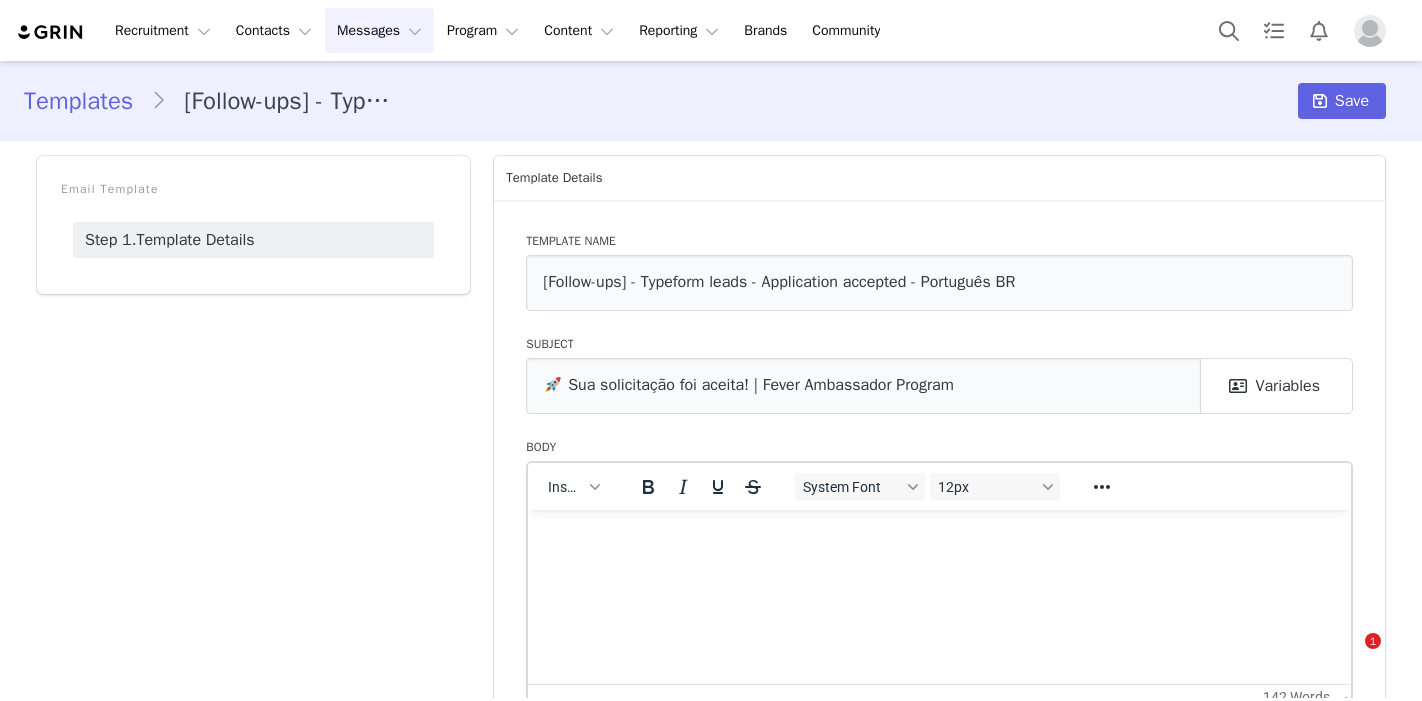 scroll, scrollTop: 0, scrollLeft: 0, axis: both 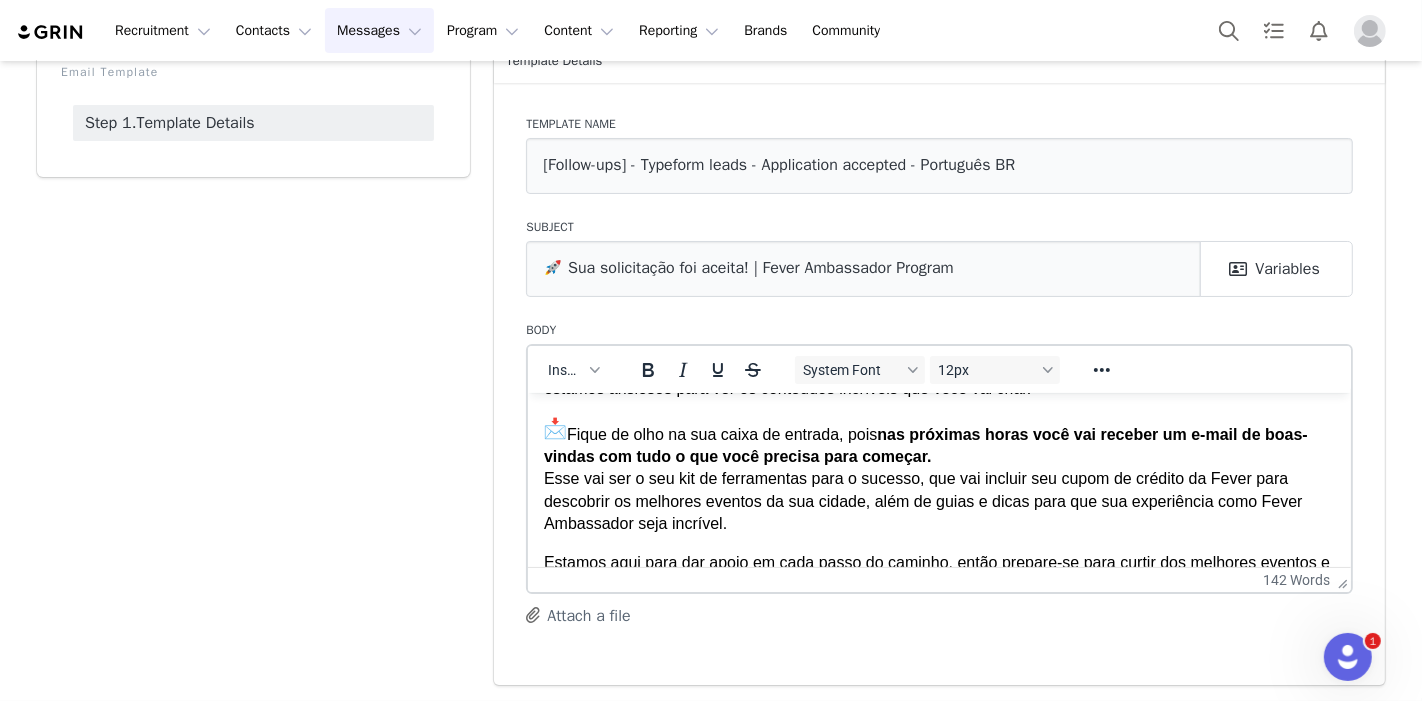 click on "Bem-vindo(a) a bordo," at bounding box center (939, 629) 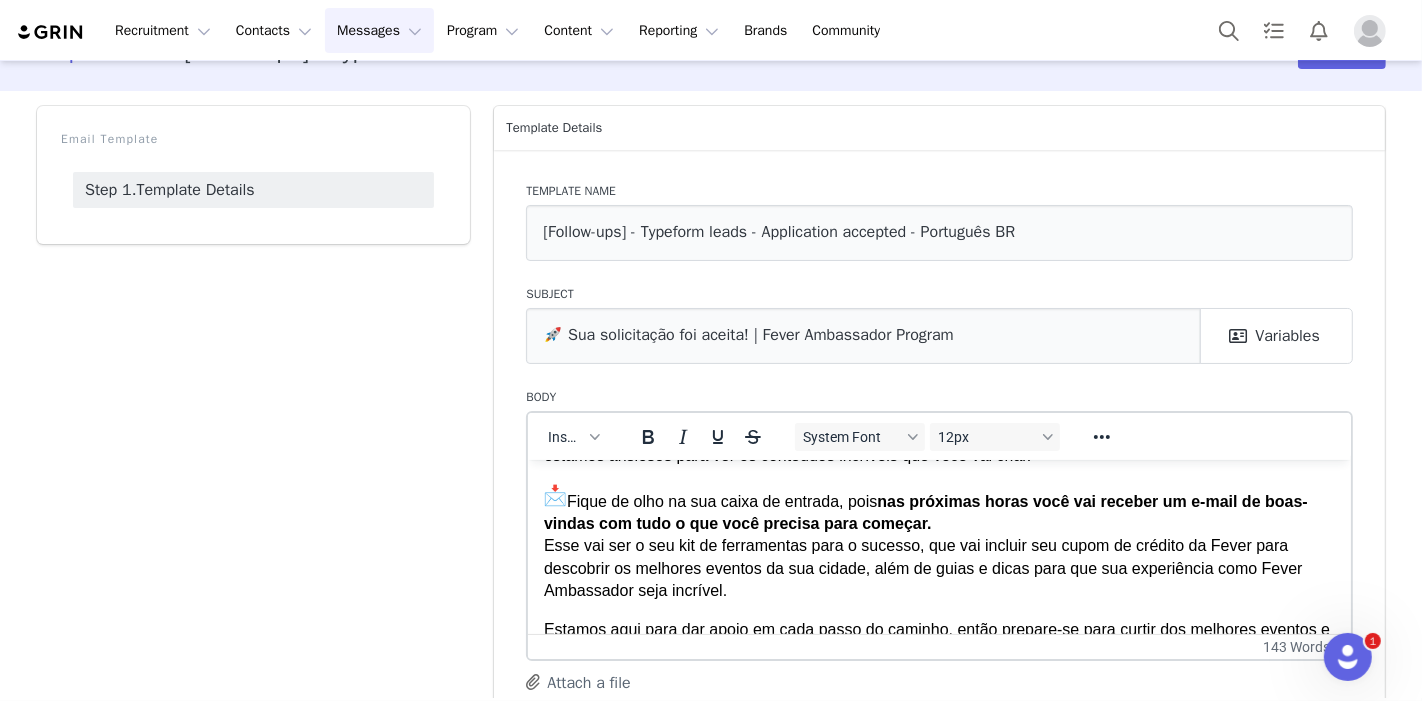 scroll, scrollTop: 0, scrollLeft: 0, axis: both 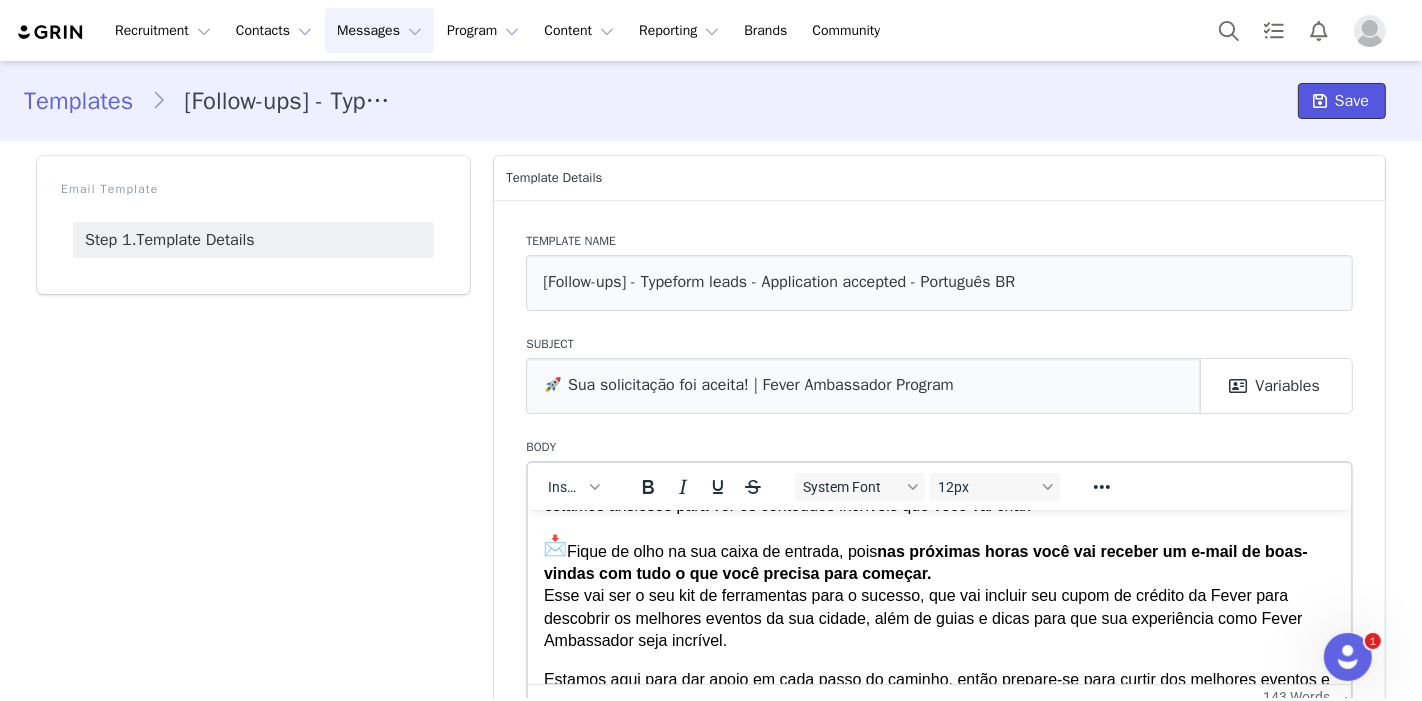 click at bounding box center (1320, 101) 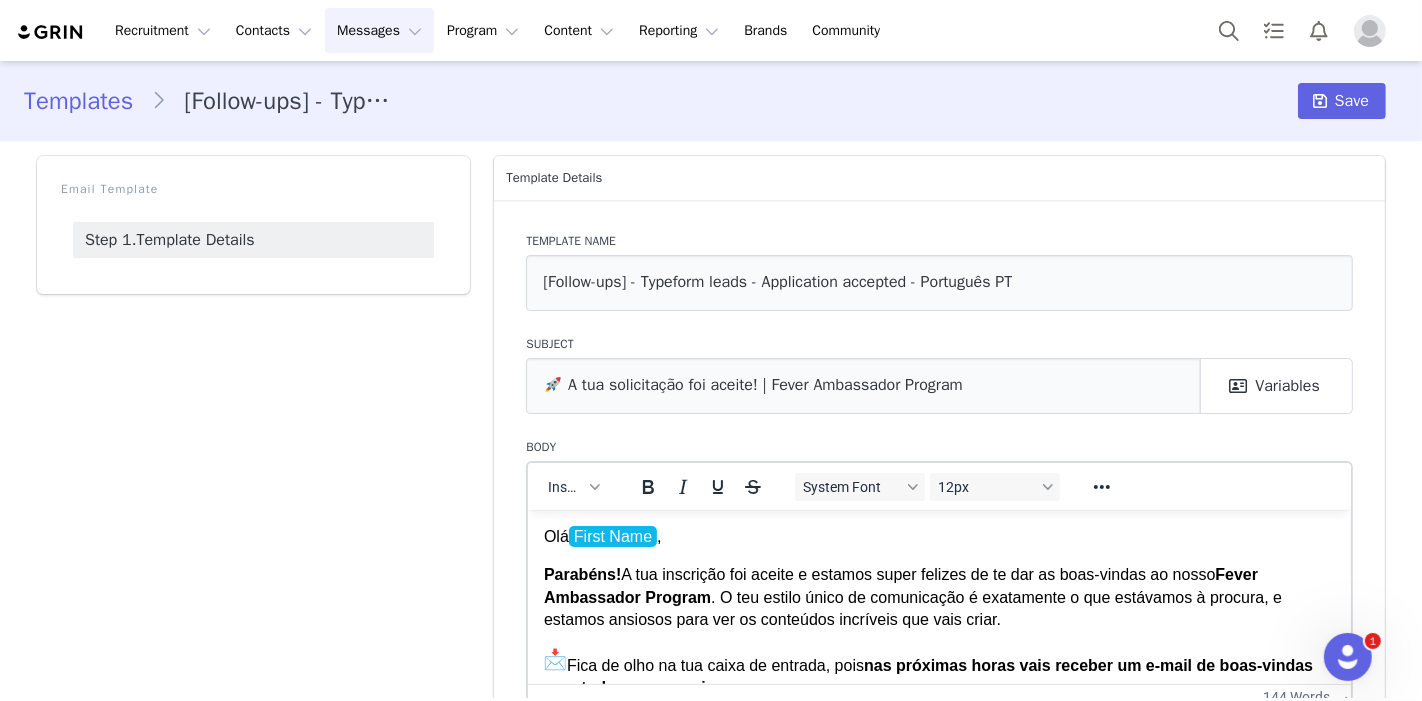 scroll, scrollTop: 0, scrollLeft: 0, axis: both 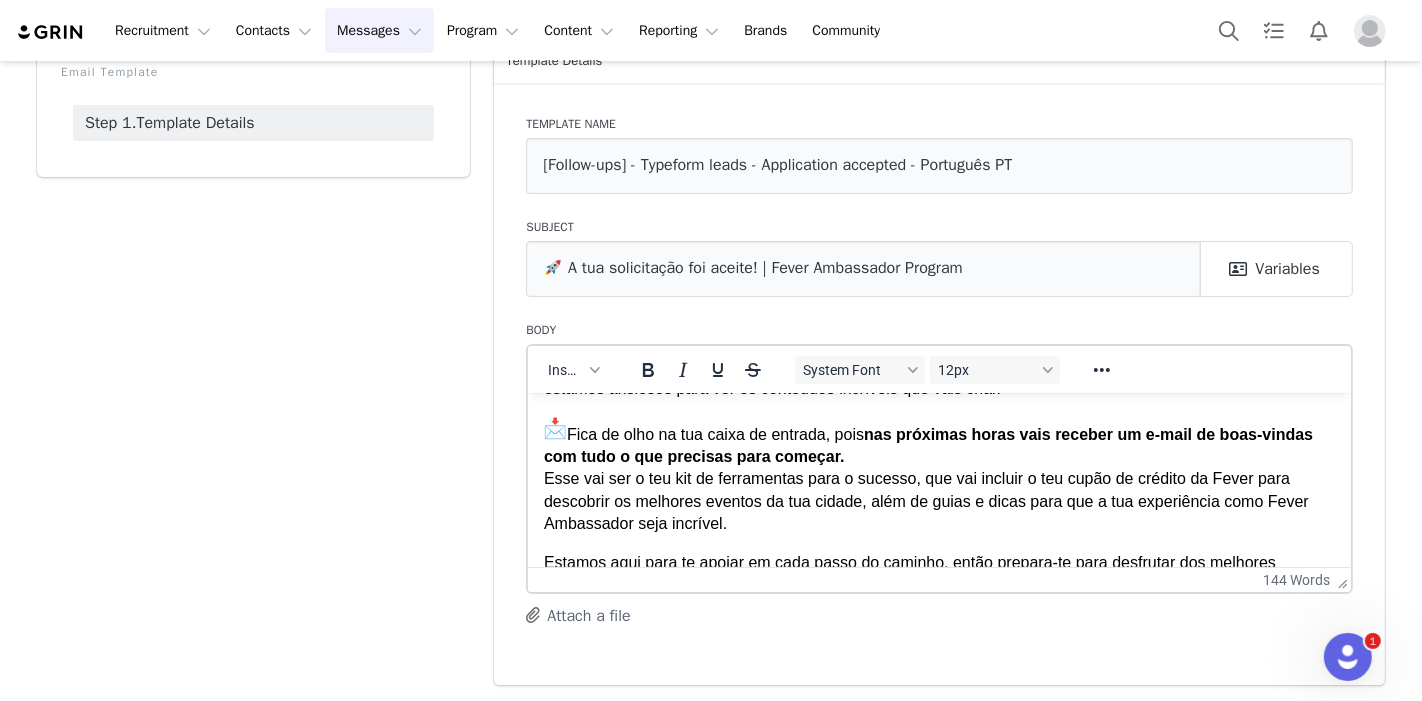 click on "Bem-vindo(a) a bordo," at bounding box center [939, 629] 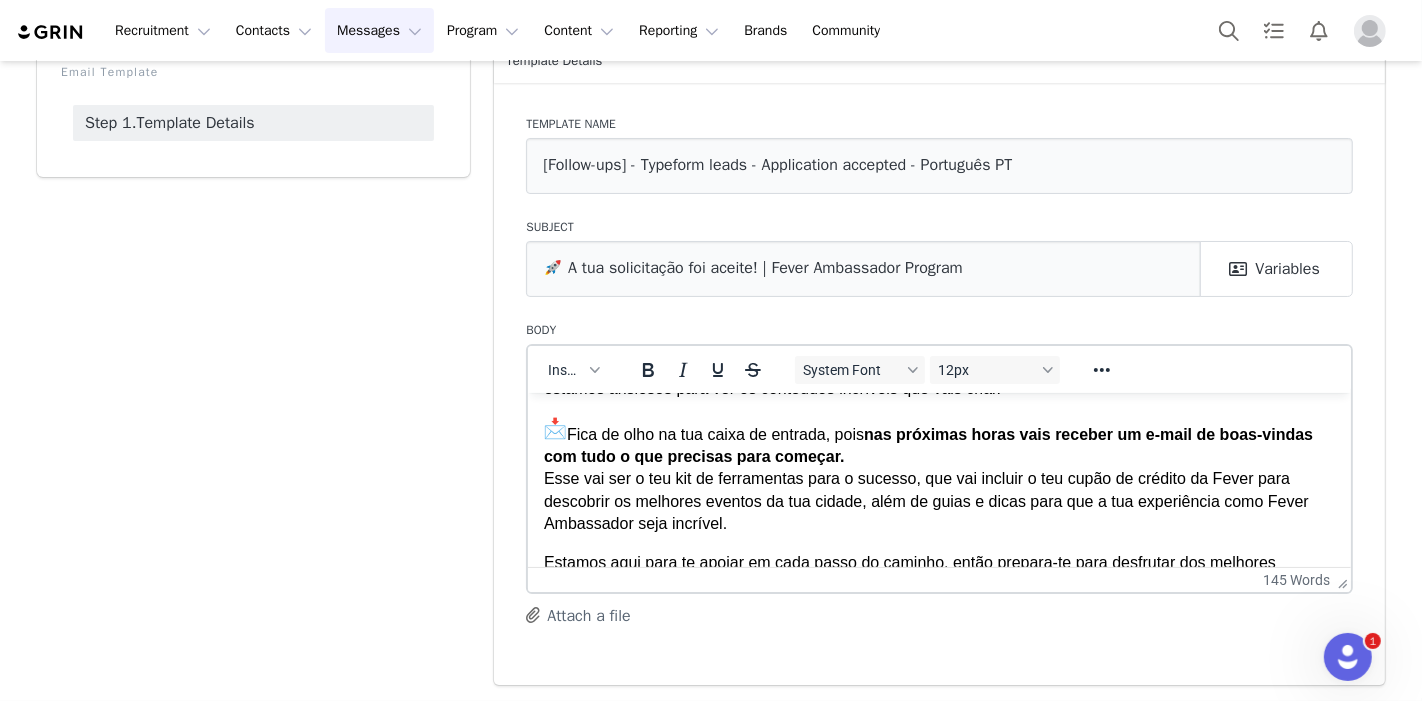 scroll, scrollTop: 0, scrollLeft: 0, axis: both 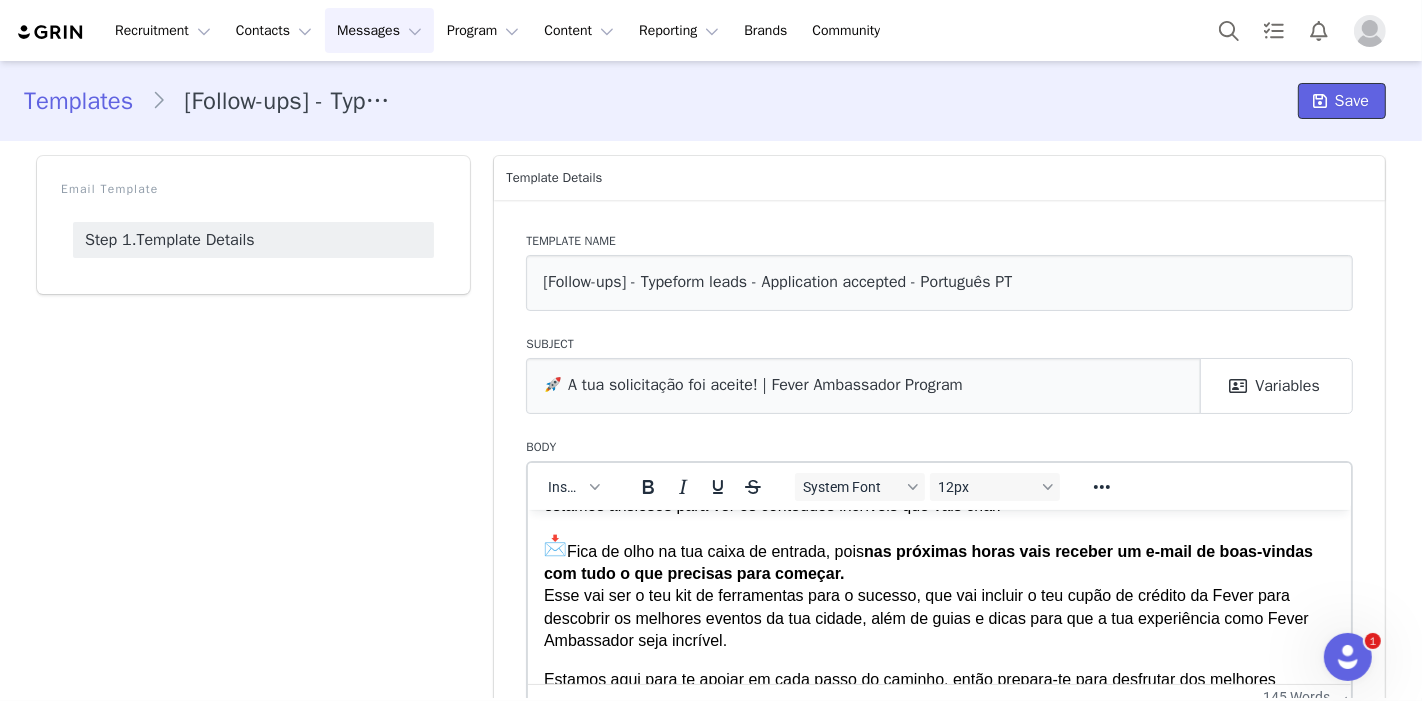 click on "Save" at bounding box center [1342, 101] 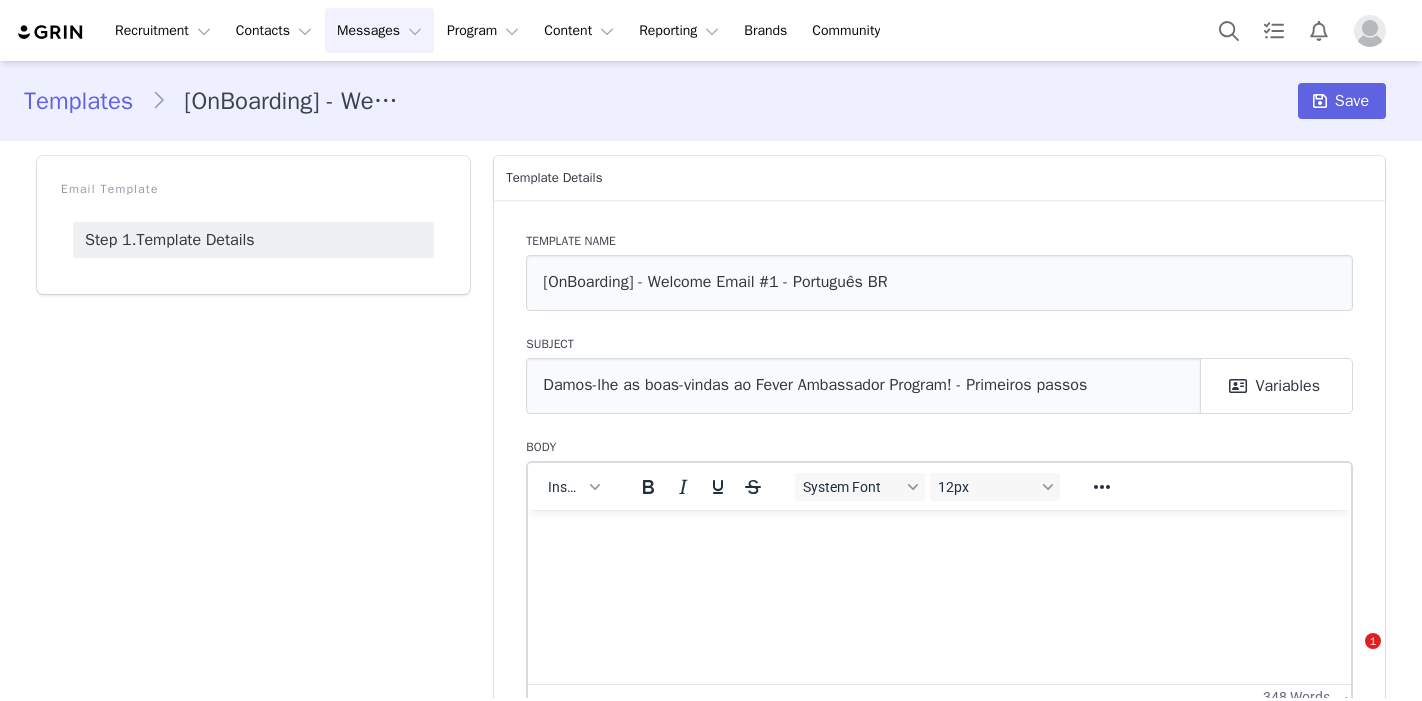 scroll, scrollTop: 0, scrollLeft: 0, axis: both 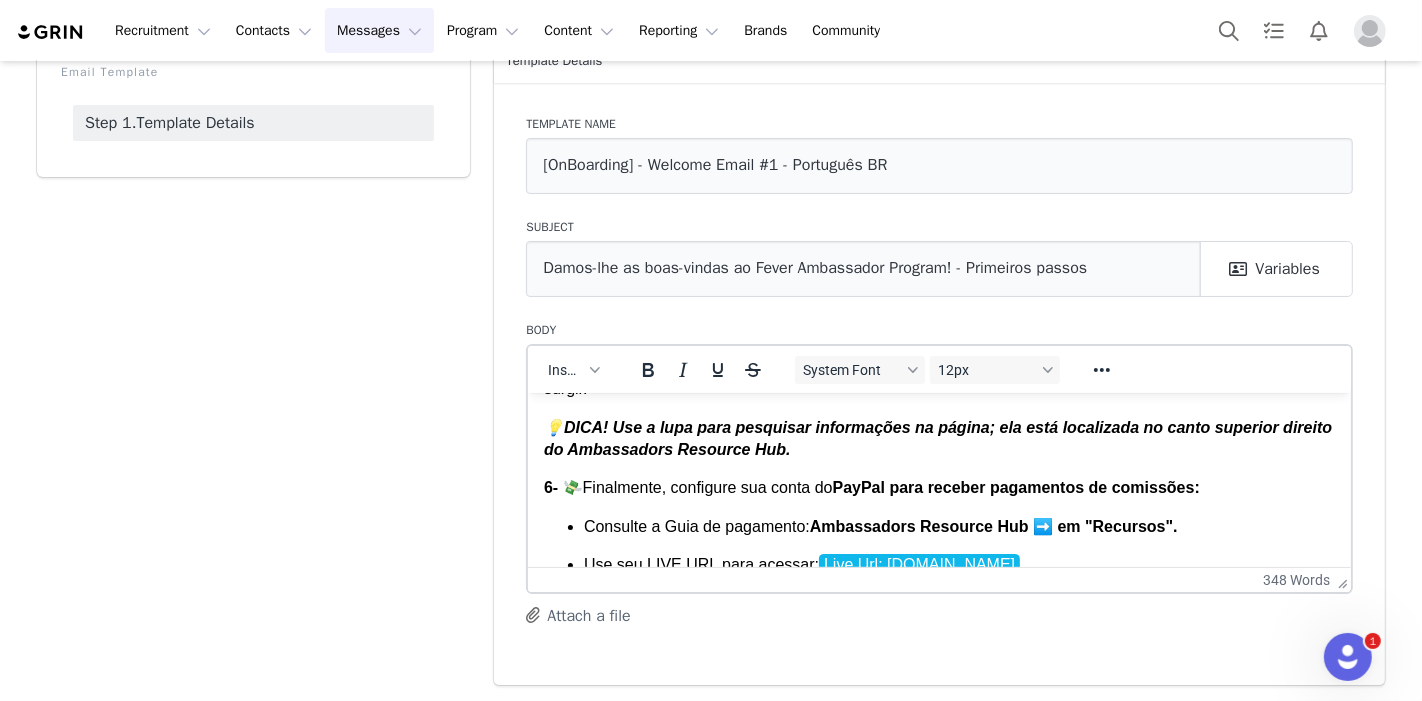 click on "My First Name" at bounding box center [939, 884] 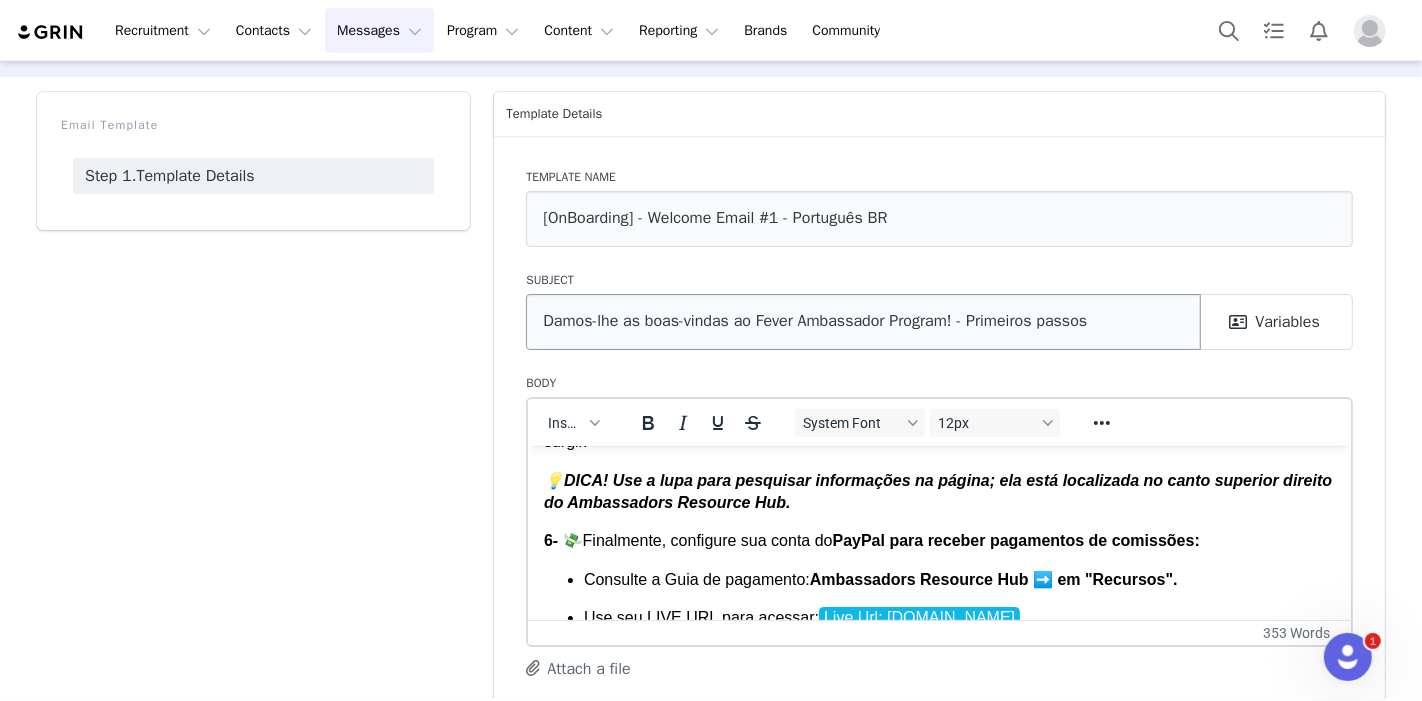 scroll, scrollTop: 117, scrollLeft: 0, axis: vertical 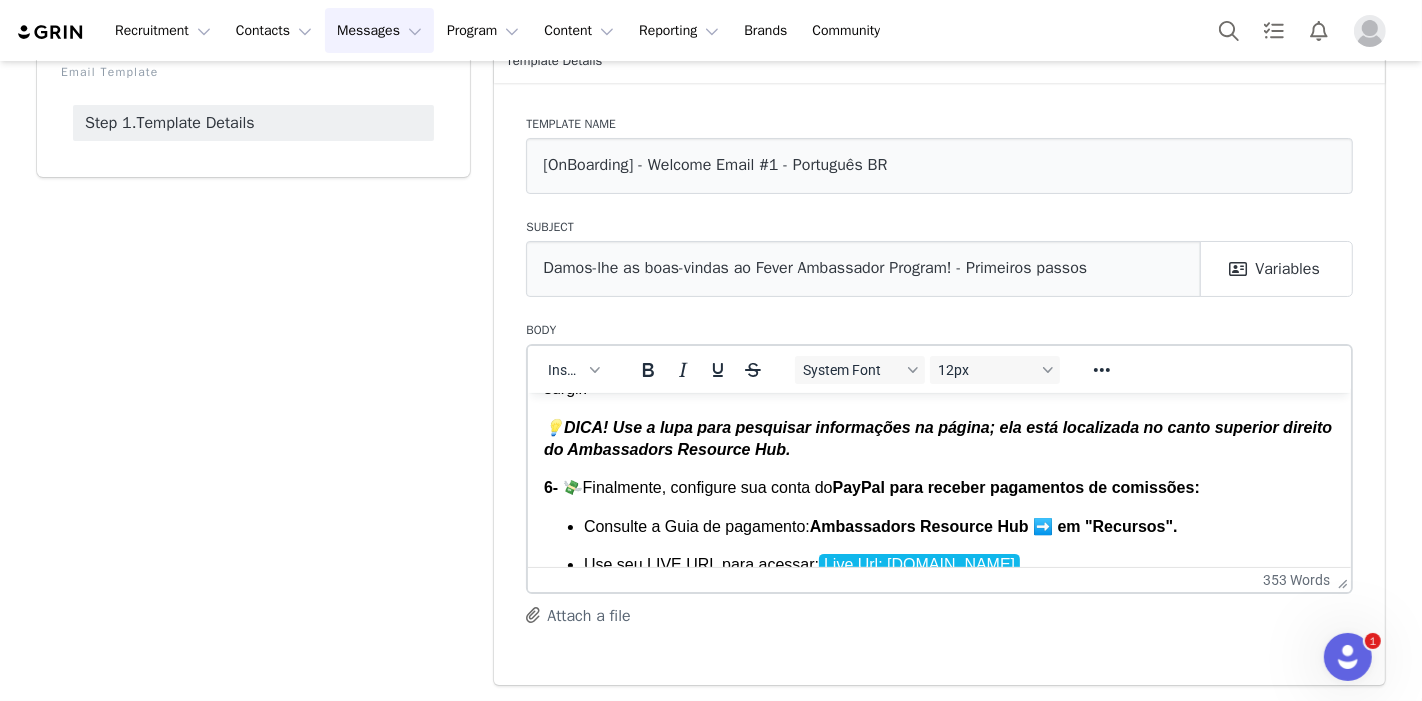 click on "Olá  First Name ! Damos-lhe as boas-vindas ao Fever Ambassador Program! Estamos empolgados de que você faça parte de nossa comunidade 🤗.  Enquanto preparamos seus benefícios pessoais, você pode concluir as etapas a seguir: 1- 🚀Acesse o Ambassadors Resource Hub,  um centro de informações onde você encontrará respostas para todas as suas perguntas, recursos adicionais e dicas para melhorar seus resultados.  Entre por meio deste link e selecione seu idioma:   https://bit.ly/ambassadorsresourcehub  2- 🏁 Visite a seção "Primeiros passos"  para iniciar seu processo de integração: saiba como funciona nosso fluxo de trabalho mensal e entenda melhor seus benefícios, compromissos e requisitos de publicação.  3- 📚 Explore a seção "Recursos"  e saiba mais sobre como ganhar dinheiro, analisar suas vendas e criar conteúdo viral. 4- 🏕️Descubra experiências recomendadas:  clique na lista específica da sua cidade e vá para a guia  "Principais eventos"    Na guia 6- 💸   Obrigado," at bounding box center (939, 420) 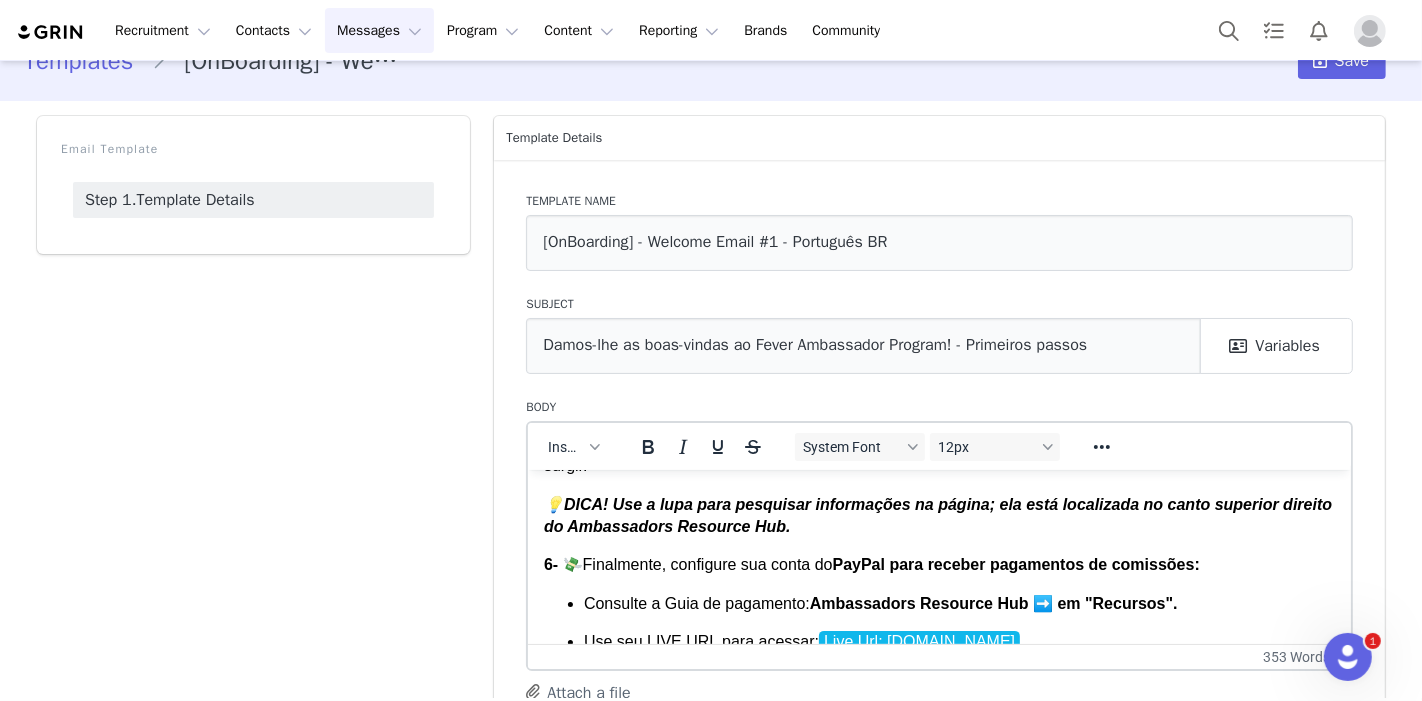scroll, scrollTop: 0, scrollLeft: 0, axis: both 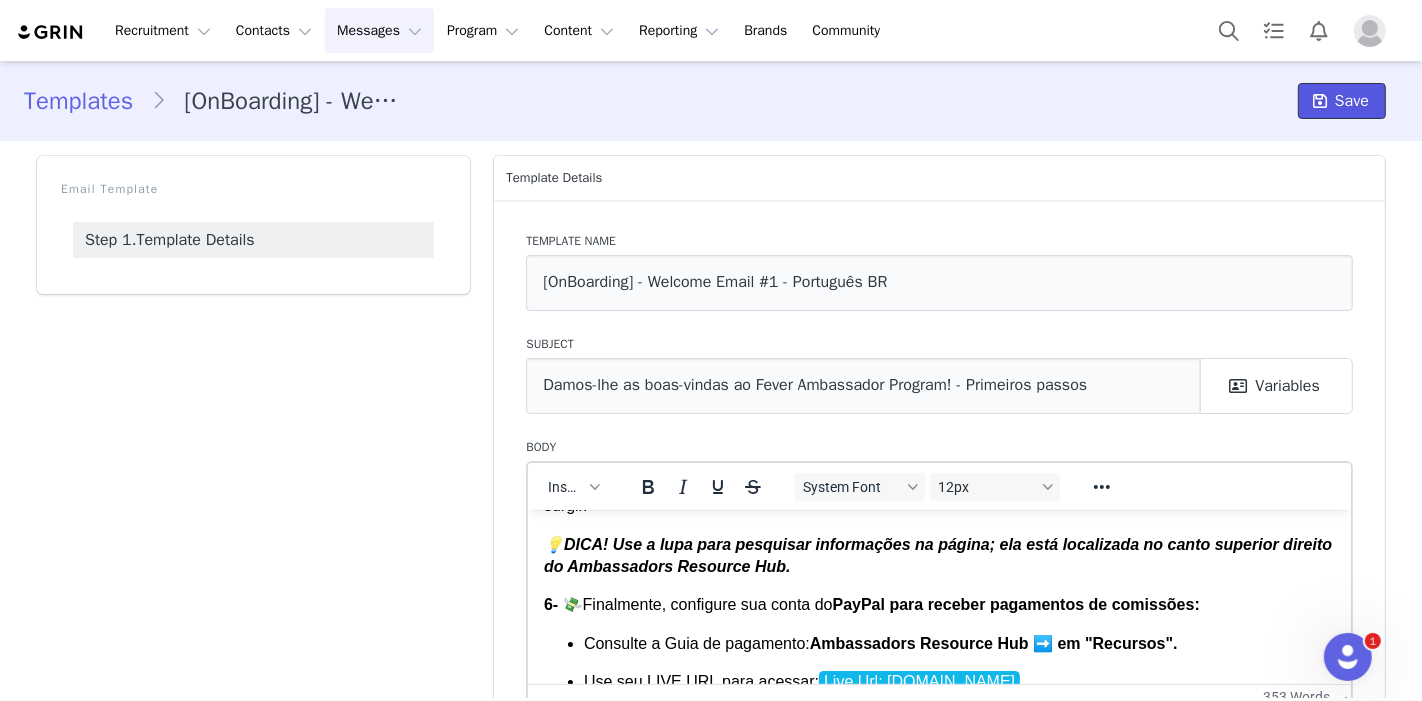 click at bounding box center [1320, 101] 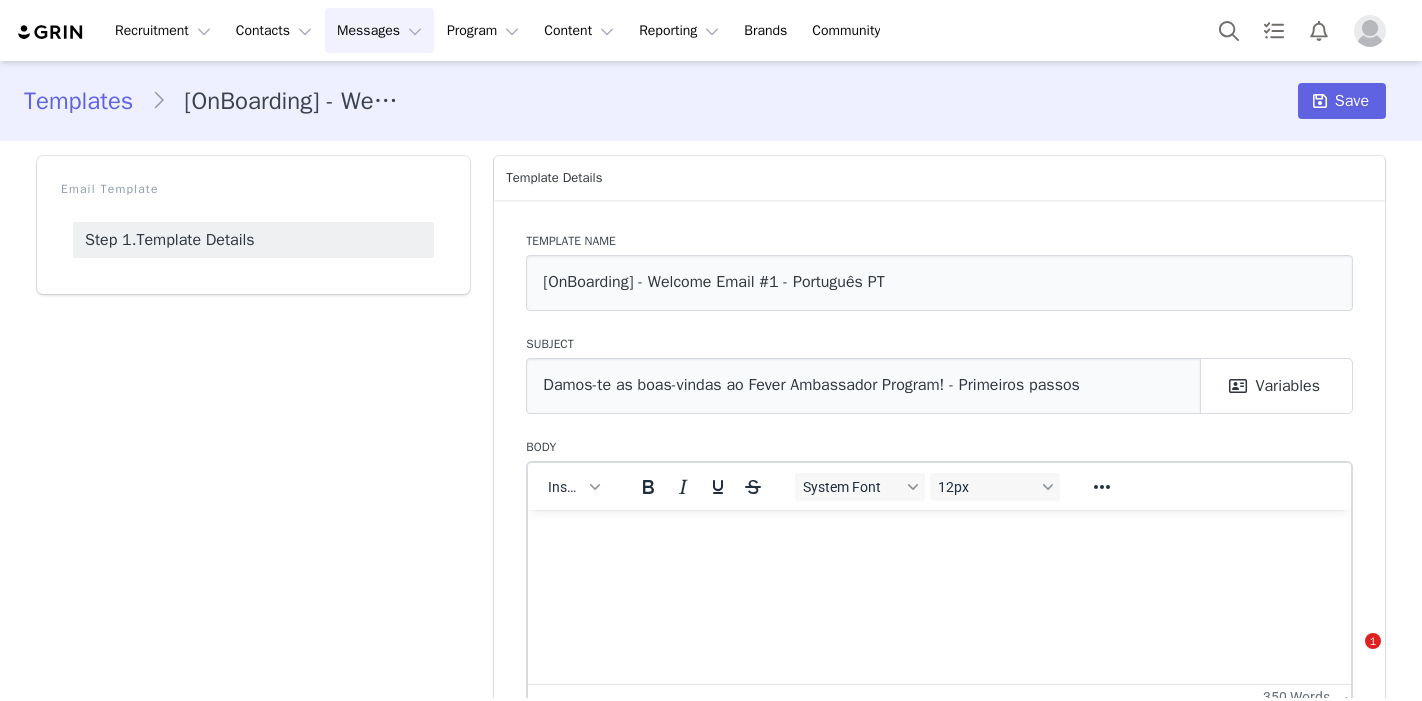 scroll, scrollTop: 0, scrollLeft: 0, axis: both 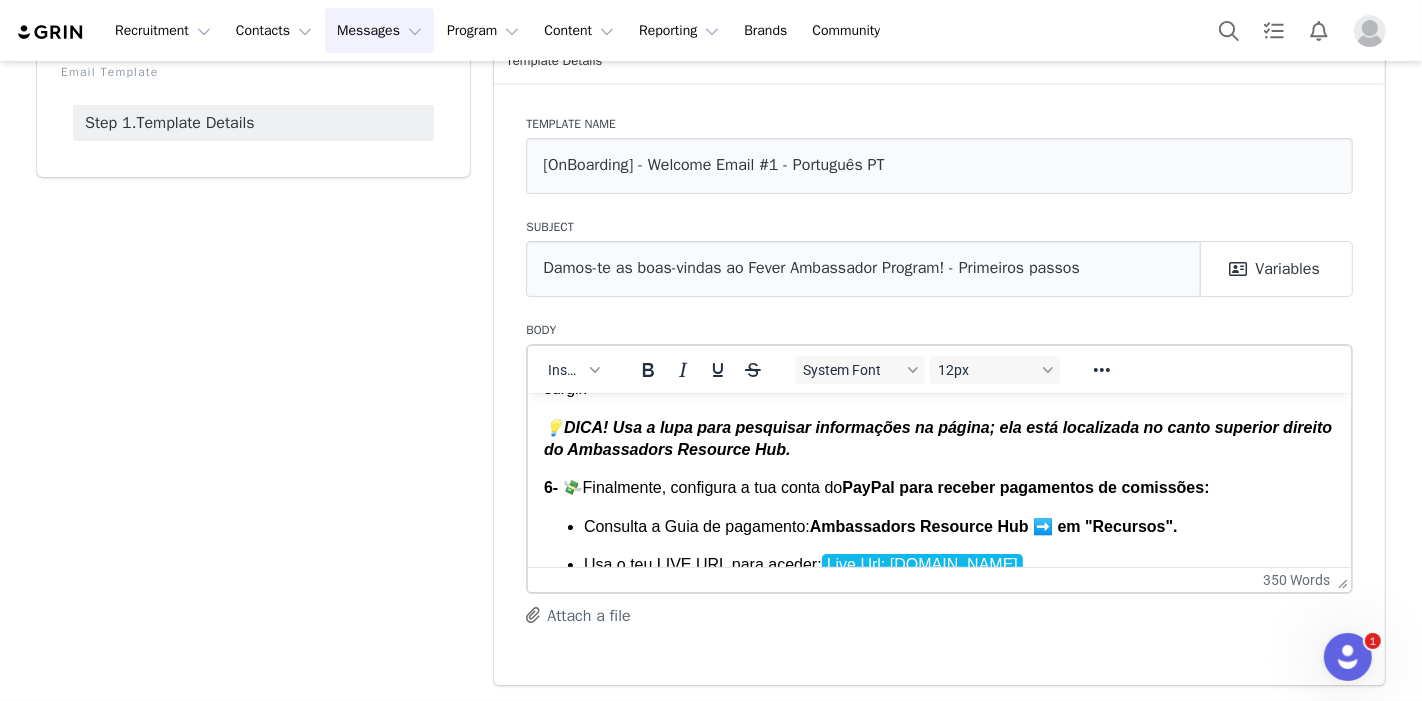 click on "Obrigado," at bounding box center [939, 823] 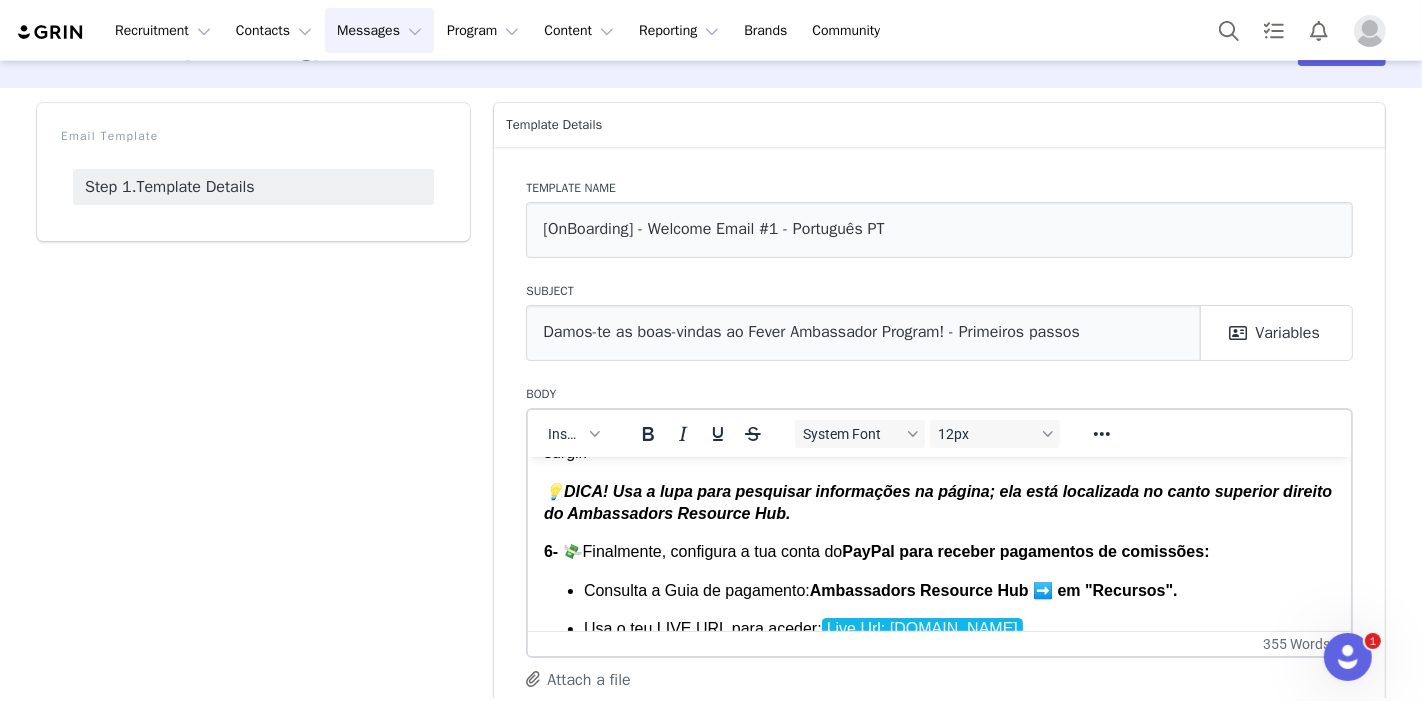 scroll, scrollTop: 0, scrollLeft: 0, axis: both 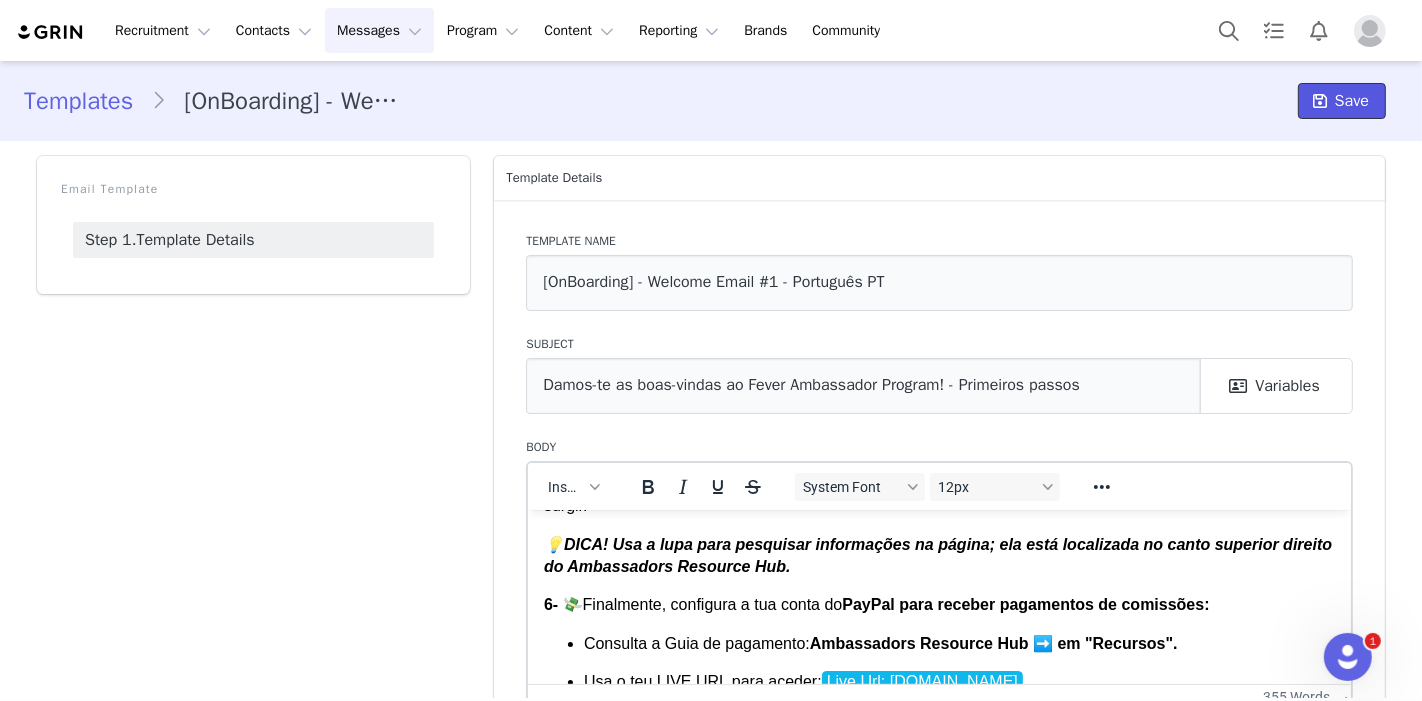 click at bounding box center [1320, 101] 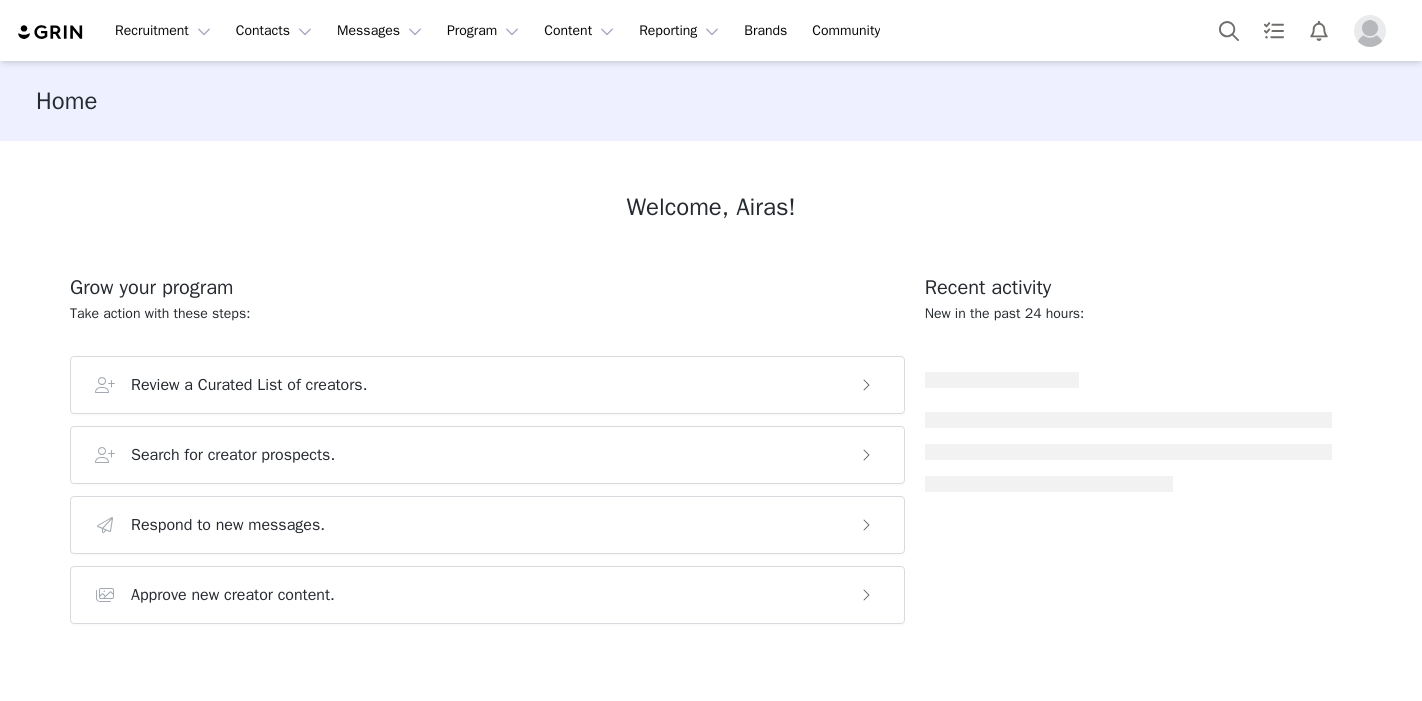 scroll, scrollTop: 0, scrollLeft: 0, axis: both 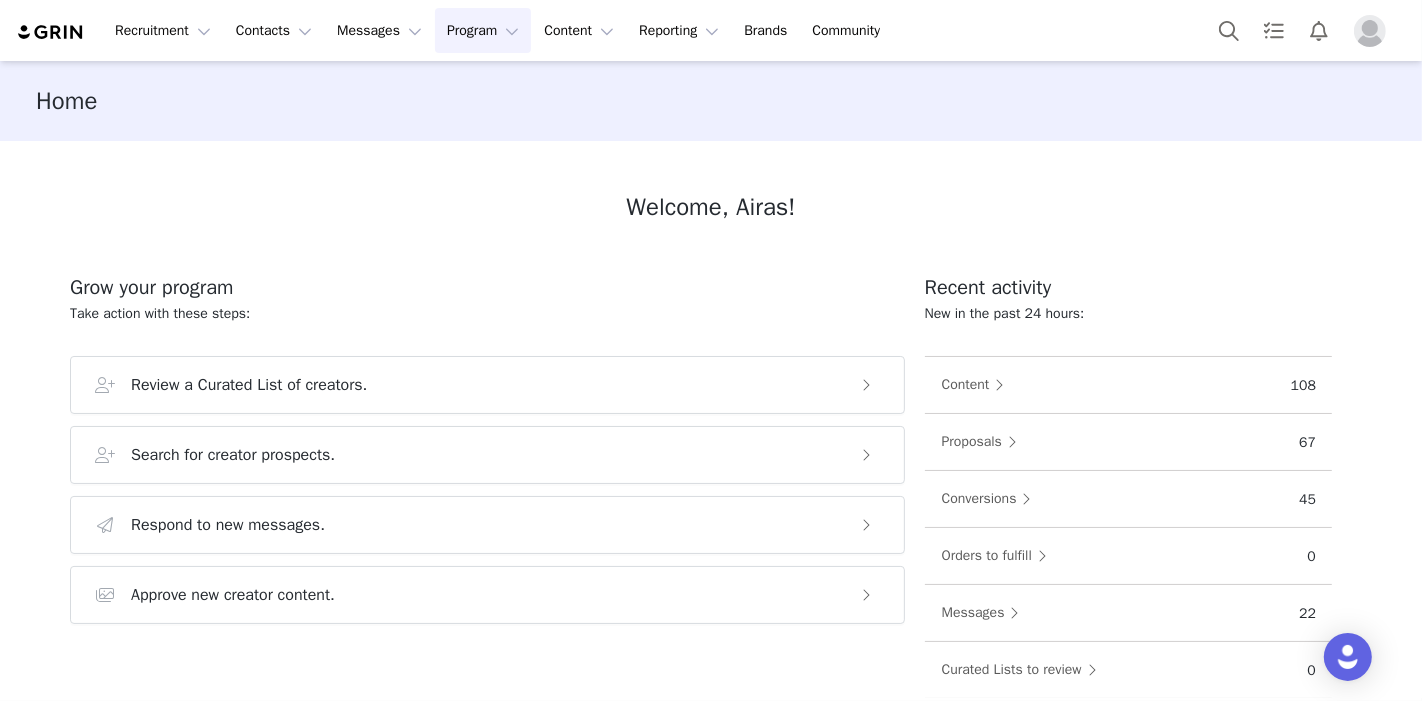click on "Program Program" at bounding box center (483, 30) 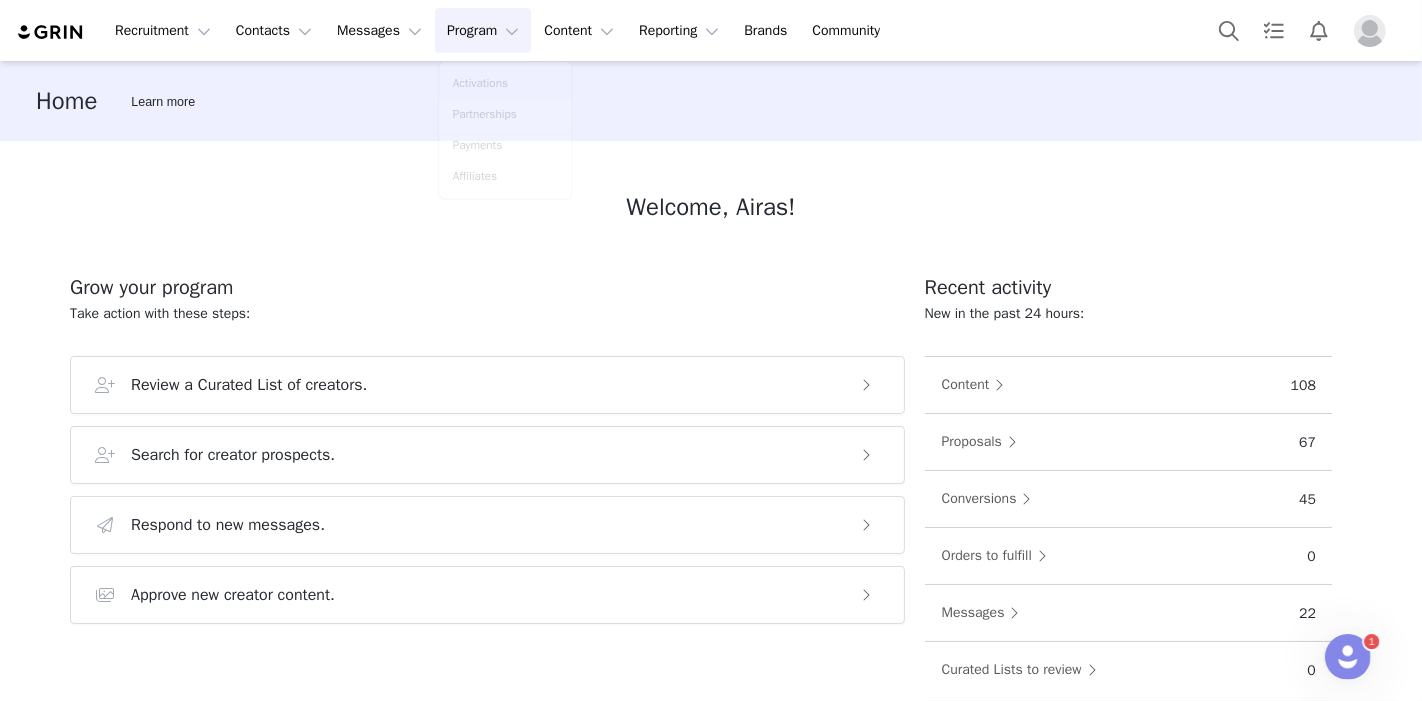 scroll, scrollTop: 0, scrollLeft: 0, axis: both 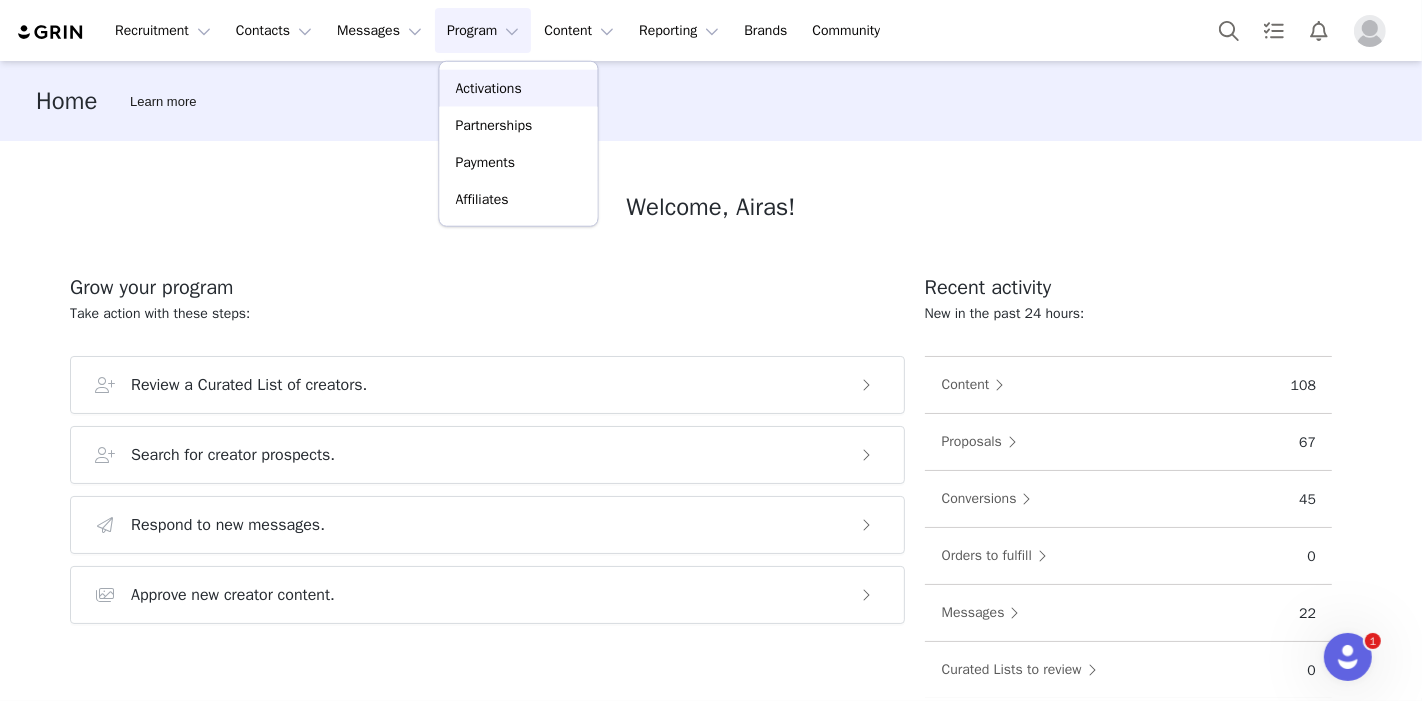 click on "Activations" at bounding box center (489, 88) 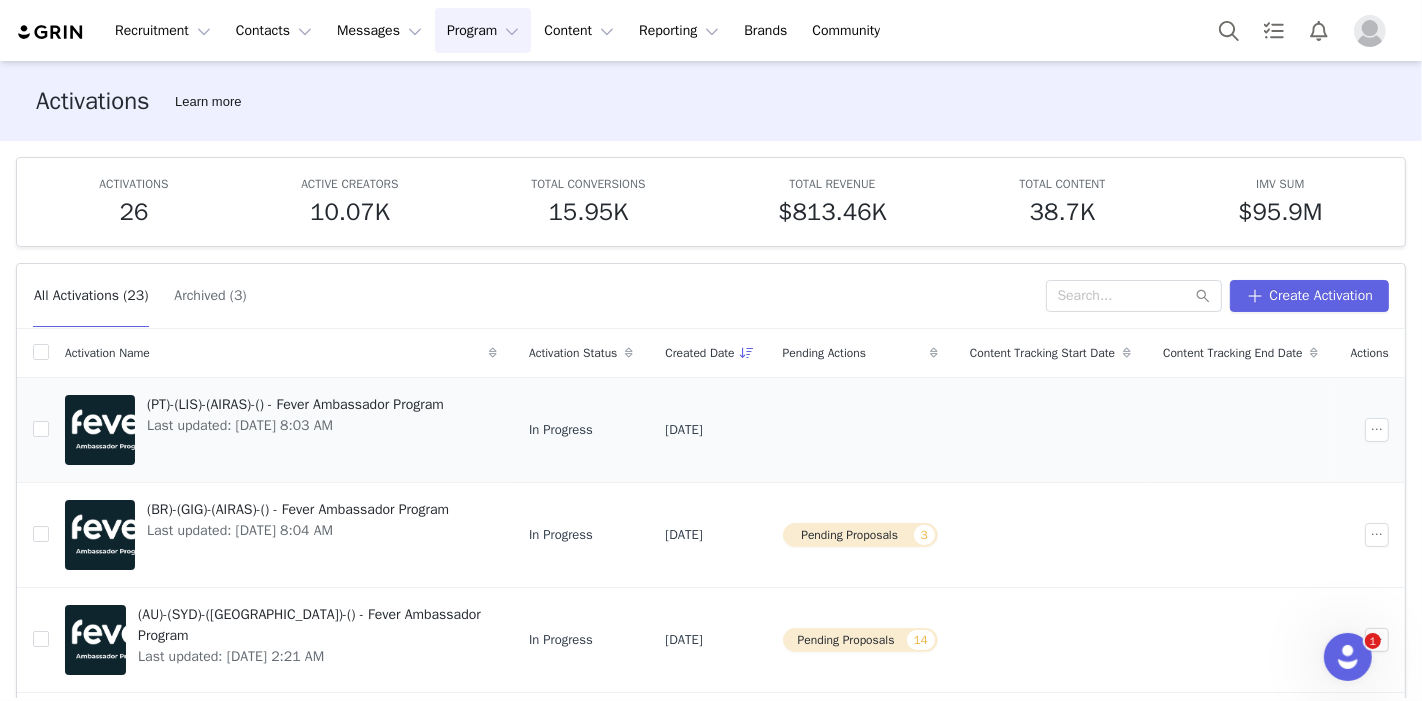 click on "(PT)-(LIS)-(AIRAS)-() - Fever Ambassador Program" at bounding box center (295, 404) 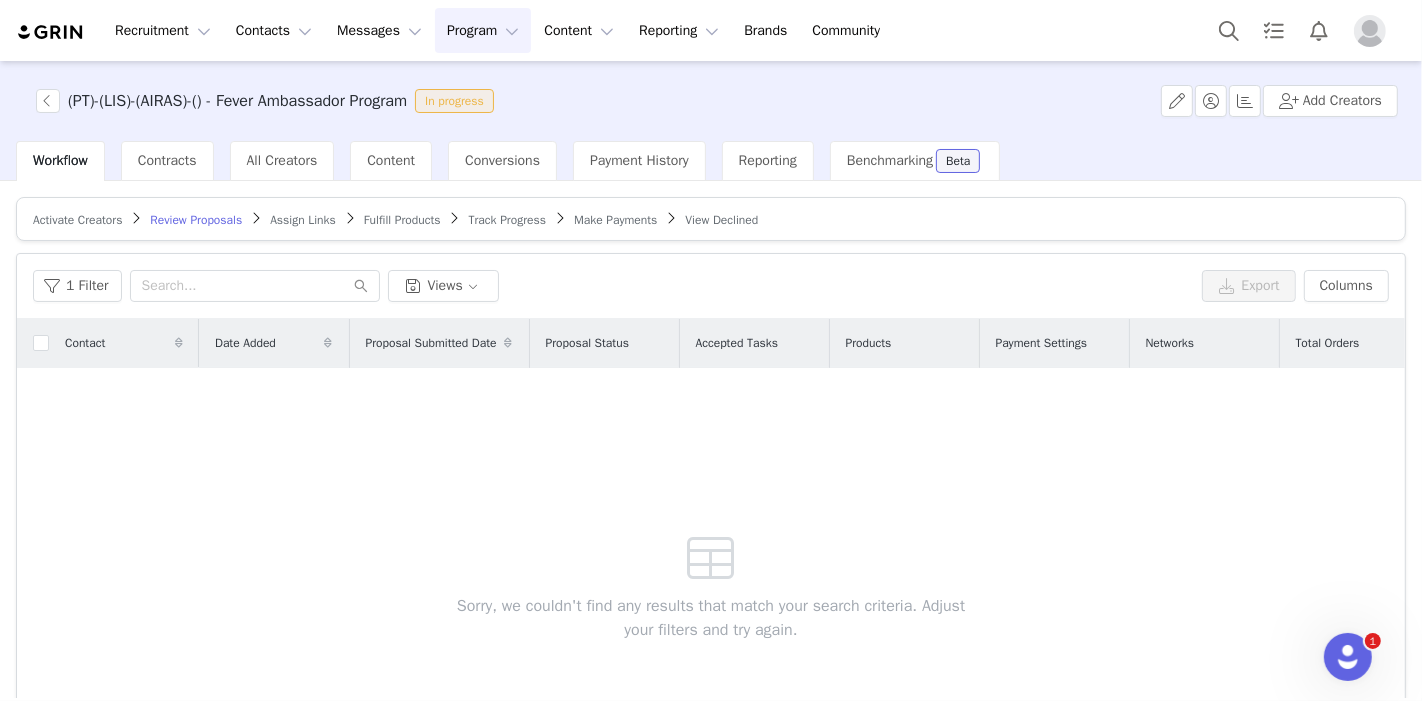 click on "Activate Creators" at bounding box center [77, 220] 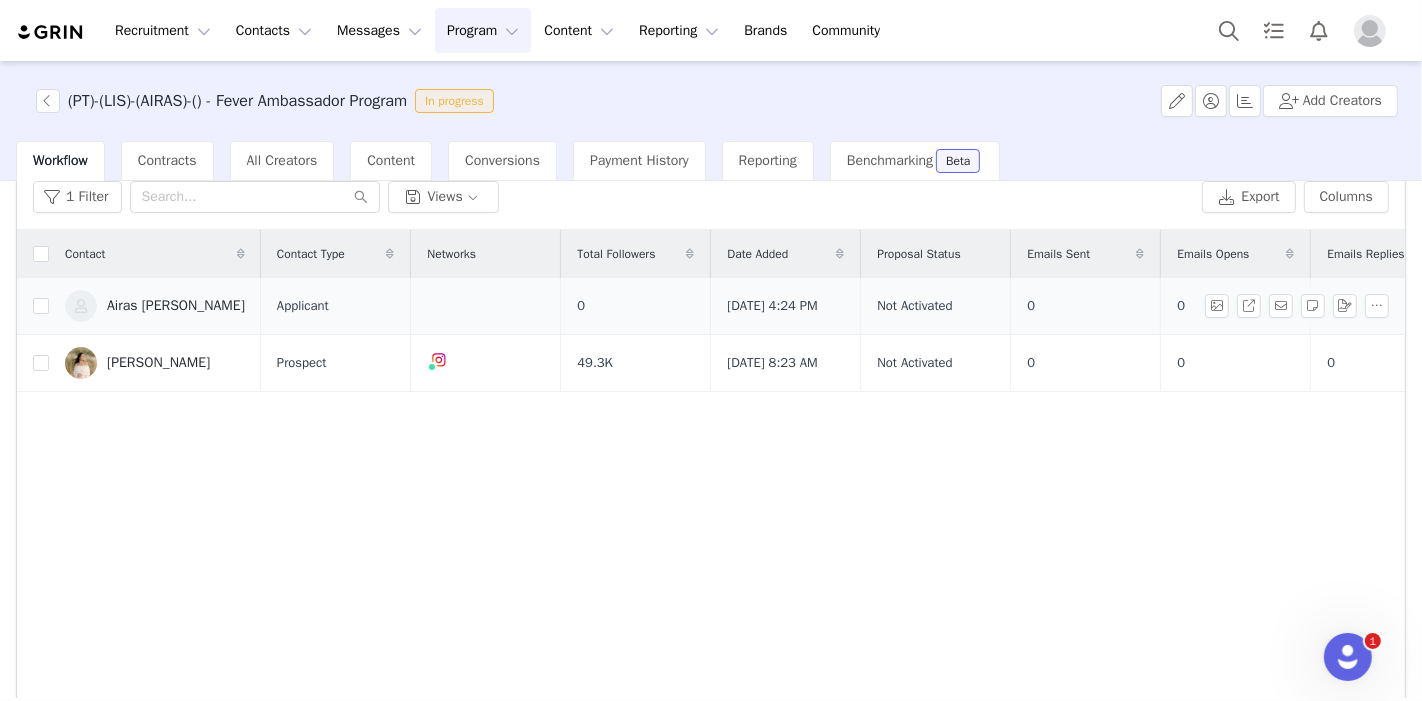scroll, scrollTop: 0, scrollLeft: 0, axis: both 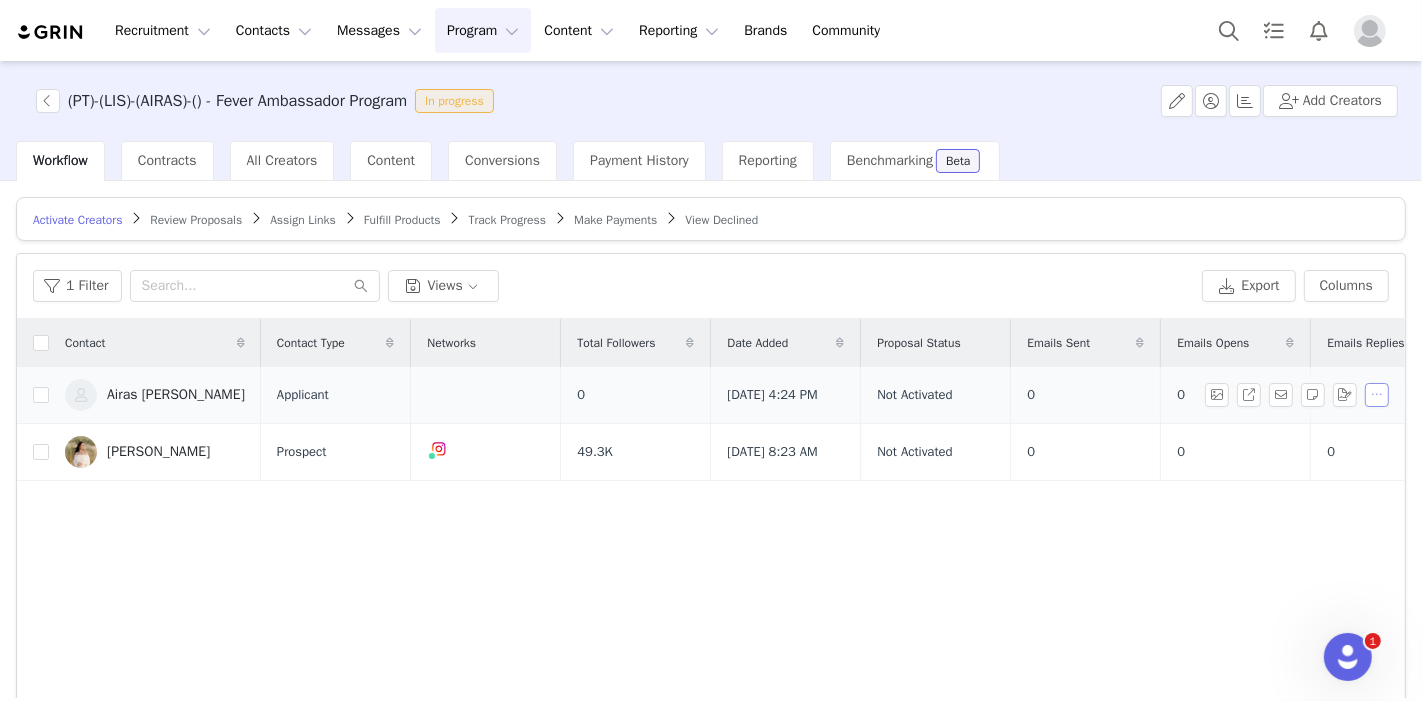 click at bounding box center (1377, 395) 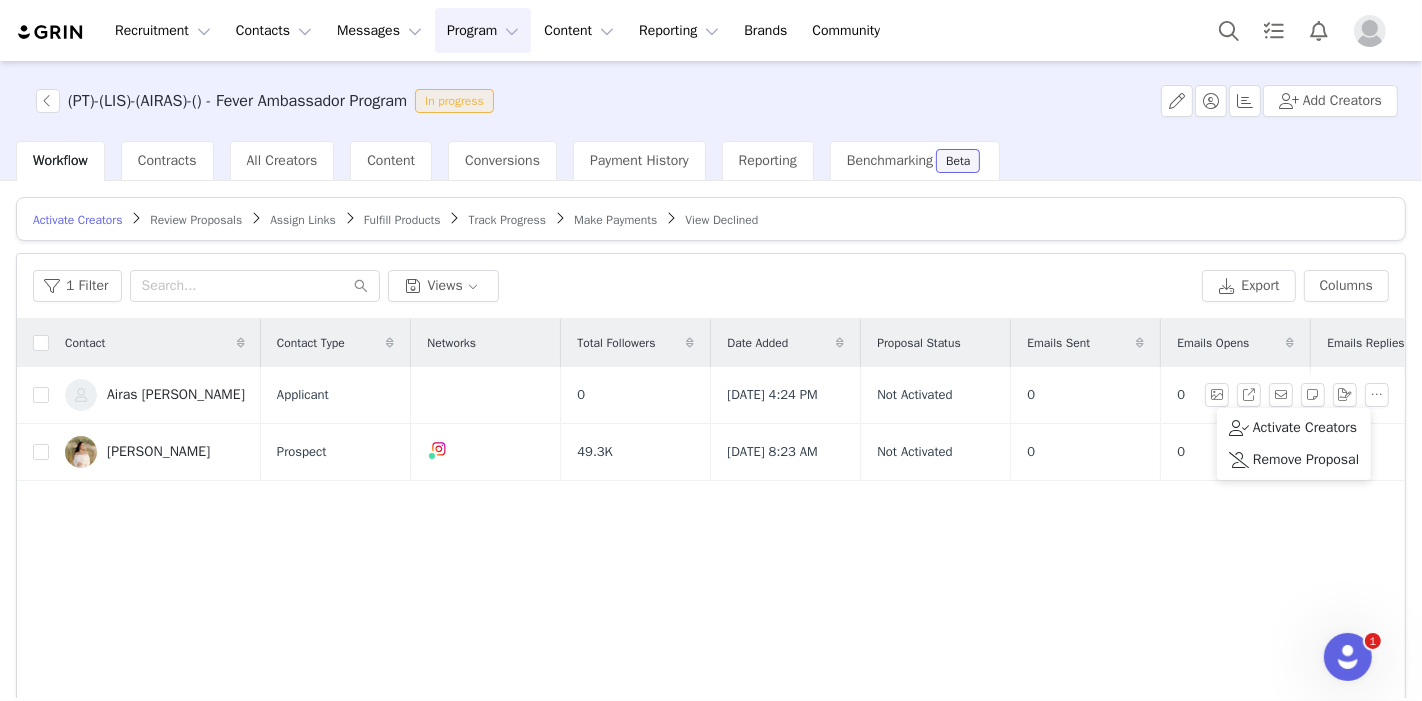 click on "Contact   Contact Type   Networks   Total Followers   Date Added   Proposal Status   Emails Sent   Emails Opens   Emails Replies   Airas [PERSON_NAME]  Applicant 0 [DATE] 4:24 PM Not Activated 0 0 0  [PERSON_NAME]  Prospect 49.3K [DATE] 8:23 AM Not Activated 0 0 0" at bounding box center (711, 557) 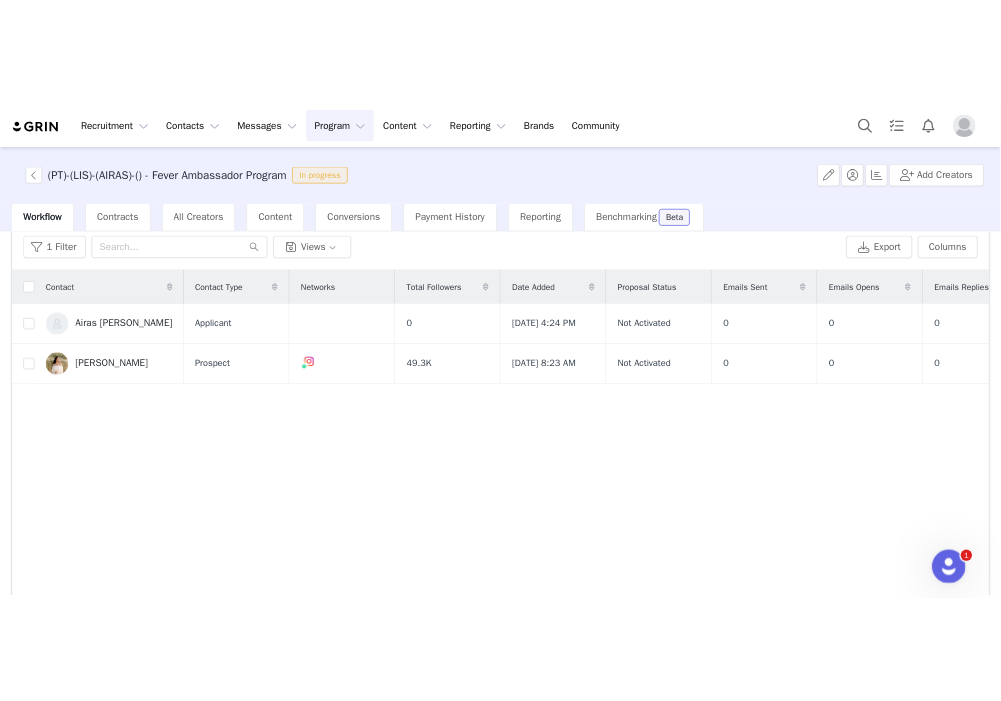 scroll, scrollTop: 0, scrollLeft: 0, axis: both 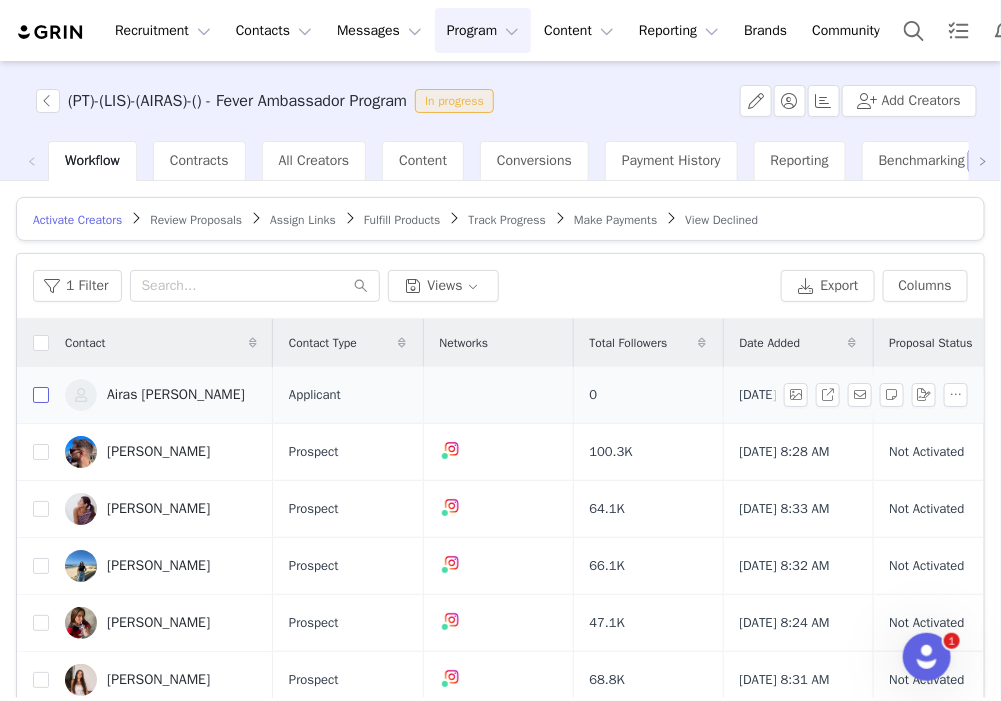 click at bounding box center (41, 395) 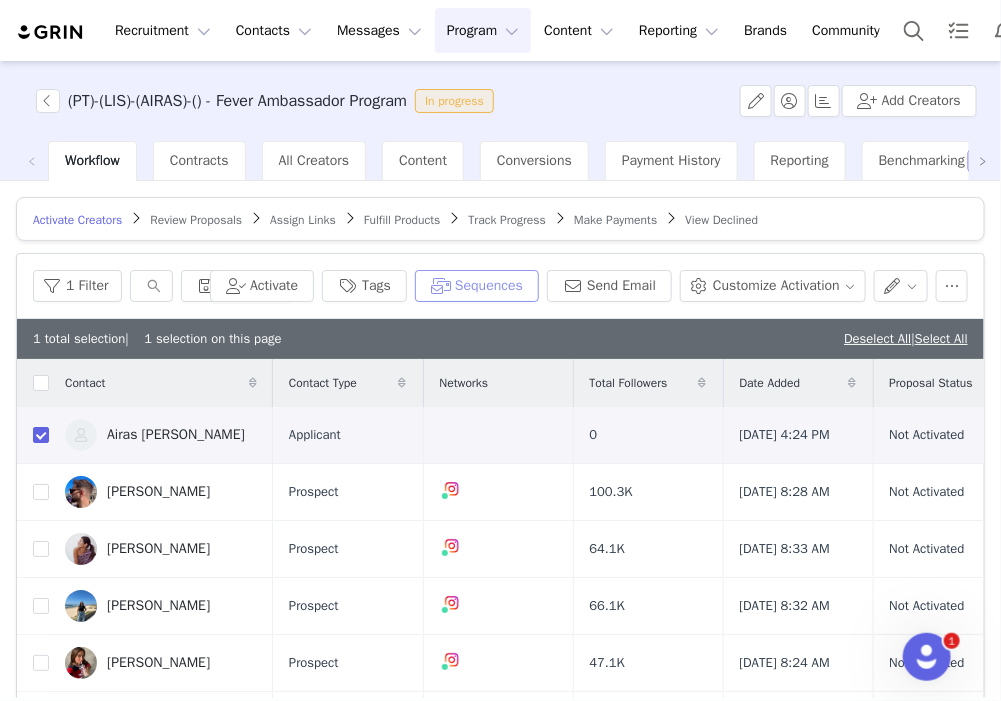 click on "Sequences" at bounding box center (477, 286) 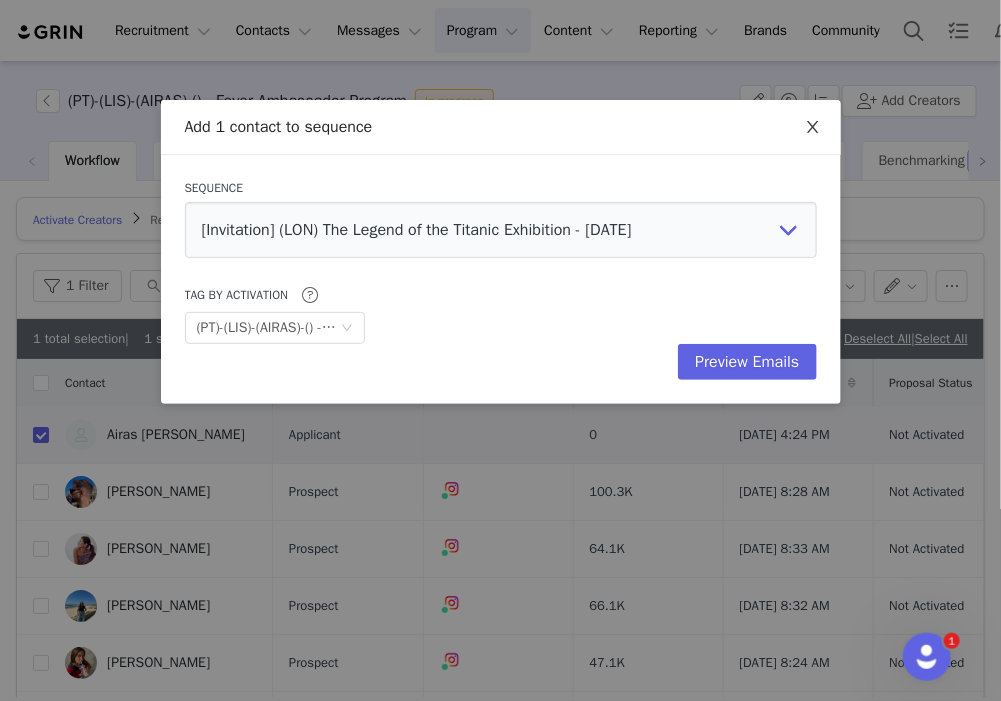 click 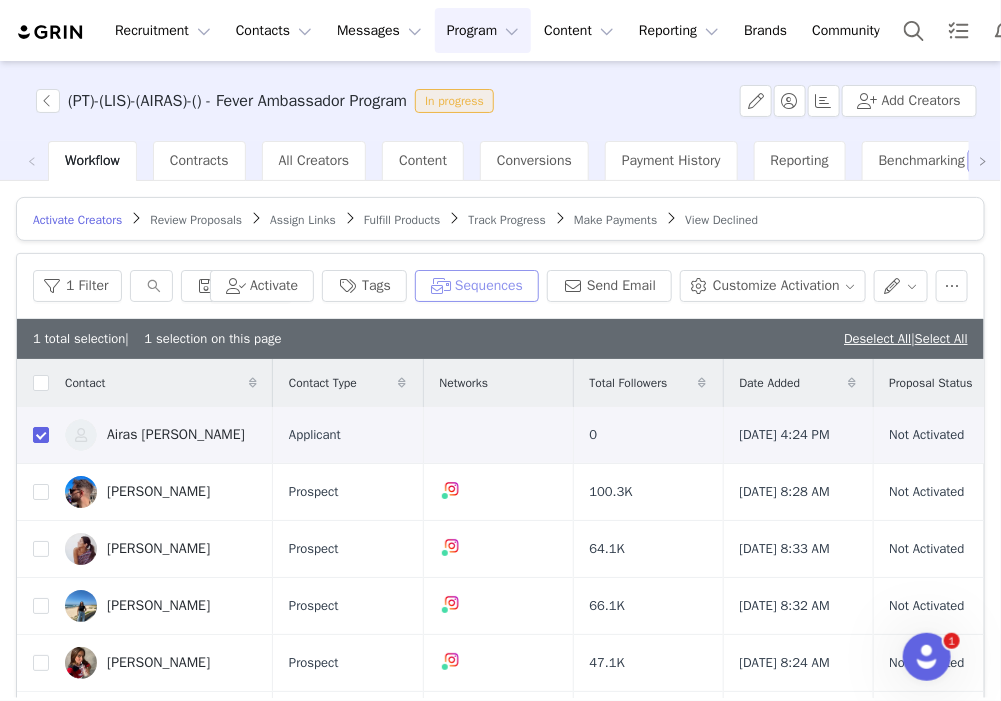 click on "Sequences" at bounding box center [477, 286] 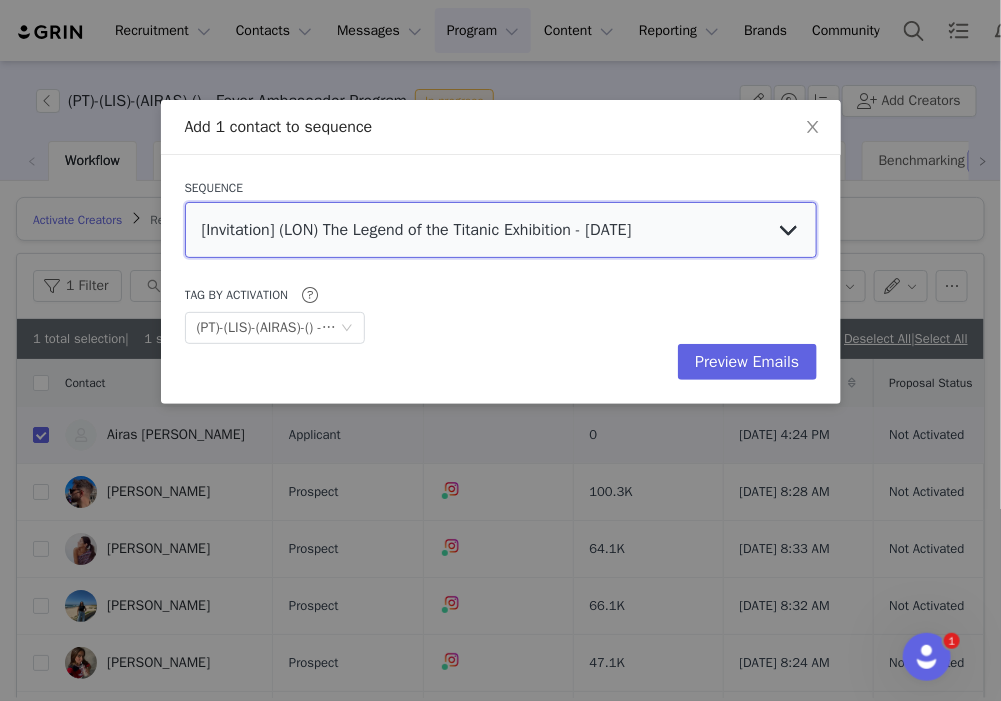 click on "[Invitation] (LON) The Legend of the Titanic Exhibition - July 2025   [Scouting][Lisboa] Become a Fever Ambassador   [Scouting][Rio de Janeiro] Become a Fever Ambassador   [Invitation] ) (LON) Jurassic World IS July 22nd   [Informative] (NYC) KLIMT + BLOOMING Ongoing sessions   [Invitation] - Jules Verne Bruxelles   [Invitation] - Les origines de Paris   (Informative) Darkfield - Influencer Session - Montréal   (Seasonal) Candlelight Summer - Paris   (Seasonal) Candlelight Summer - Madrid   (Seasonal) Candlelight Summer - MIAMI   (Seasonal) Candlelight Summer - Barcelona   [Information] - Optimization llamada atencion PT   [Information] - Optimization Llamada atencion FR   [Information] - Optimization LLamada atencion ES   [Information] - Optimization bloquear PT   [Information] - Optimization BLOQUEAR ES   [Information] - Optimization BLOQUEAR FR   [Invitation] Frida Kahlo - Bruxelles   [Invitation] - Van gogh Paris   [Invitation] - Babylon Park Madrid   [Invitation] (LND) Paradox Birthday party" at bounding box center [501, 230] 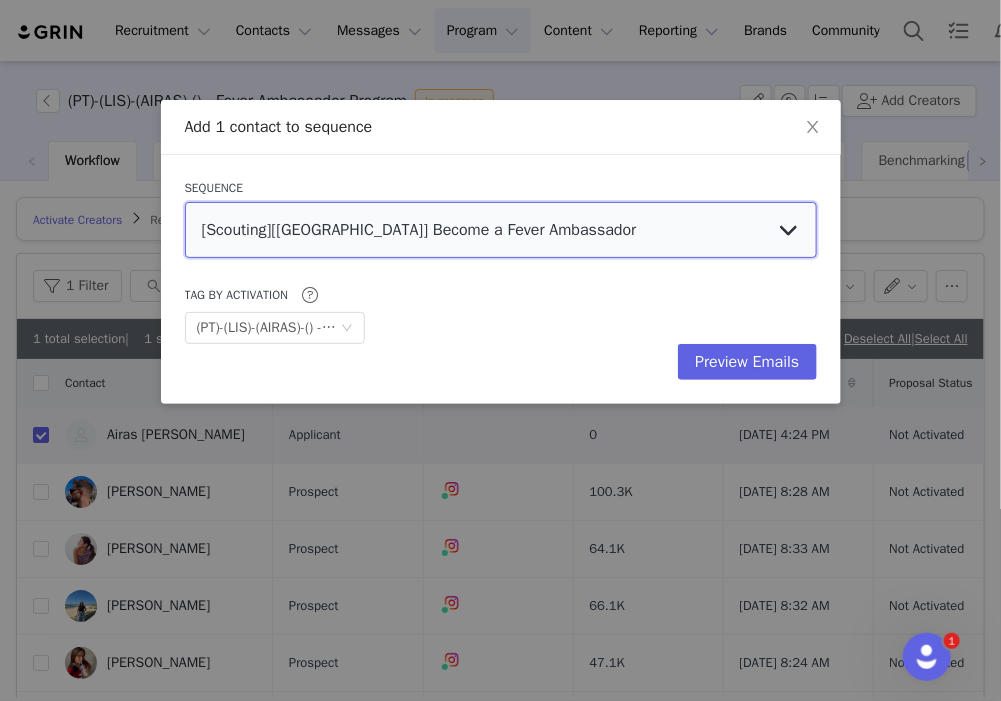 click on "[Invitation] (LON) The Legend of the Titanic Exhibition - July 2025   [Scouting][Lisboa] Become a Fever Ambassador   [Scouting][Rio de Janeiro] Become a Fever Ambassador   [Invitation] ) (LON) Jurassic World IS July 22nd   [Informative] (NYC) KLIMT + BLOOMING Ongoing sessions   [Invitation] - Jules Verne Bruxelles   [Invitation] - Les origines de Paris   (Informative) Darkfield - Influencer Session - Montréal   (Seasonal) Candlelight Summer - Paris   (Seasonal) Candlelight Summer - Madrid   (Seasonal) Candlelight Summer - MIAMI   (Seasonal) Candlelight Summer - Barcelona   [Information] - Optimization llamada atencion PT   [Information] - Optimization Llamada atencion FR   [Information] - Optimization LLamada atencion ES   [Information] - Optimization bloquear PT   [Information] - Optimization BLOQUEAR ES   [Information] - Optimization BLOQUEAR FR   [Invitation] Frida Kahlo - Bruxelles   [Invitation] - Van gogh Paris   [Invitation] - Babylon Park Madrid   [Invitation] (LND) Paradox Birthday party" at bounding box center [501, 230] 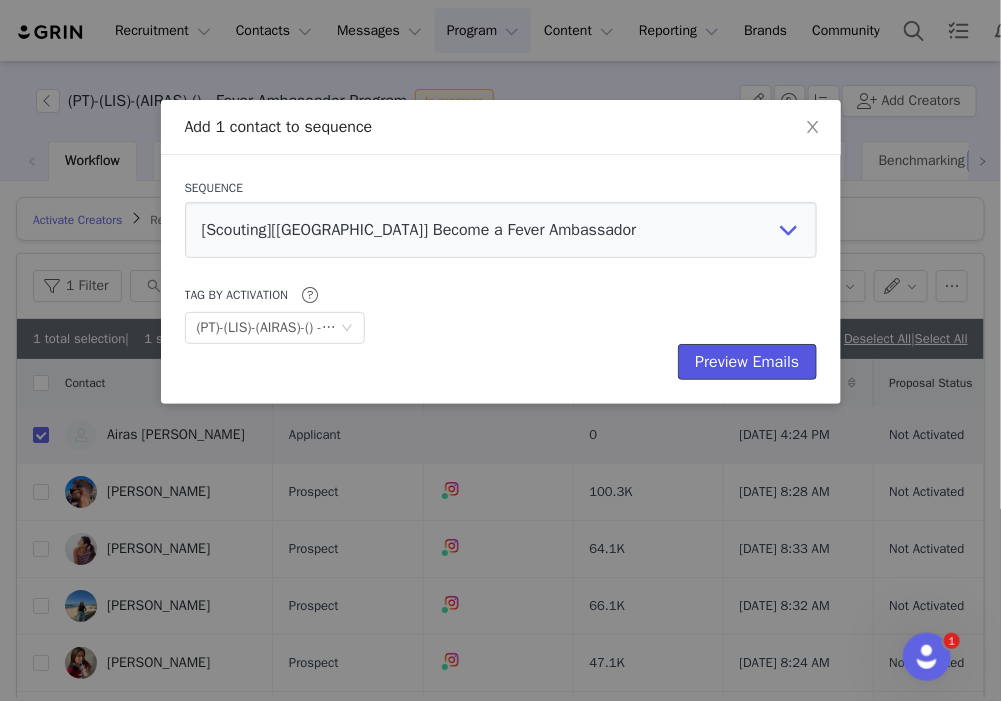 click on "Preview Emails" at bounding box center (747, 362) 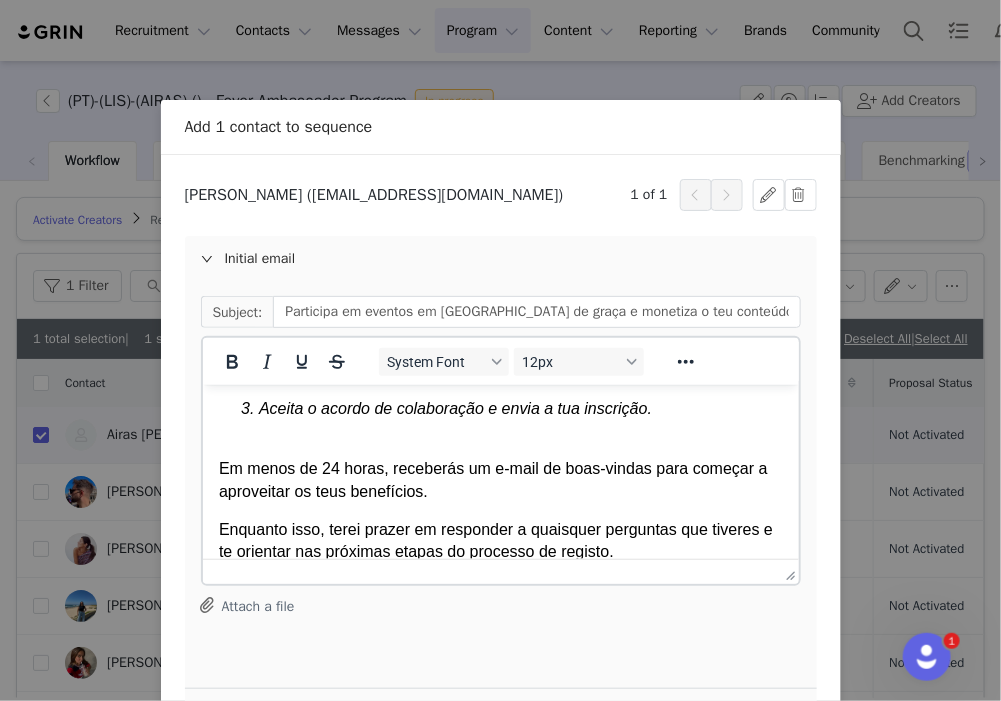 scroll, scrollTop: 953, scrollLeft: 0, axis: vertical 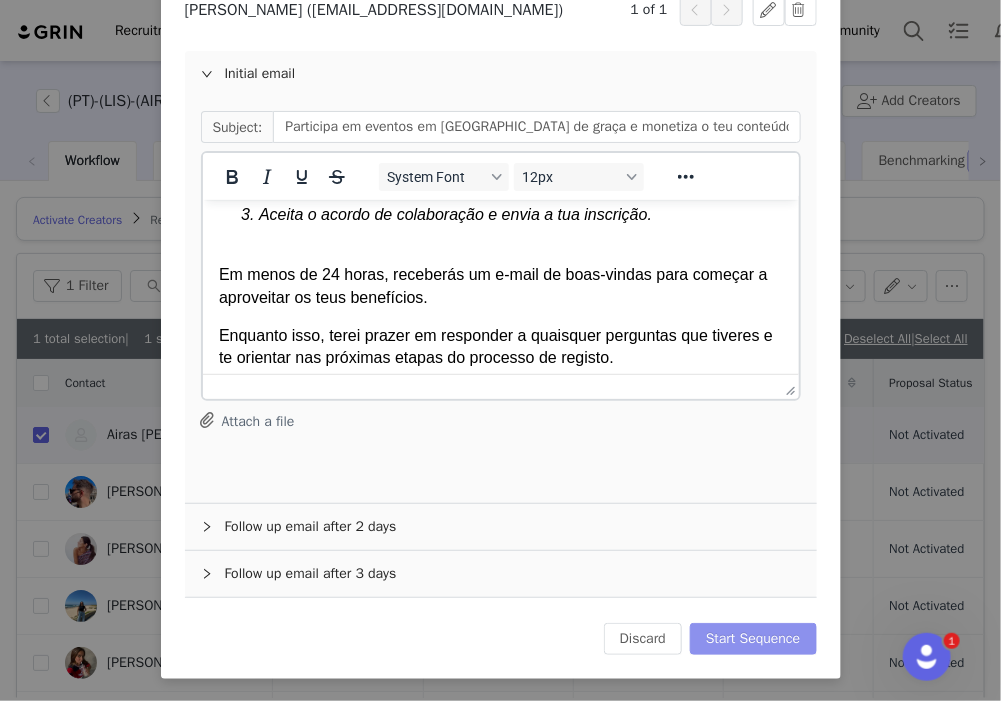 click on "Start Sequence" at bounding box center [753, 639] 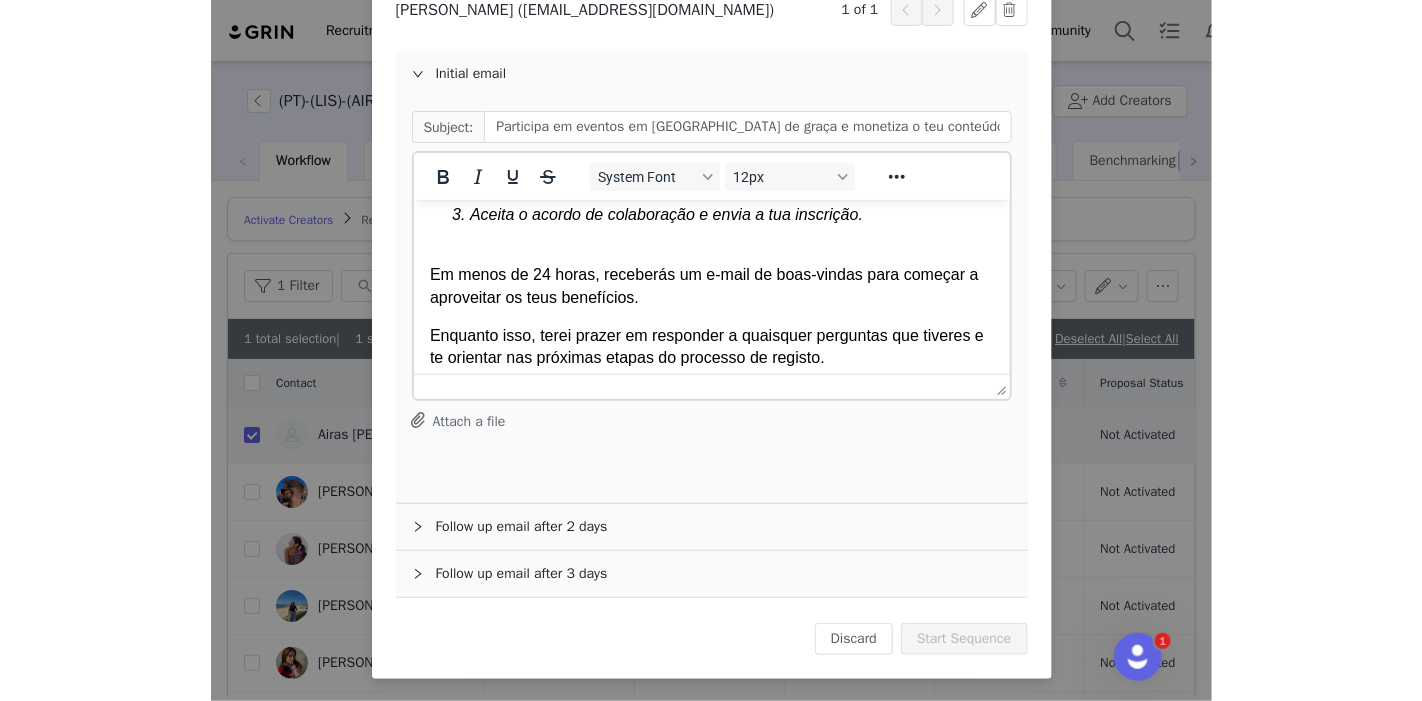 scroll, scrollTop: 0, scrollLeft: 0, axis: both 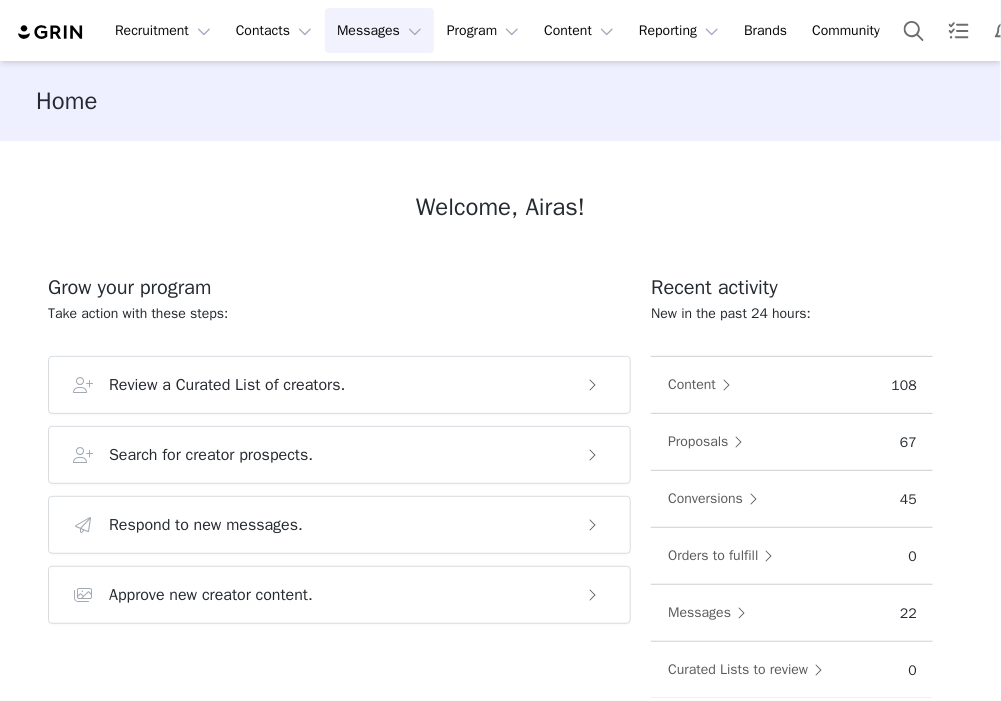click on "Messages Messages" at bounding box center [379, 30] 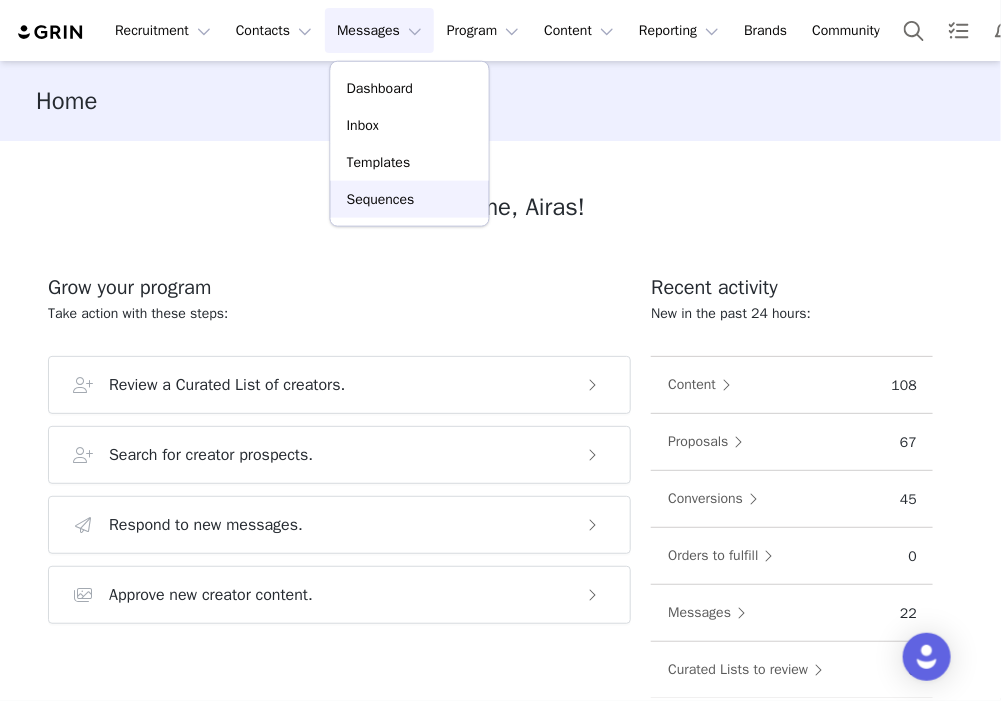 click on "Sequences" at bounding box center [381, 199] 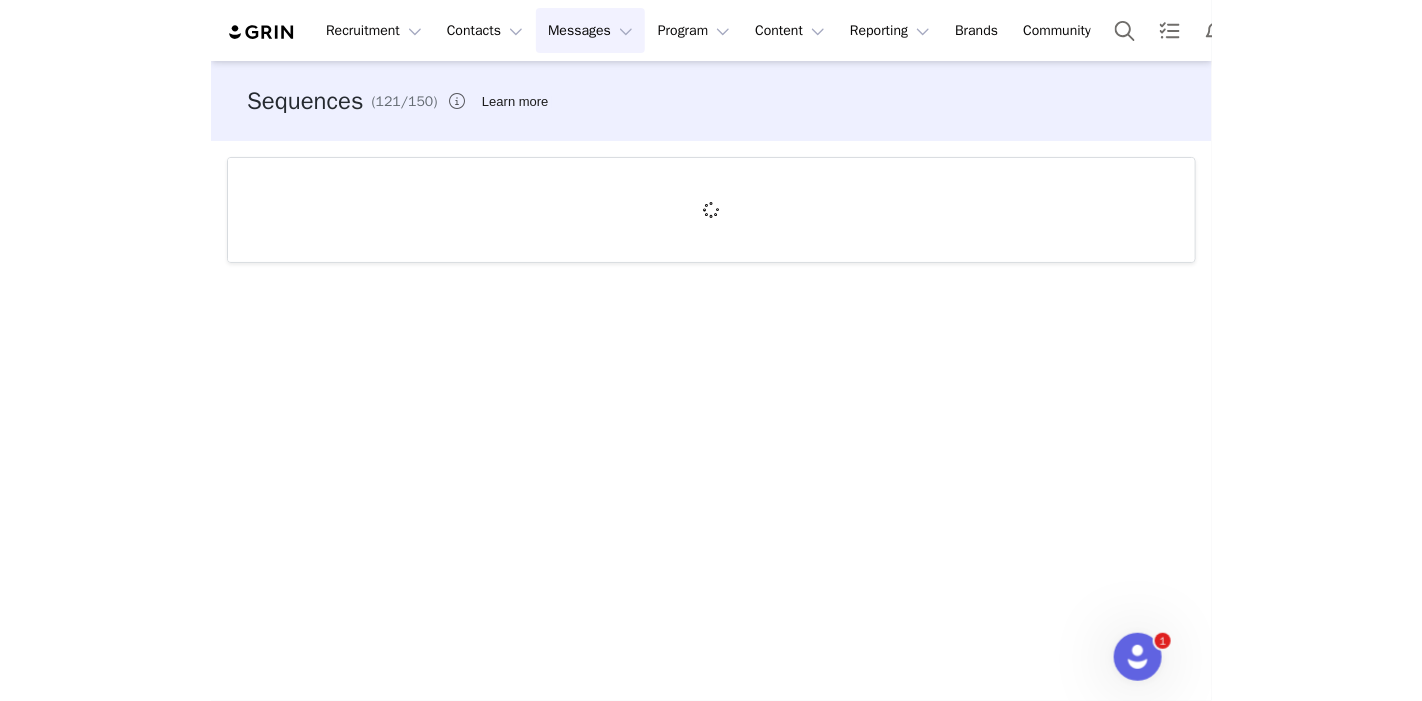 scroll, scrollTop: 0, scrollLeft: 0, axis: both 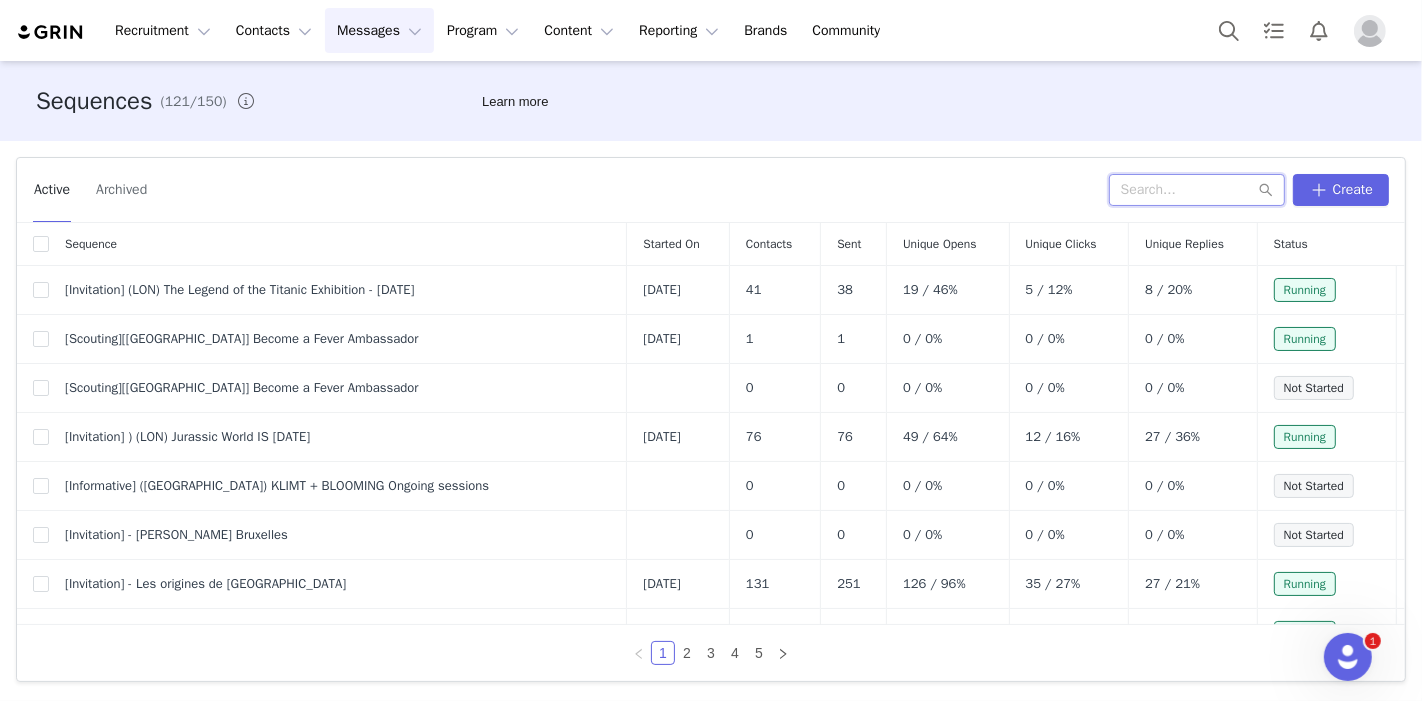 click at bounding box center [1197, 190] 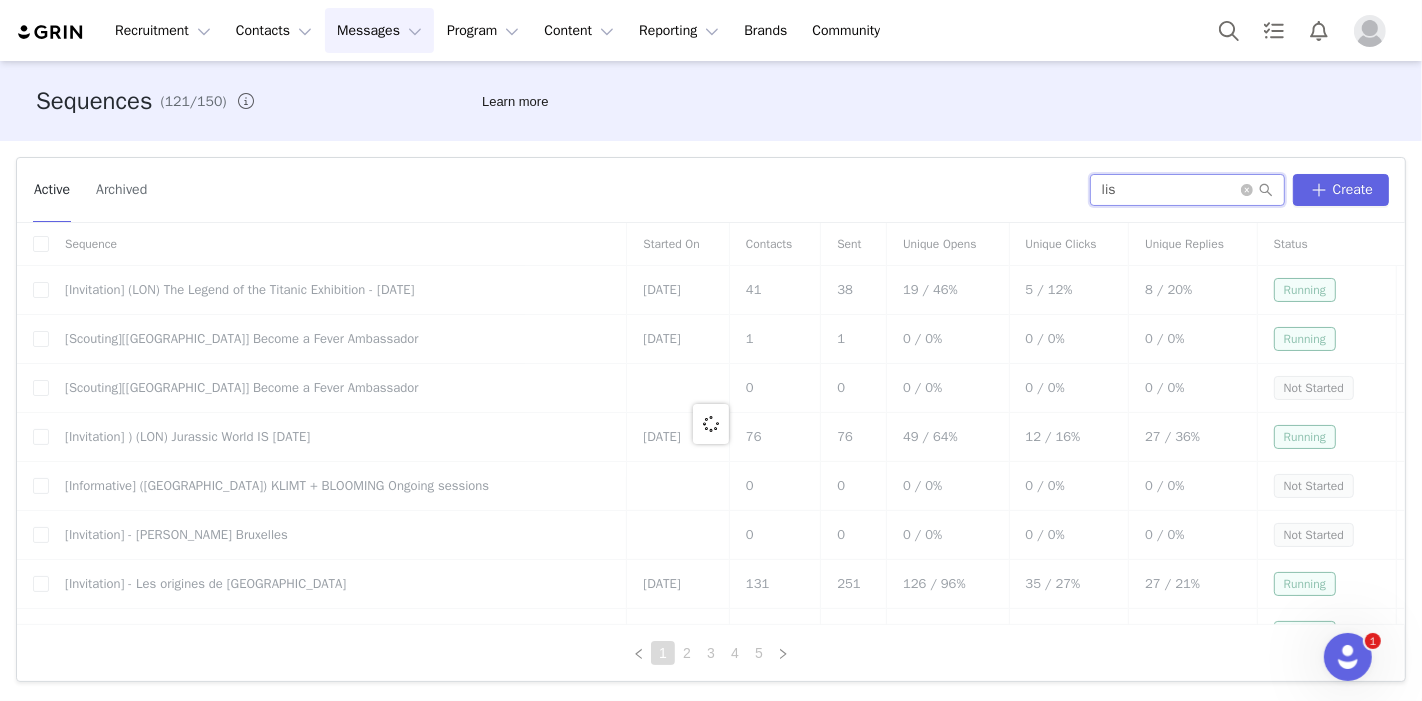 click on "lis" at bounding box center [1187, 190] 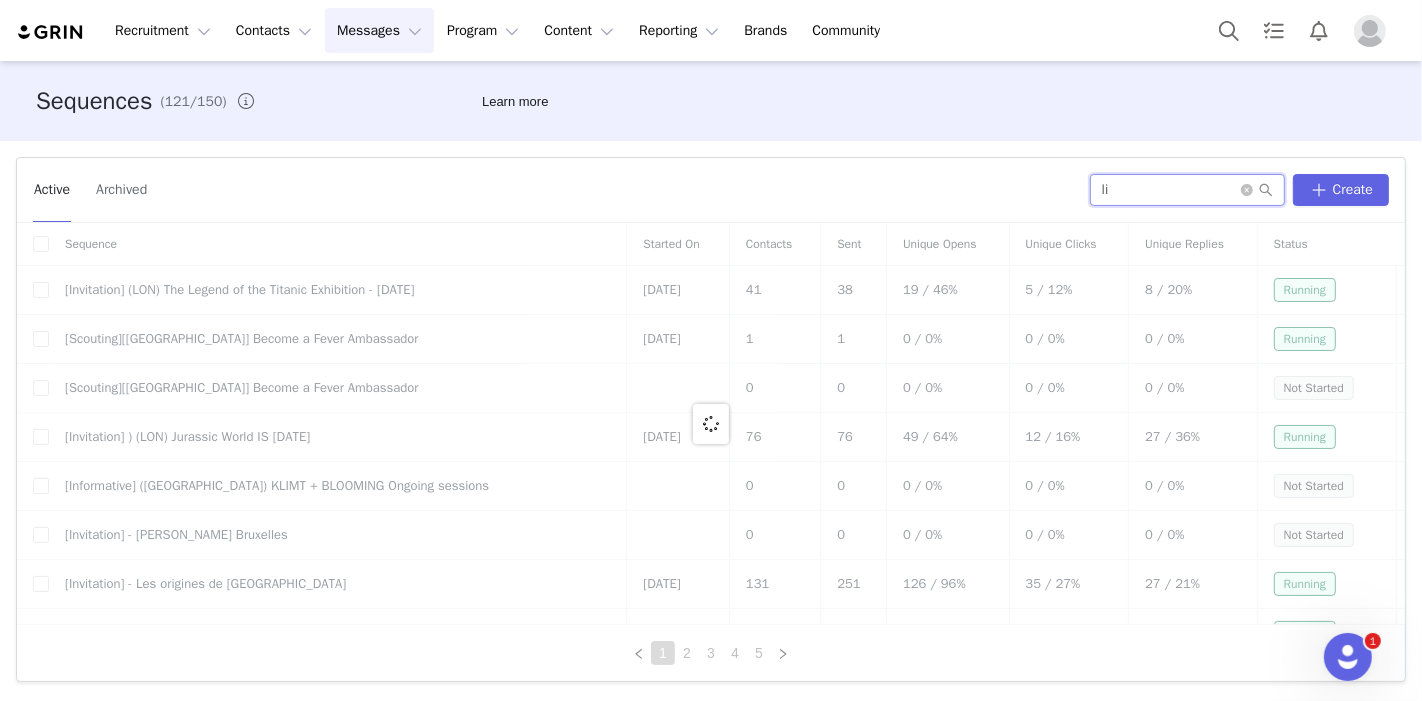 type on "l" 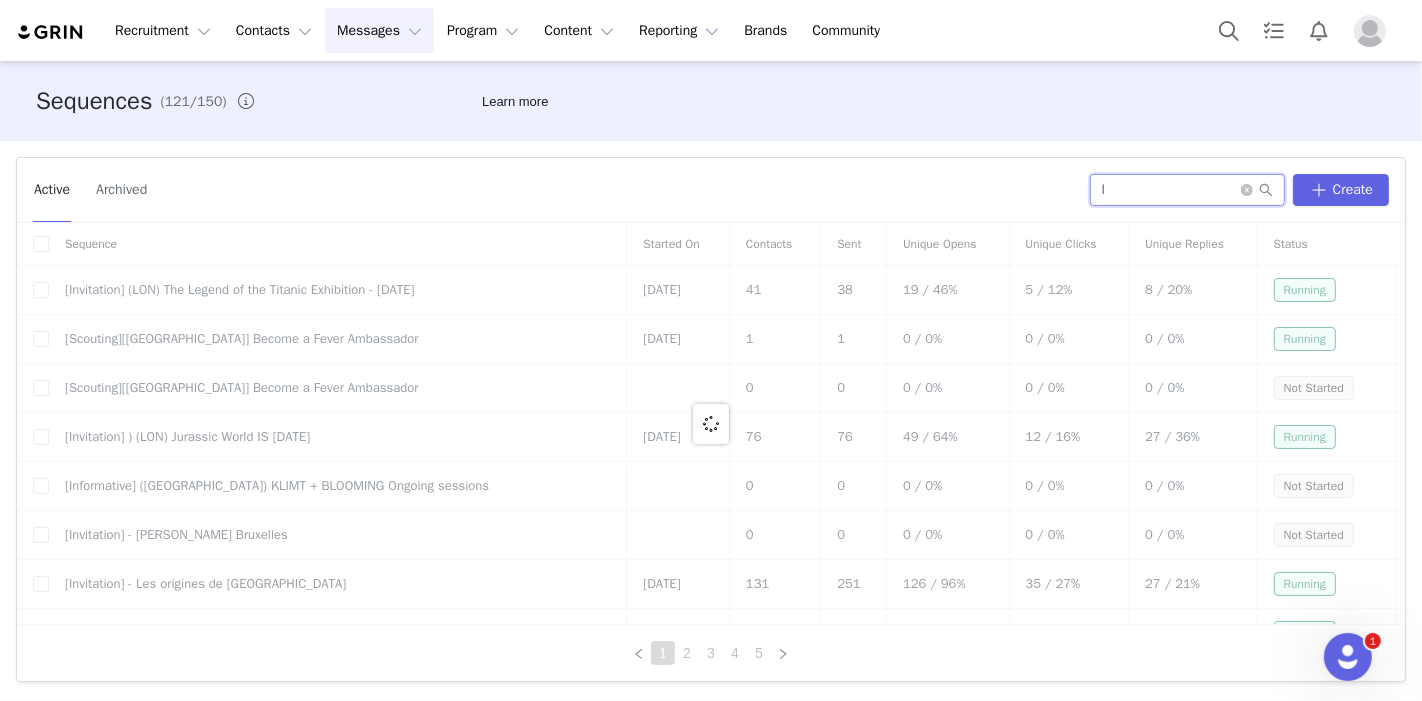 type 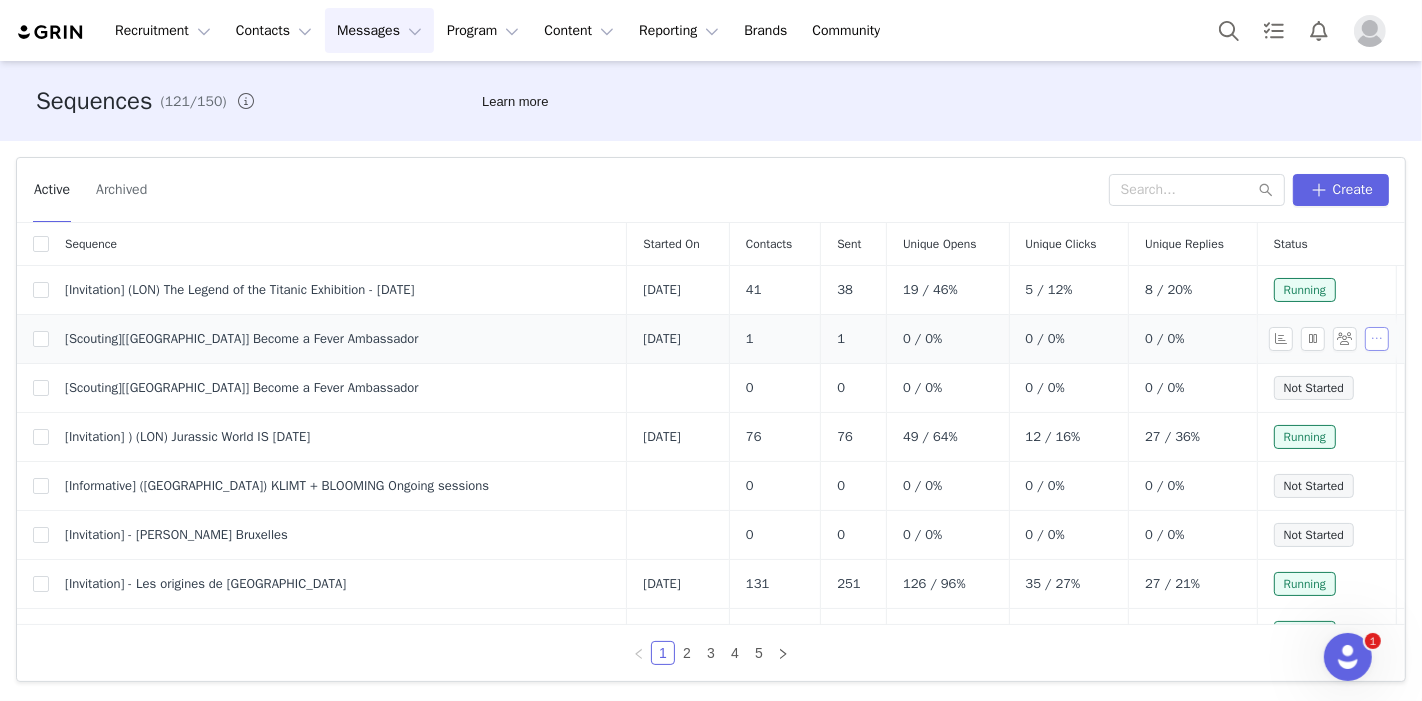 click at bounding box center (1377, 339) 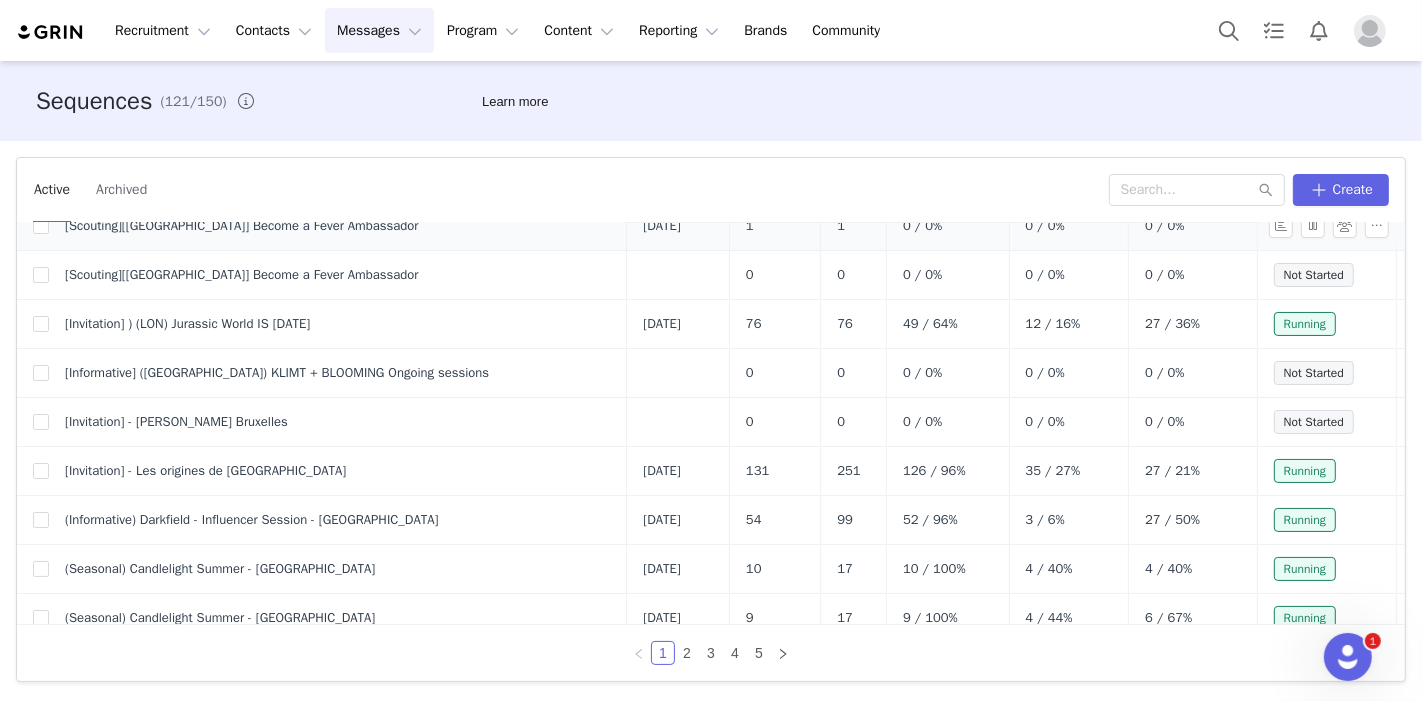scroll, scrollTop: 0, scrollLeft: 0, axis: both 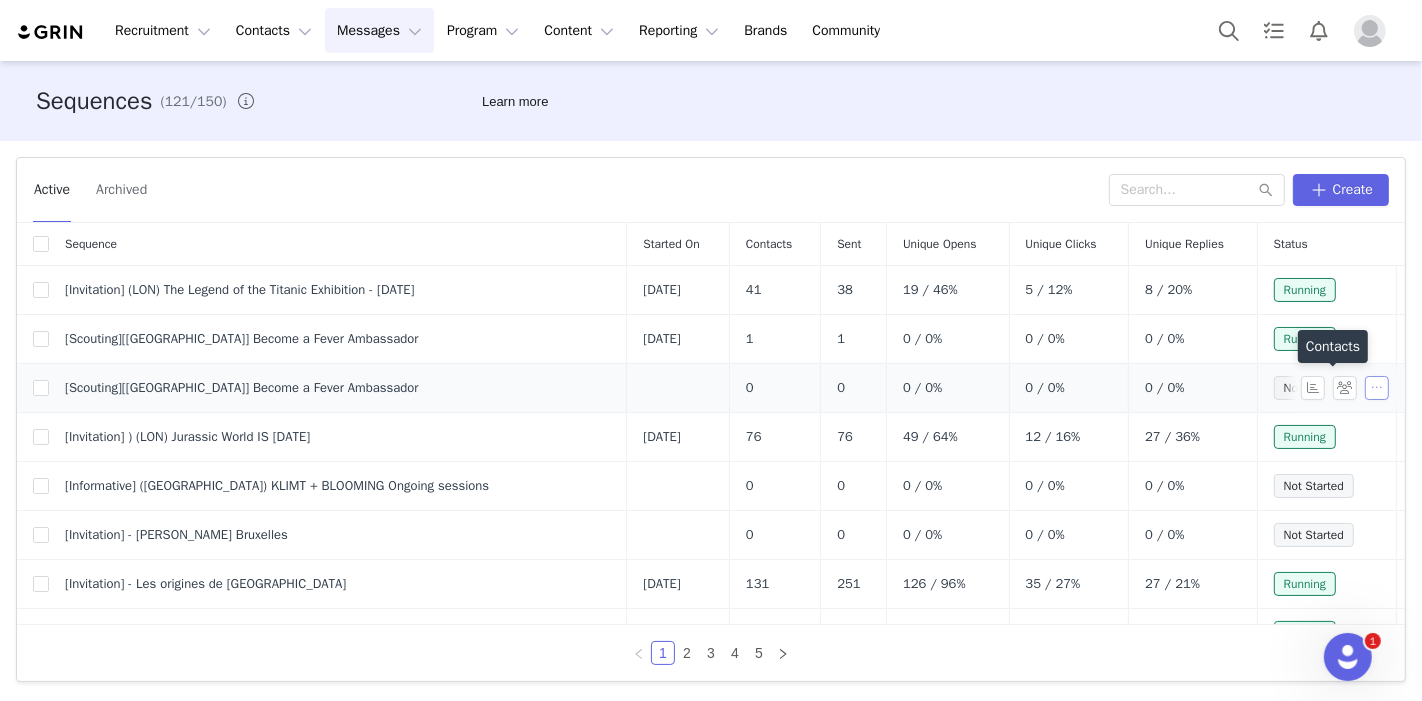 click at bounding box center (1377, 388) 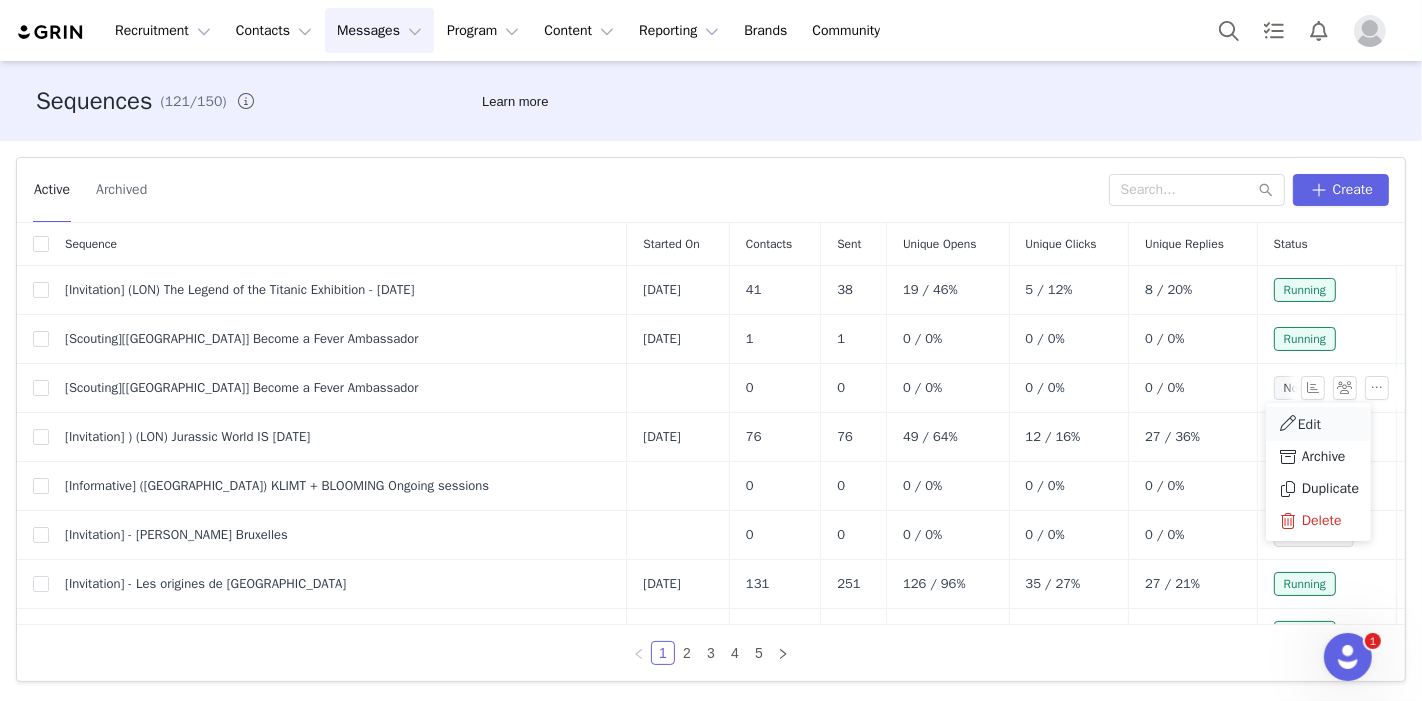 click on "Edit" at bounding box center [1318, 424] 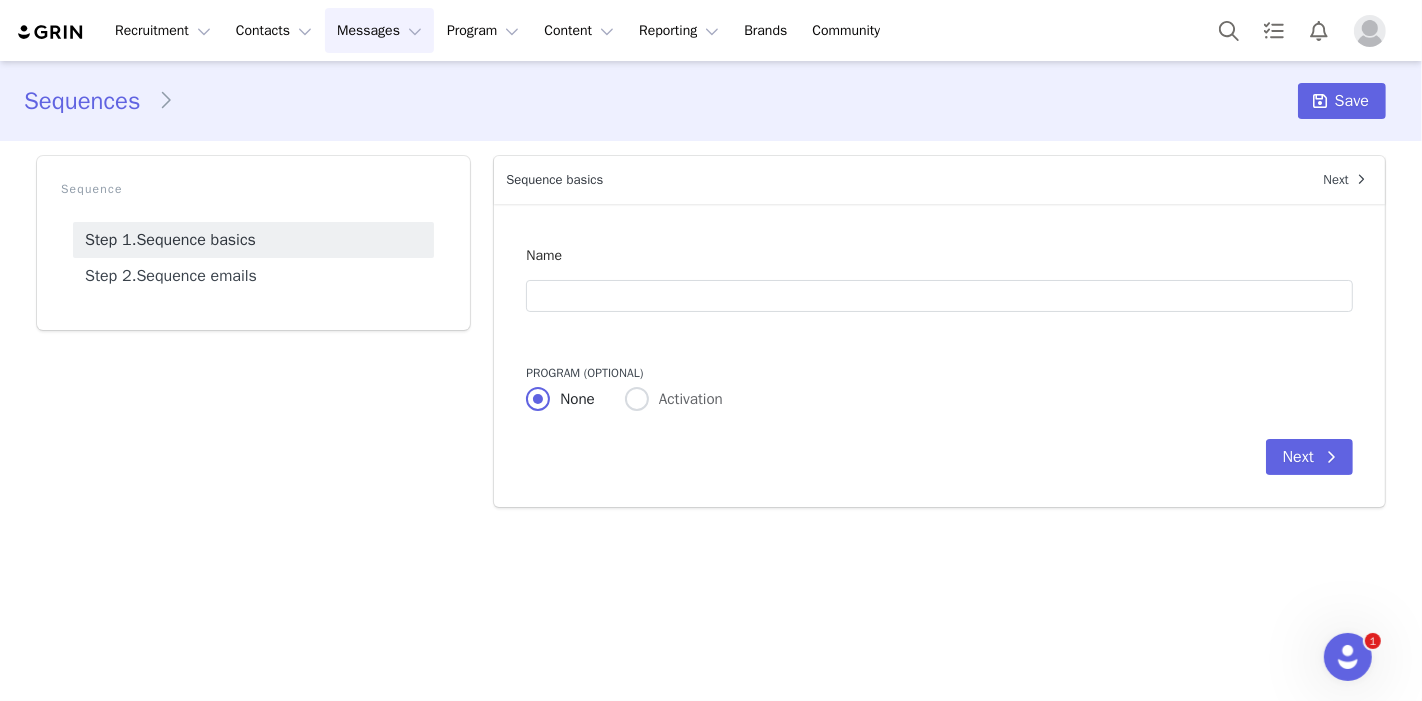 type on "[Scouting][Rio de Janeiro] Become a Fever Ambassador" 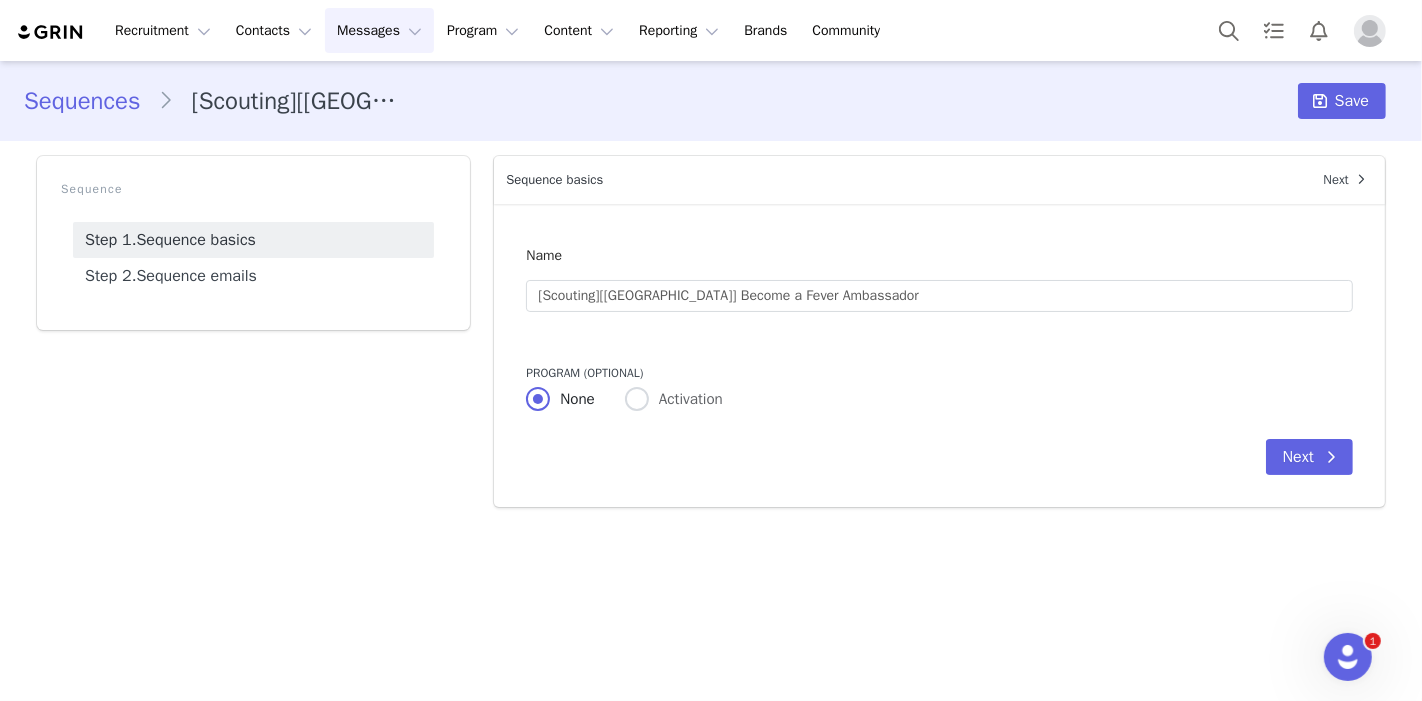 radio on "false" 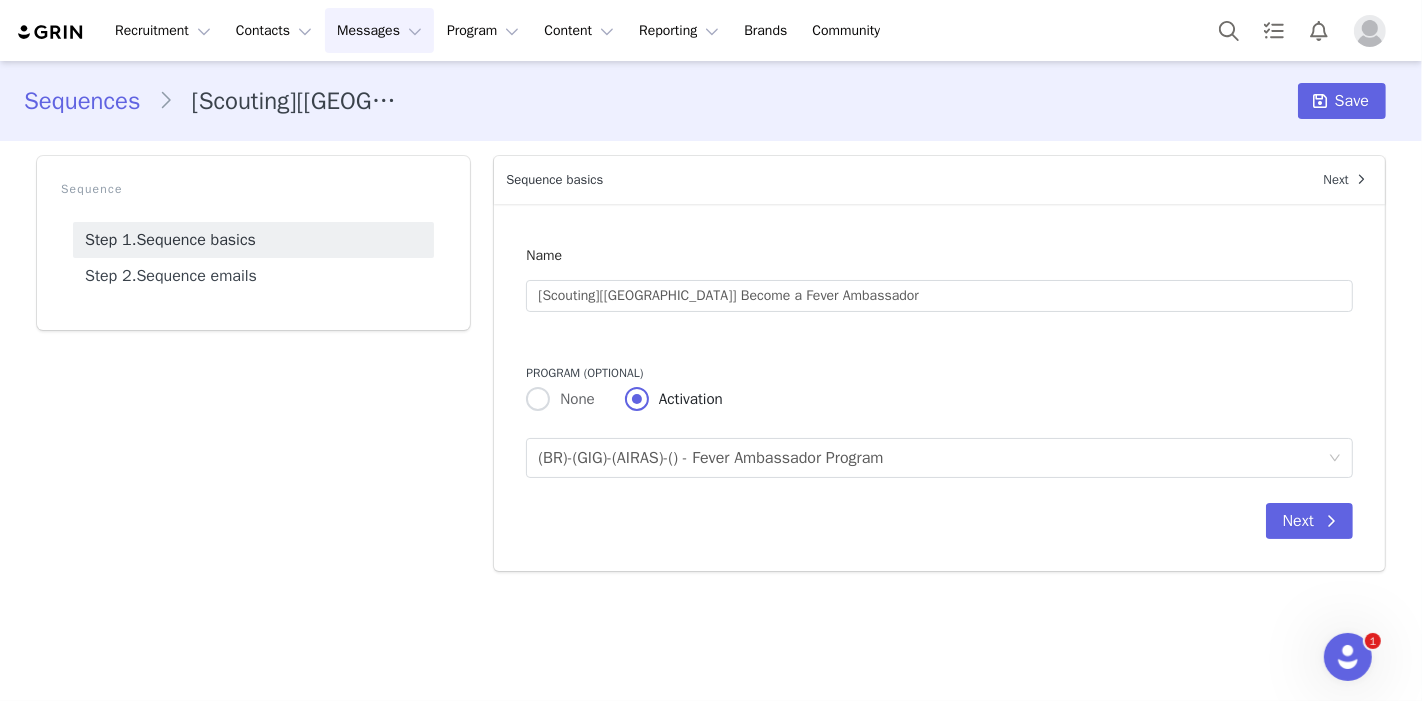 scroll, scrollTop: 0, scrollLeft: 0, axis: both 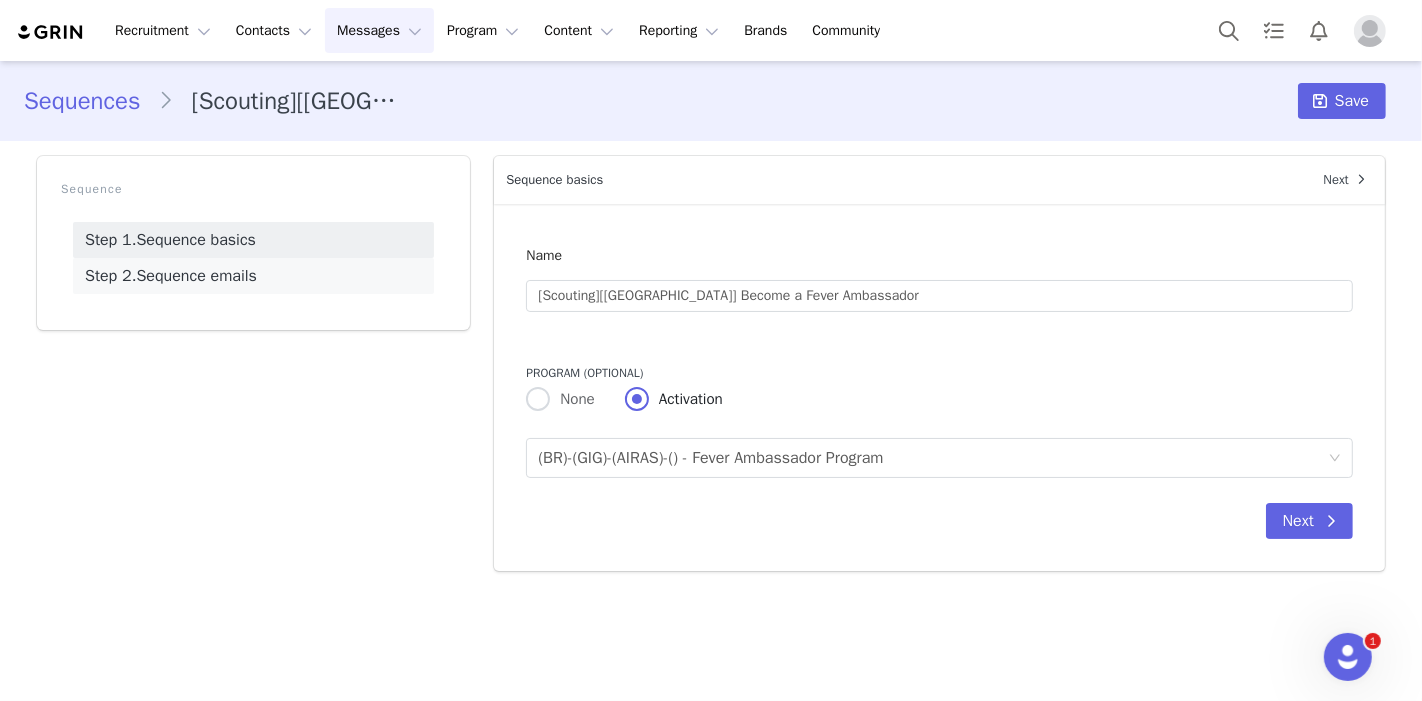 click on "Step 2.  Sequence emails" at bounding box center (253, 276) 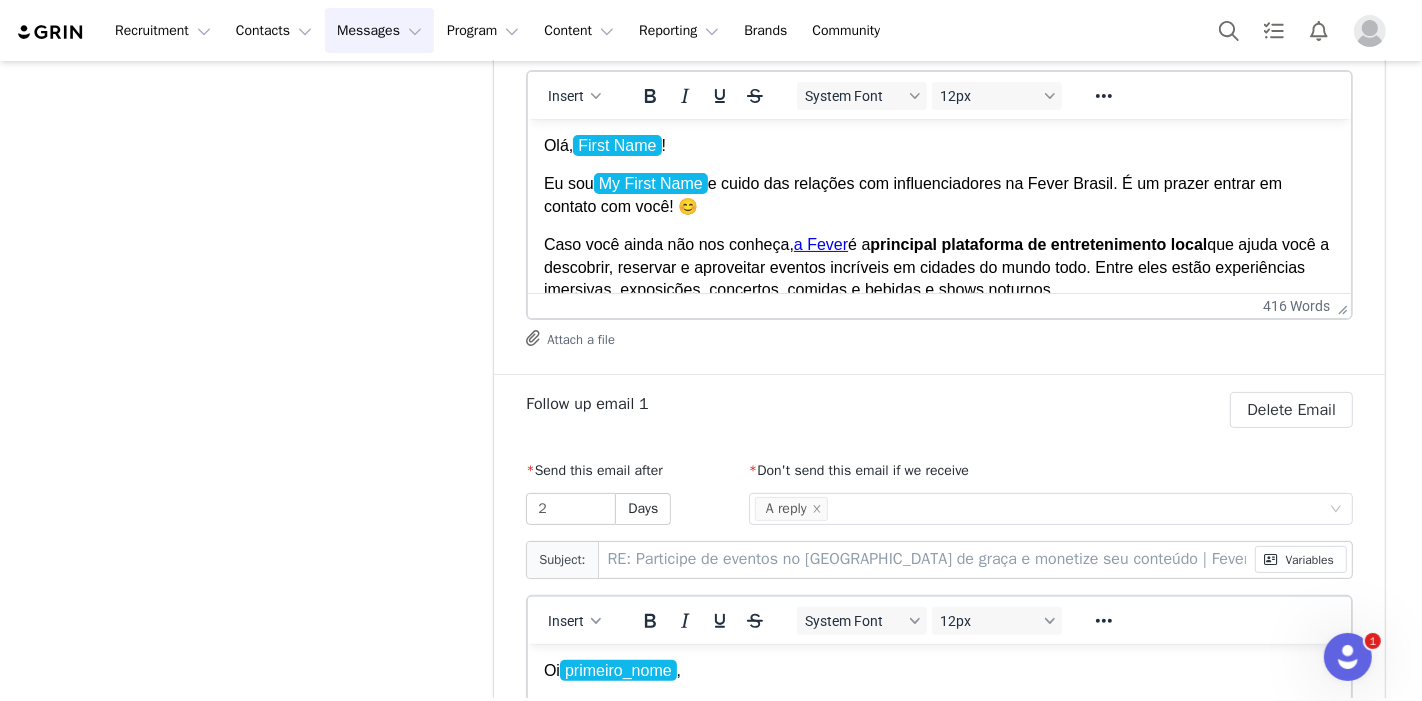 scroll, scrollTop: 333, scrollLeft: 0, axis: vertical 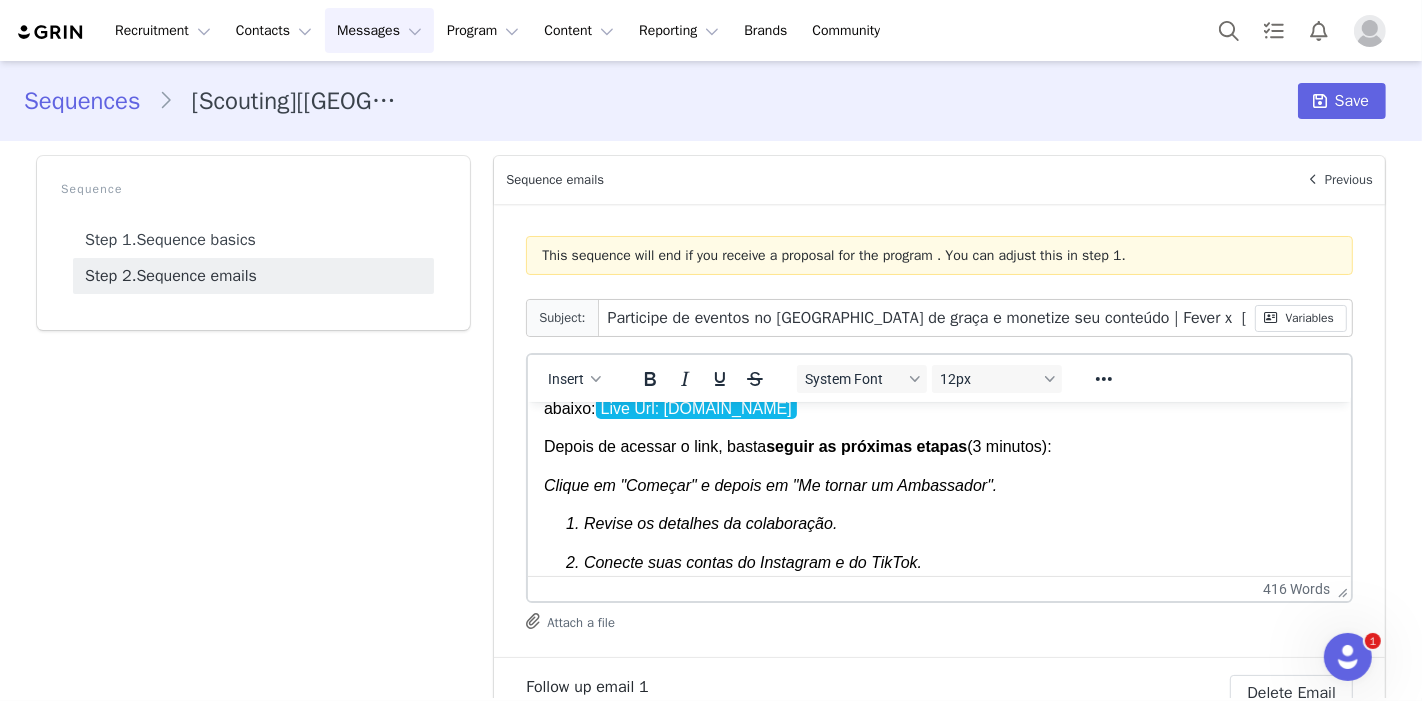 click on "Airas Mera" at bounding box center (939, 875) 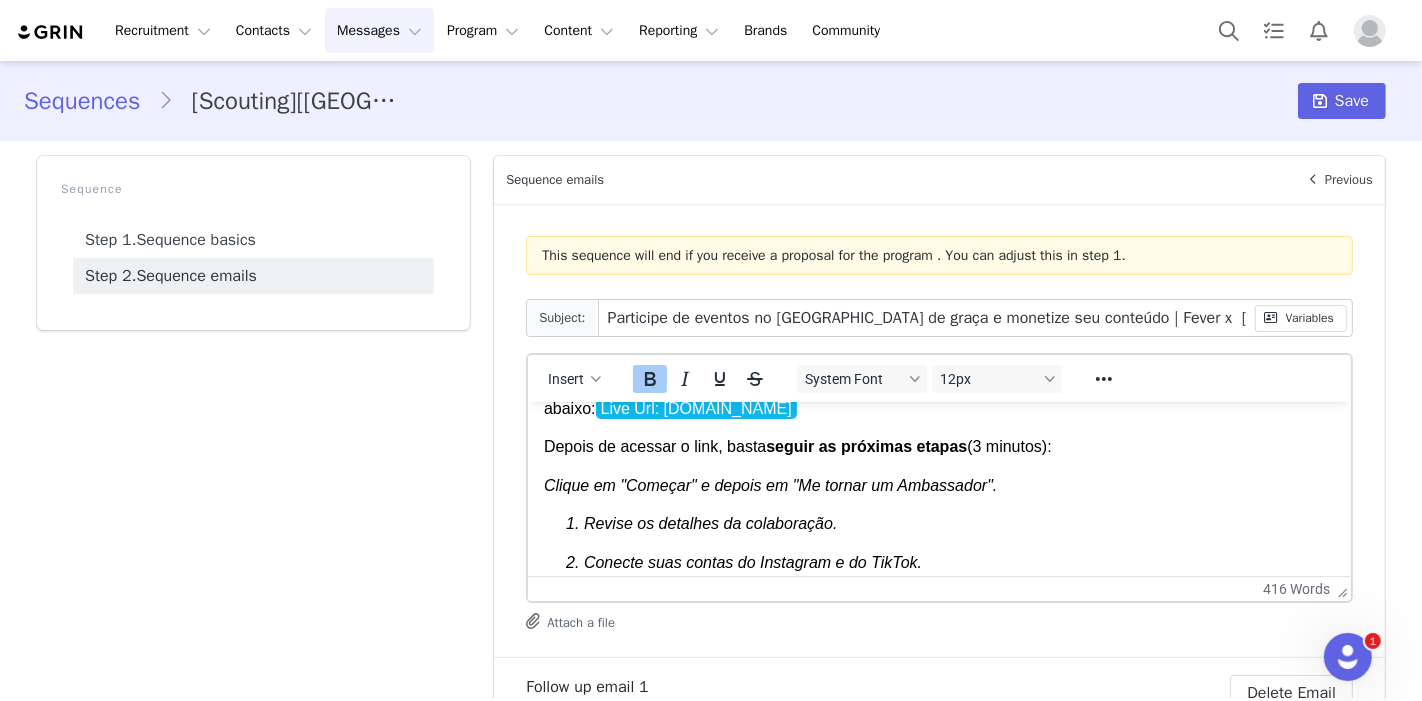 type 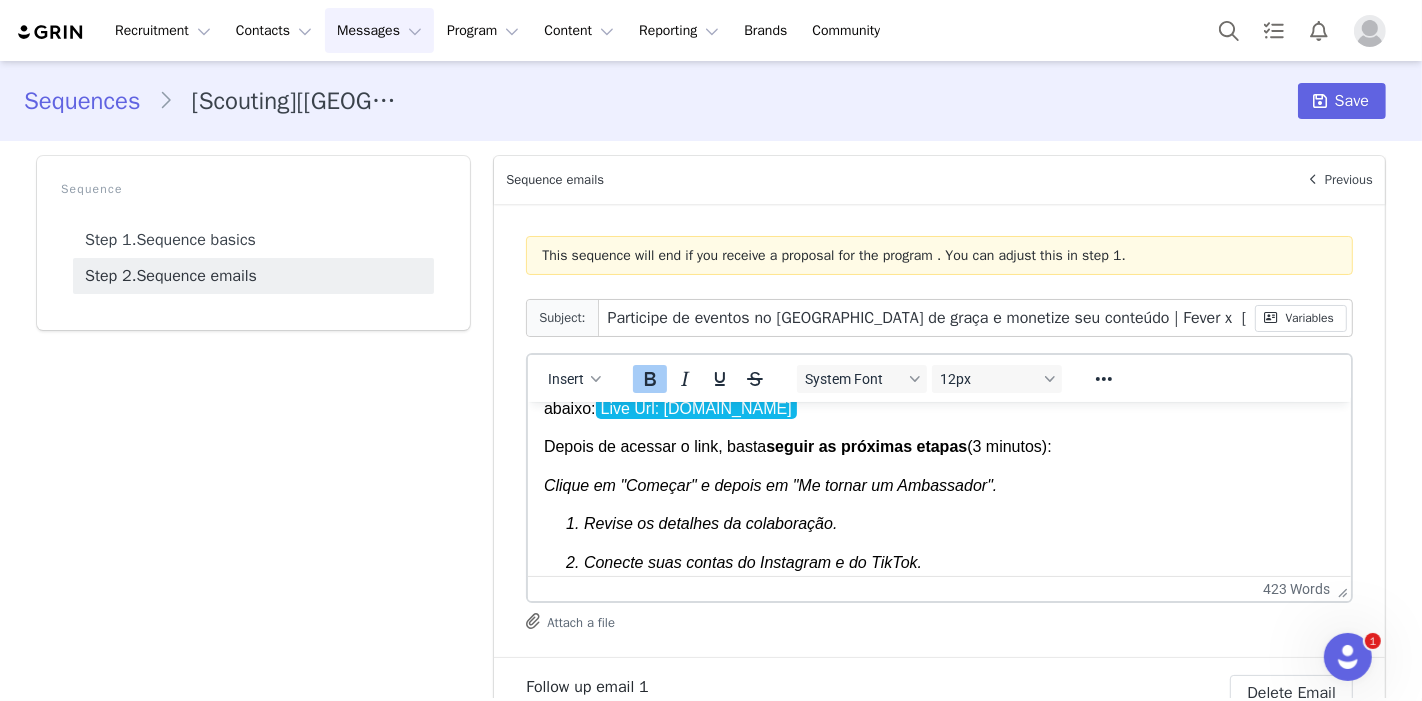 drag, startPoint x: 587, startPoint y: 500, endPoint x: 526, endPoint y: 498, distance: 61.03278 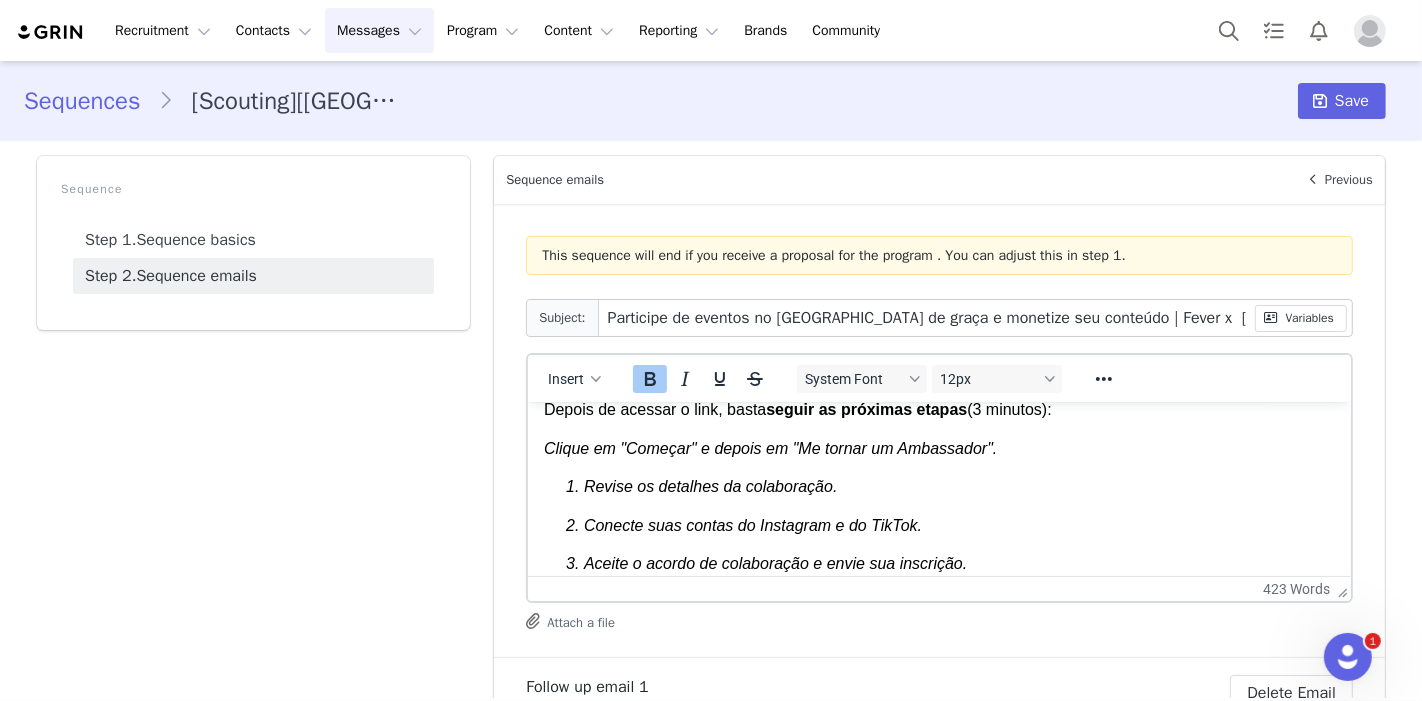 scroll, scrollTop: 819, scrollLeft: 0, axis: vertical 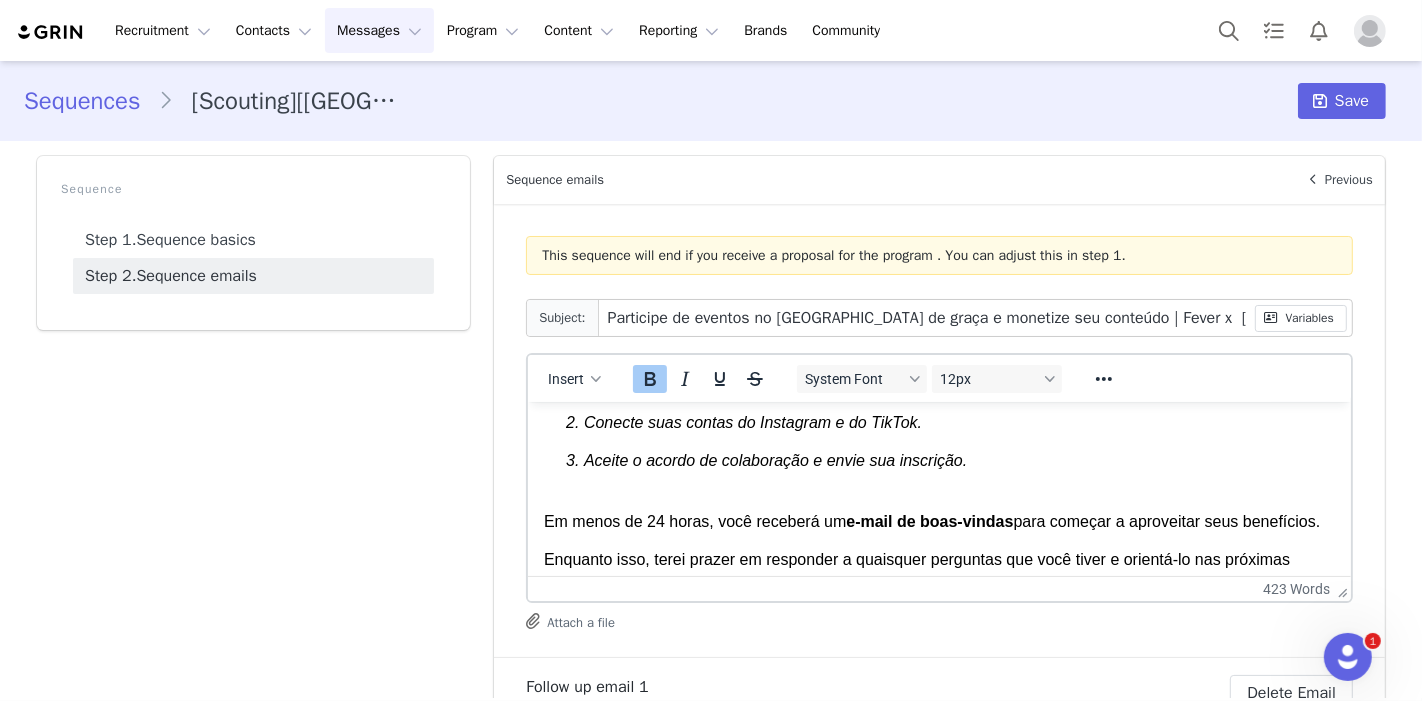 drag, startPoint x: 540, startPoint y: 468, endPoint x: 778, endPoint y: 573, distance: 260.13266 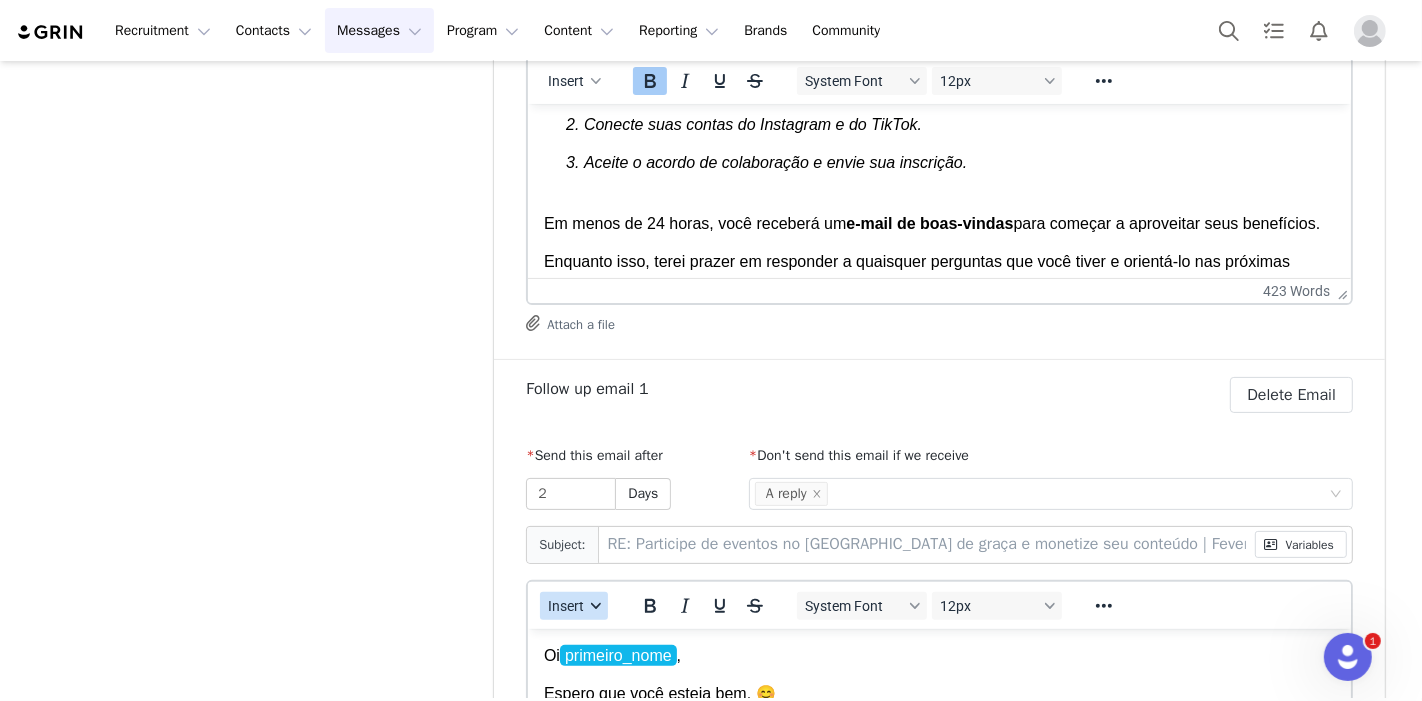 scroll, scrollTop: 555, scrollLeft: 0, axis: vertical 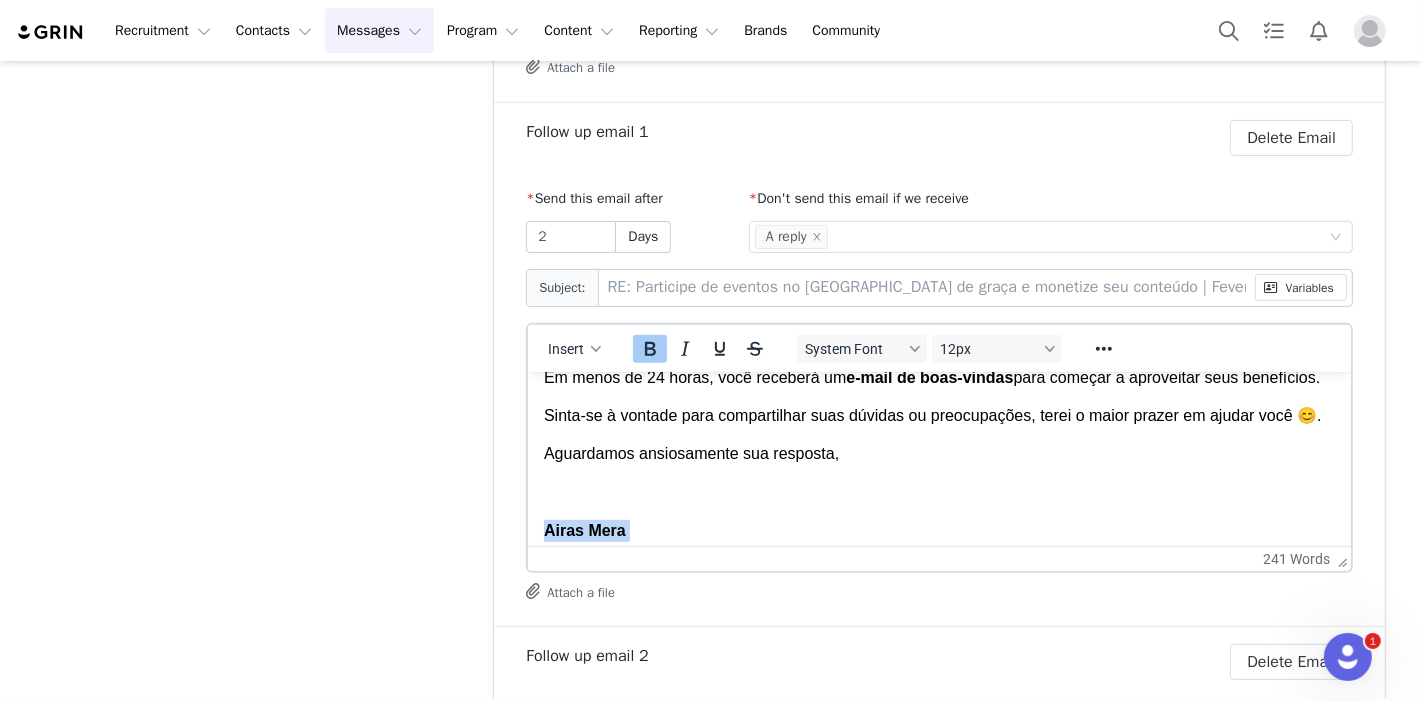 drag, startPoint x: 540, startPoint y: 520, endPoint x: 1244, endPoint y: 932, distance: 815.69604 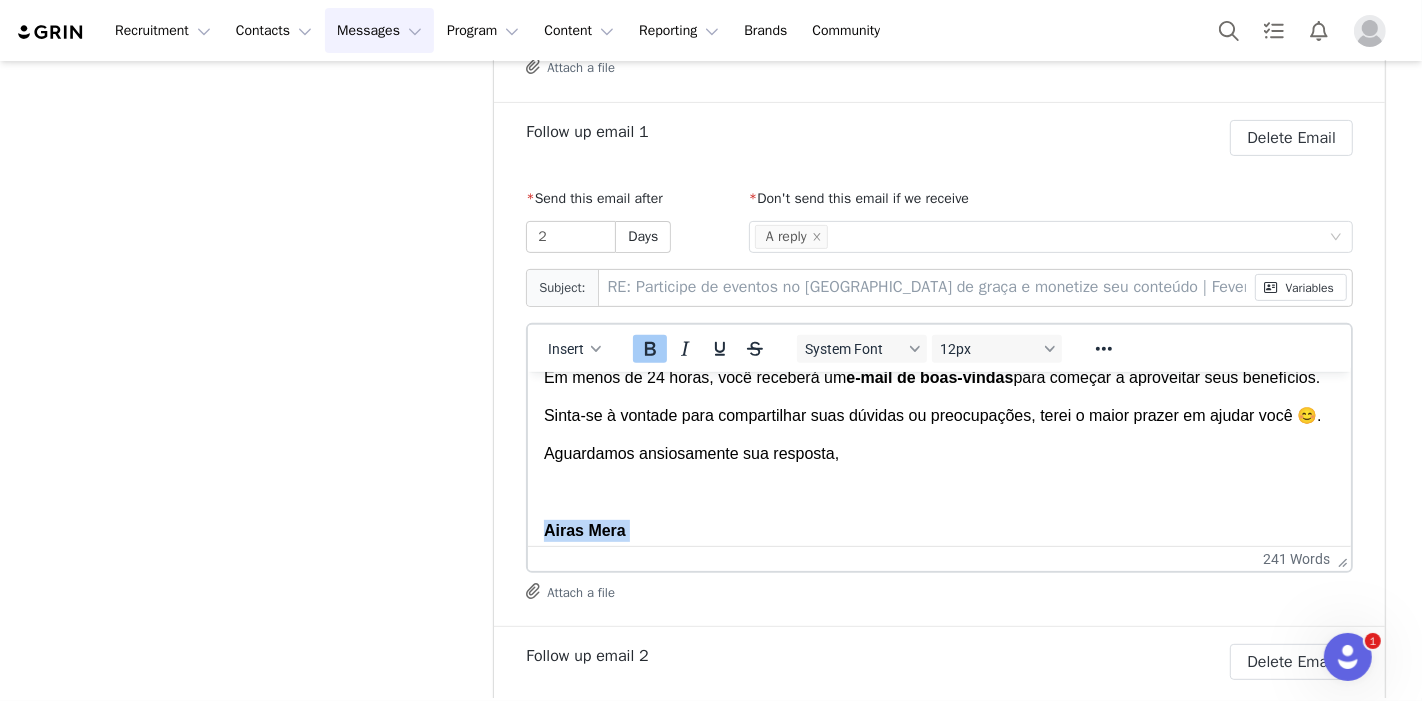 click on "Oi  primeiro_nome , Espero que você esteja bem. 😊 Estou entrando em contato com você para dar continuidade ao meu e-mail anterior. Você tem uma oportunidade única: a chance de participar de experiências incríveis no Rio de Janeiro e, ao mesmo tempo, monetizar seu conteúdo! Se você tiver alguma  dúvida sobre o valor e o uso do seu cupom, comissões, flexibilidade do programa ou qualquer informação adicional relacionada ao programa , estamos aqui para fornecer respostas e suporte! Fique à vontade para enviar suas perguntas. Se a nossa proposta lhe parecer interessante, não hesite em participar da nossa Comunidade de Embaixadores hoje mesmo! Você pode  enviar sua inscrição  por meio do seguinte link com as instruções fornecidas abaixo:  Live Url: feverambassadors.grin.live . Depois de inserir o link, você só precisa seguir as próximas etapas. Você não deve levar mais de 3 minutos. Clique em "Começar" e depois em "Me tornar um Ambassador". Revise os detalhes da colaboração.   ." at bounding box center (939, 323) 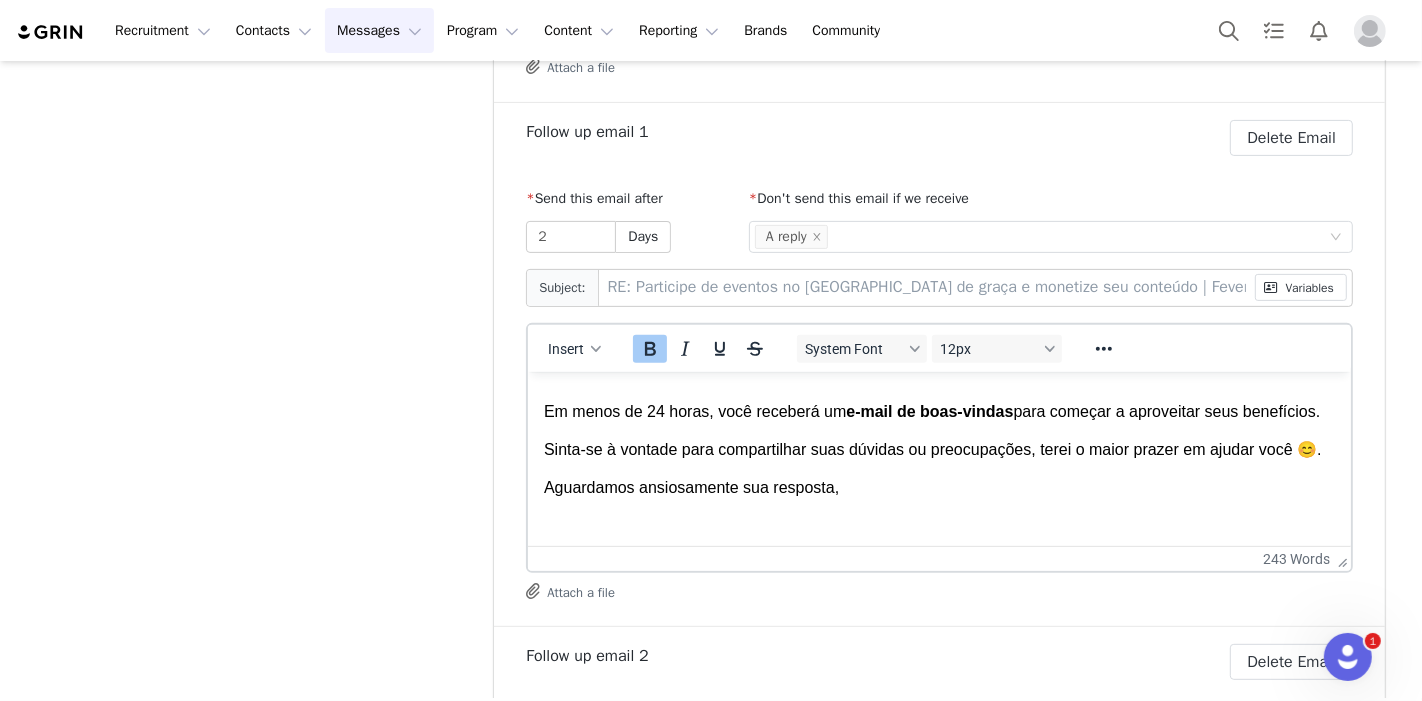 scroll, scrollTop: 562, scrollLeft: 0, axis: vertical 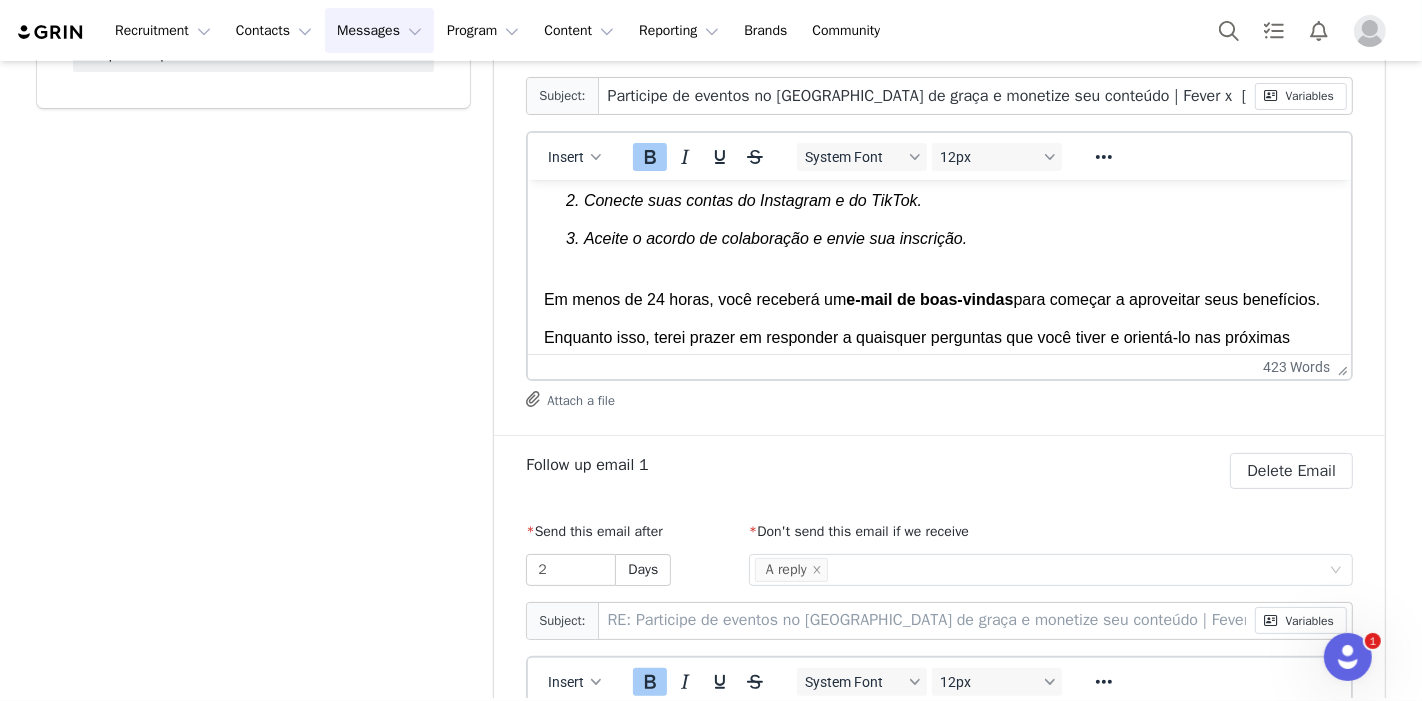 click at bounding box center (939, 719) 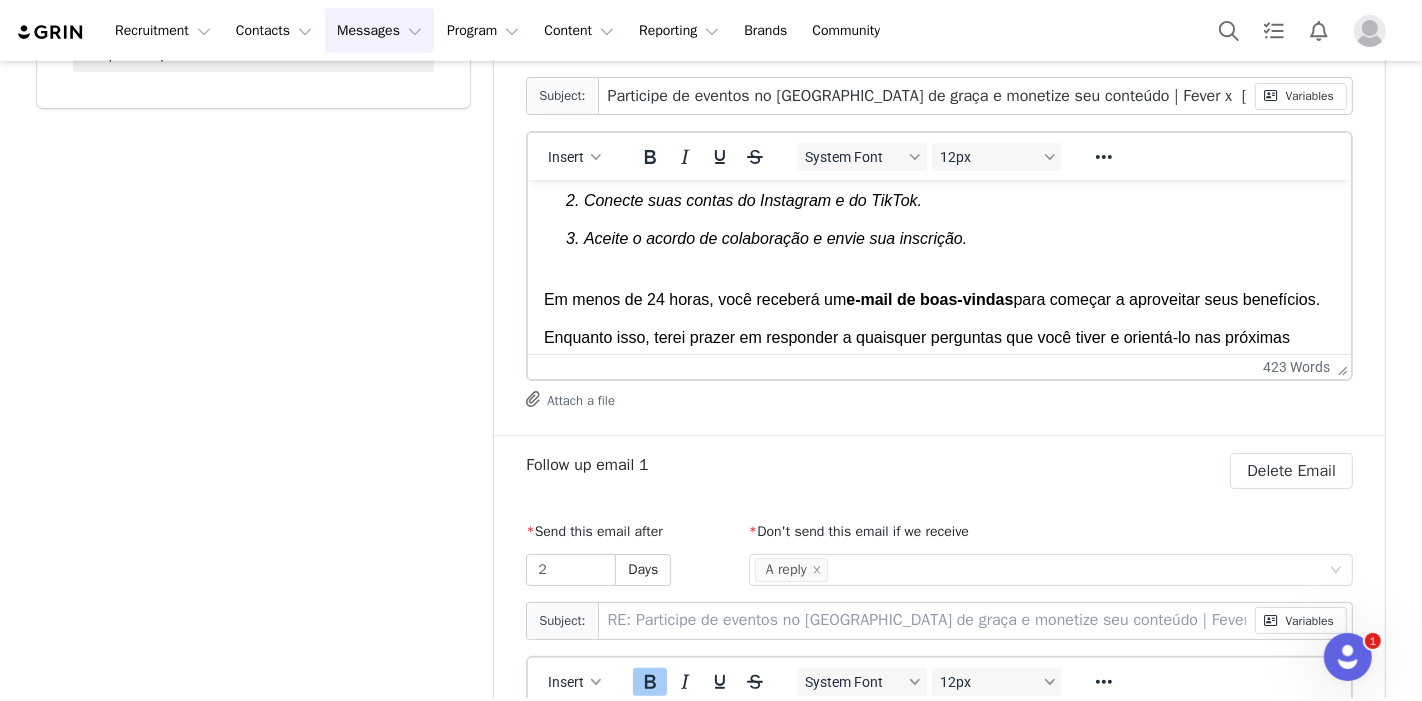 scroll, scrollTop: 597, scrollLeft: 0, axis: vertical 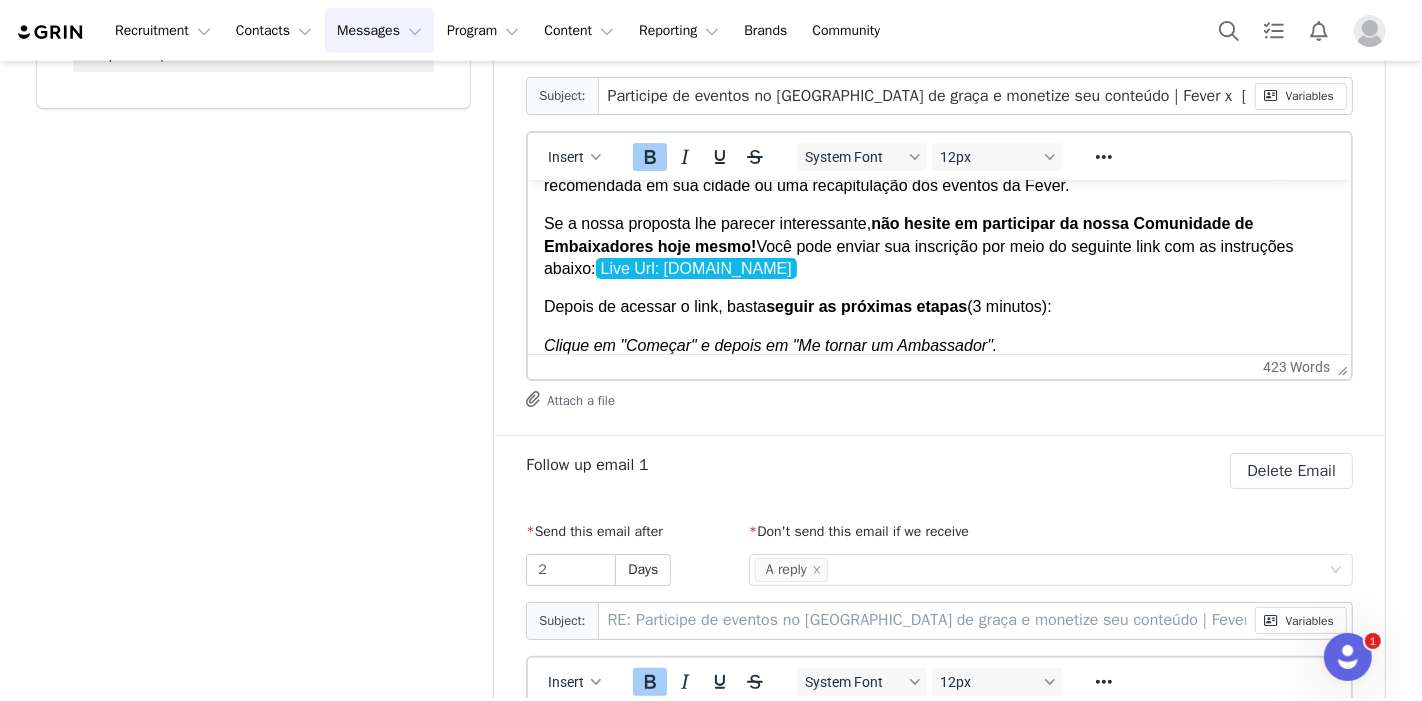 drag, startPoint x: 537, startPoint y: 333, endPoint x: 561, endPoint y: 343, distance: 26 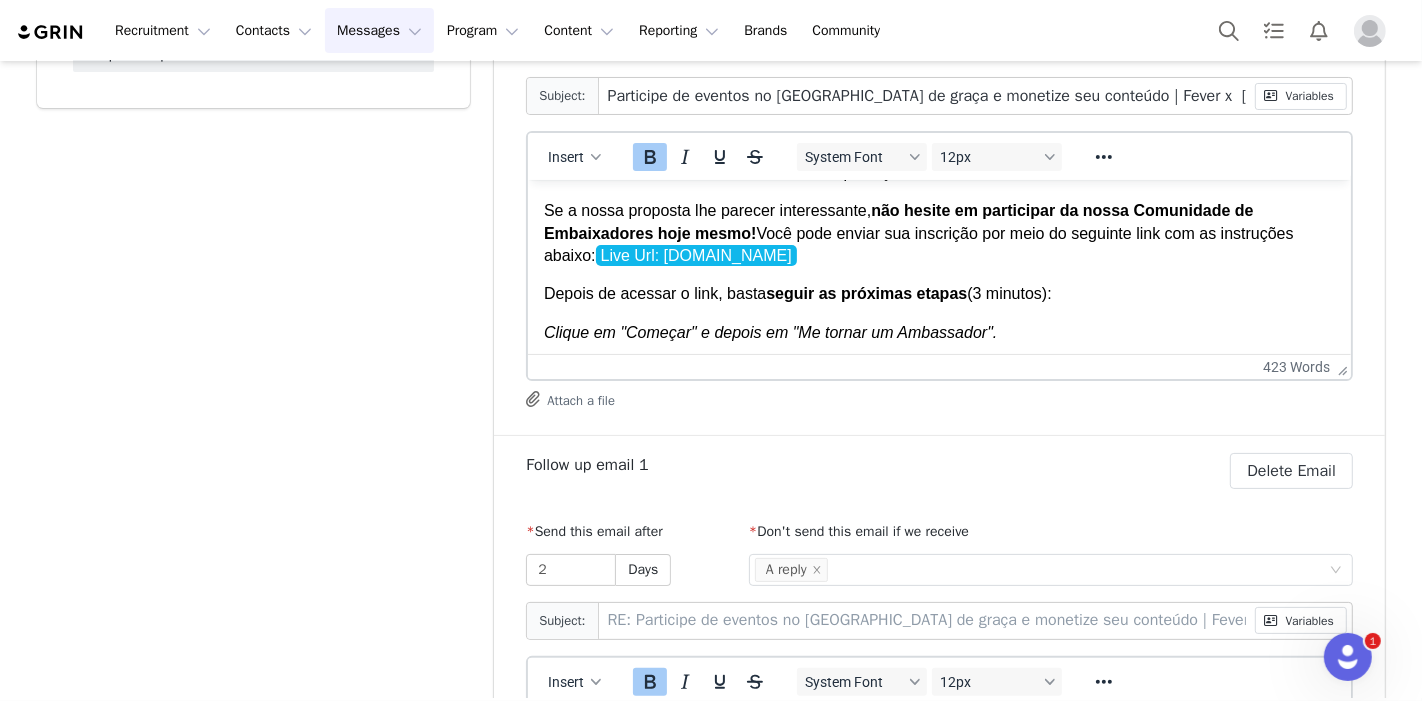 scroll, scrollTop: 819, scrollLeft: 0, axis: vertical 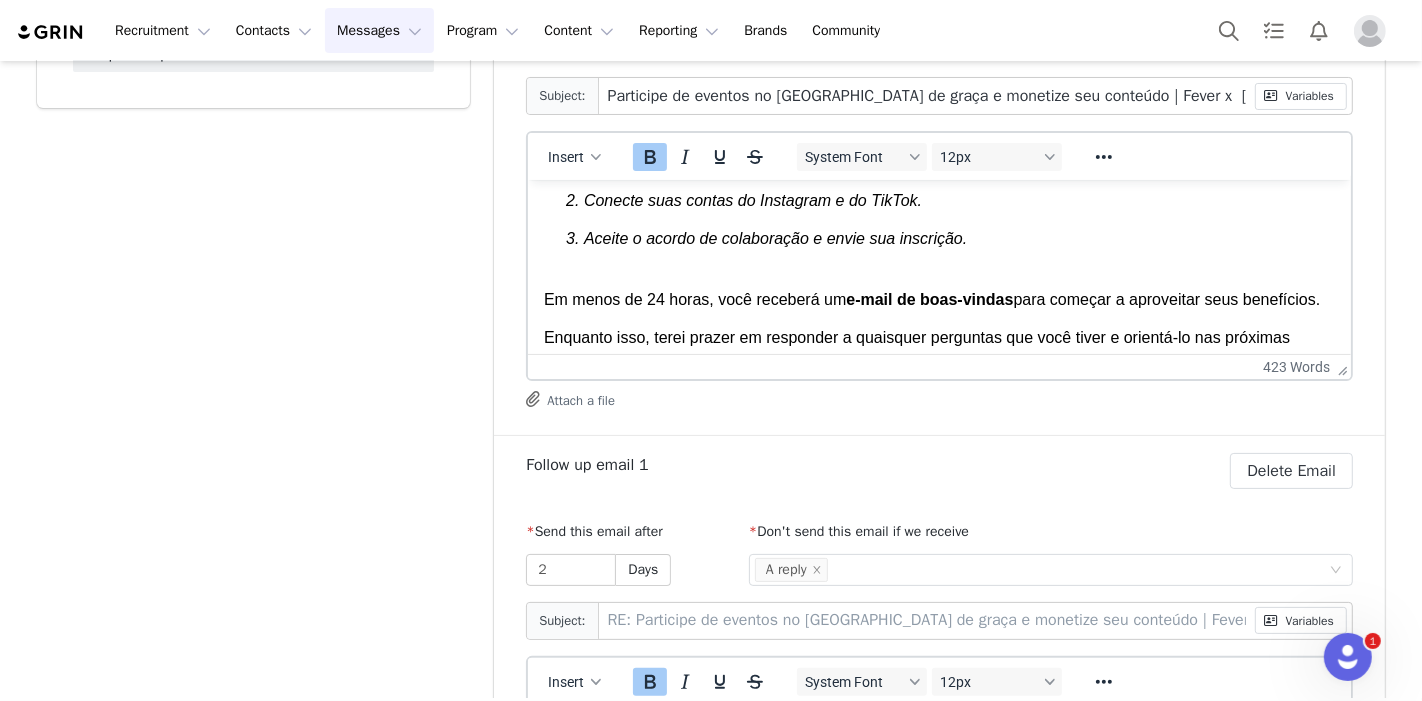 drag, startPoint x: 542, startPoint y: 326, endPoint x: 718, endPoint y: 368, distance: 180.94199 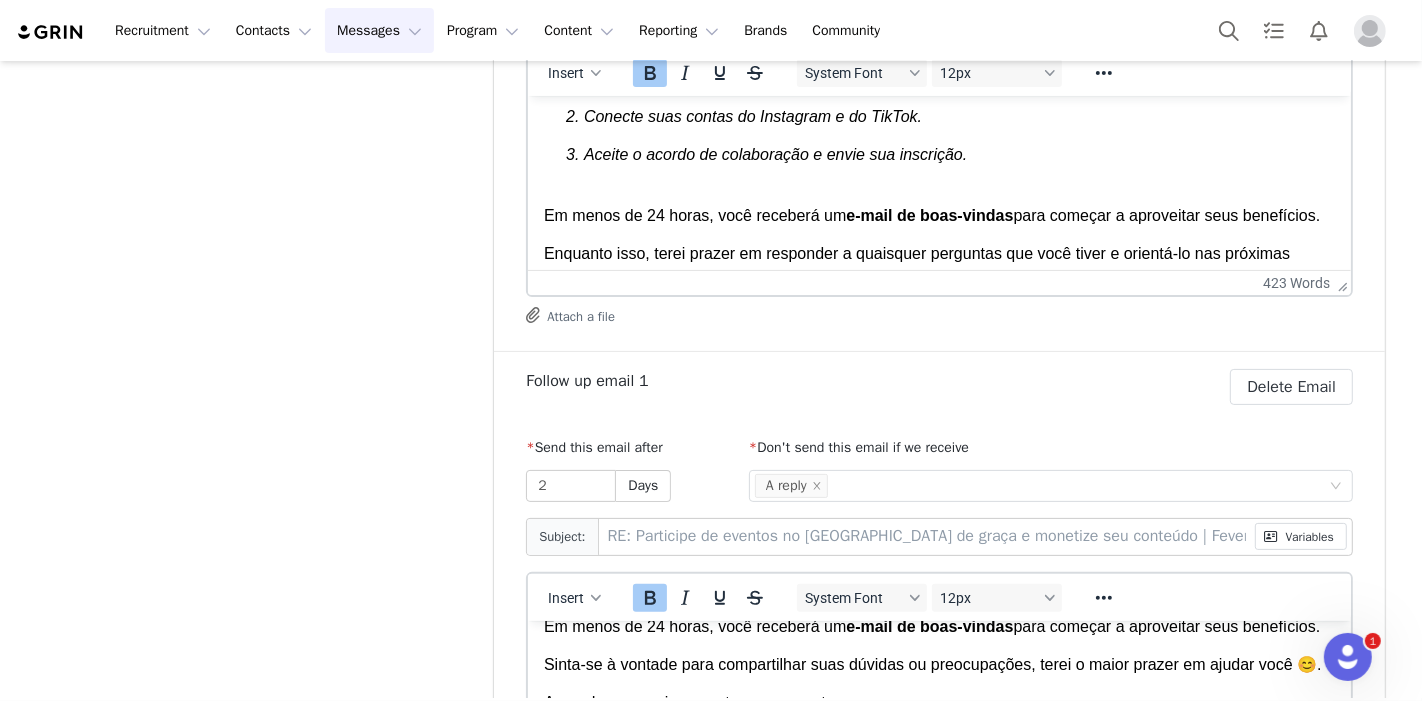 scroll, scrollTop: 555, scrollLeft: 0, axis: vertical 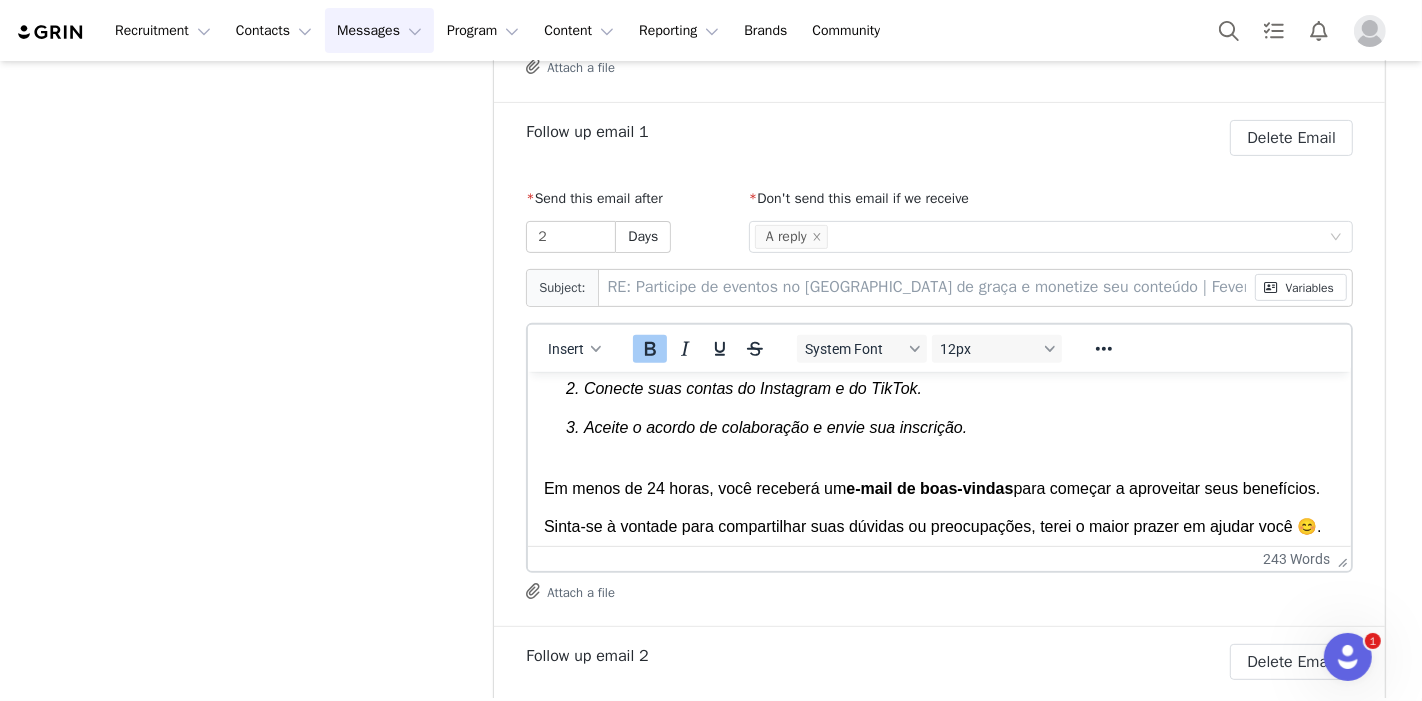 click on "Influencer Marketing Specialist - Ambassadors Brasil & Portugal" at bounding box center (830, 680) 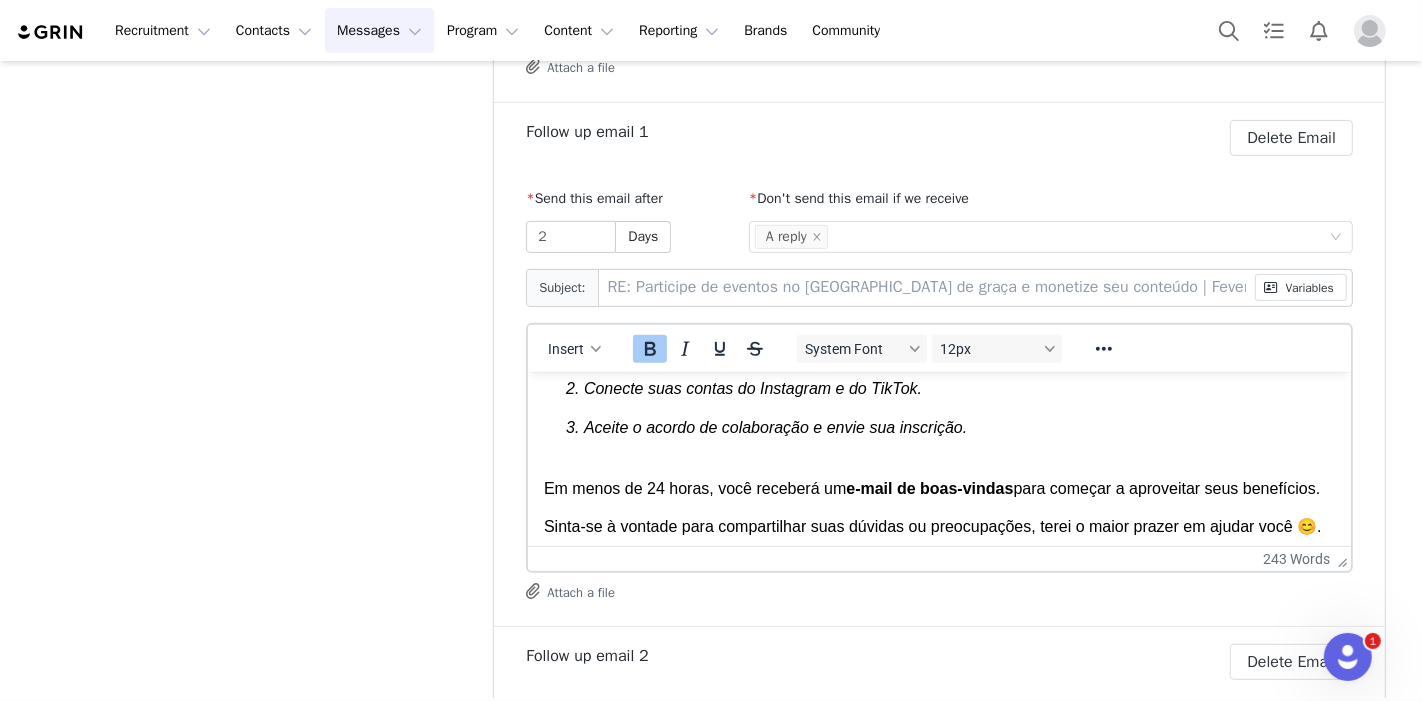 scroll, scrollTop: 562, scrollLeft: 0, axis: vertical 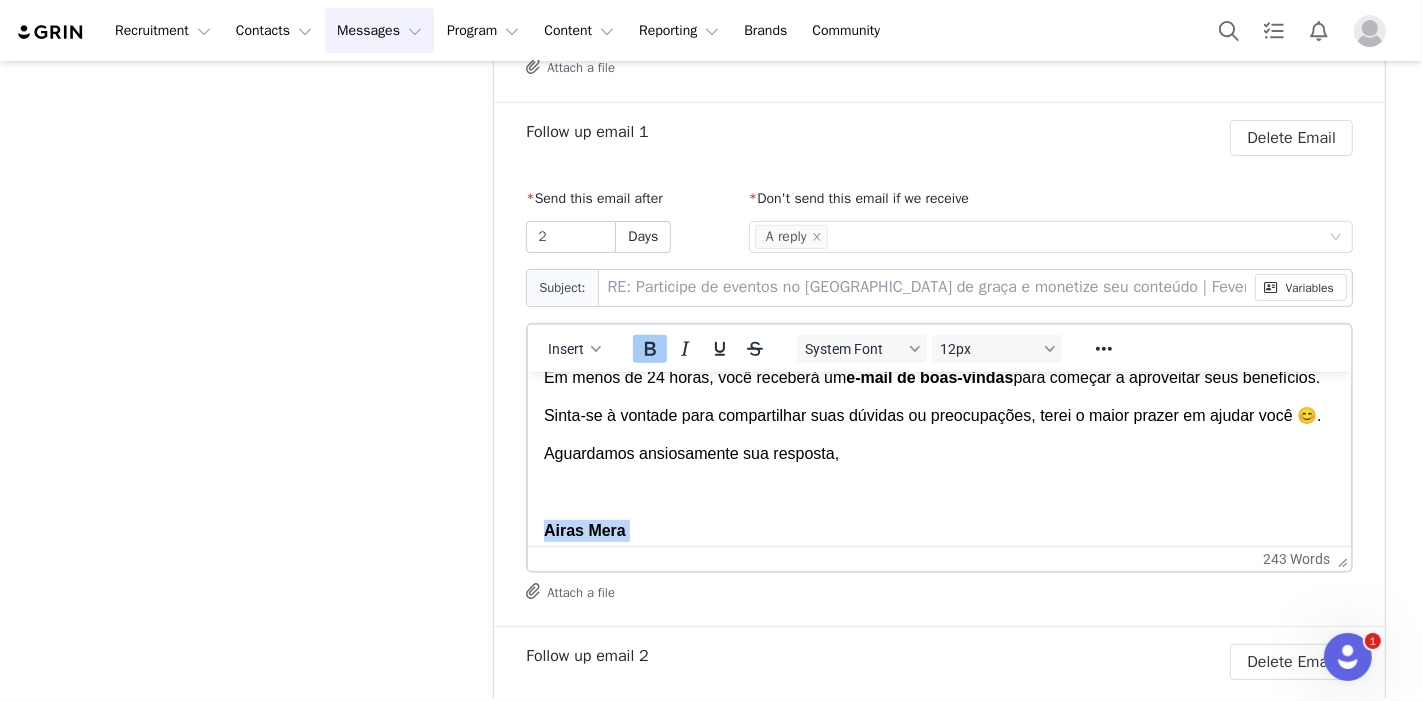 drag, startPoint x: 540, startPoint y: 410, endPoint x: 790, endPoint y: 572, distance: 297.89932 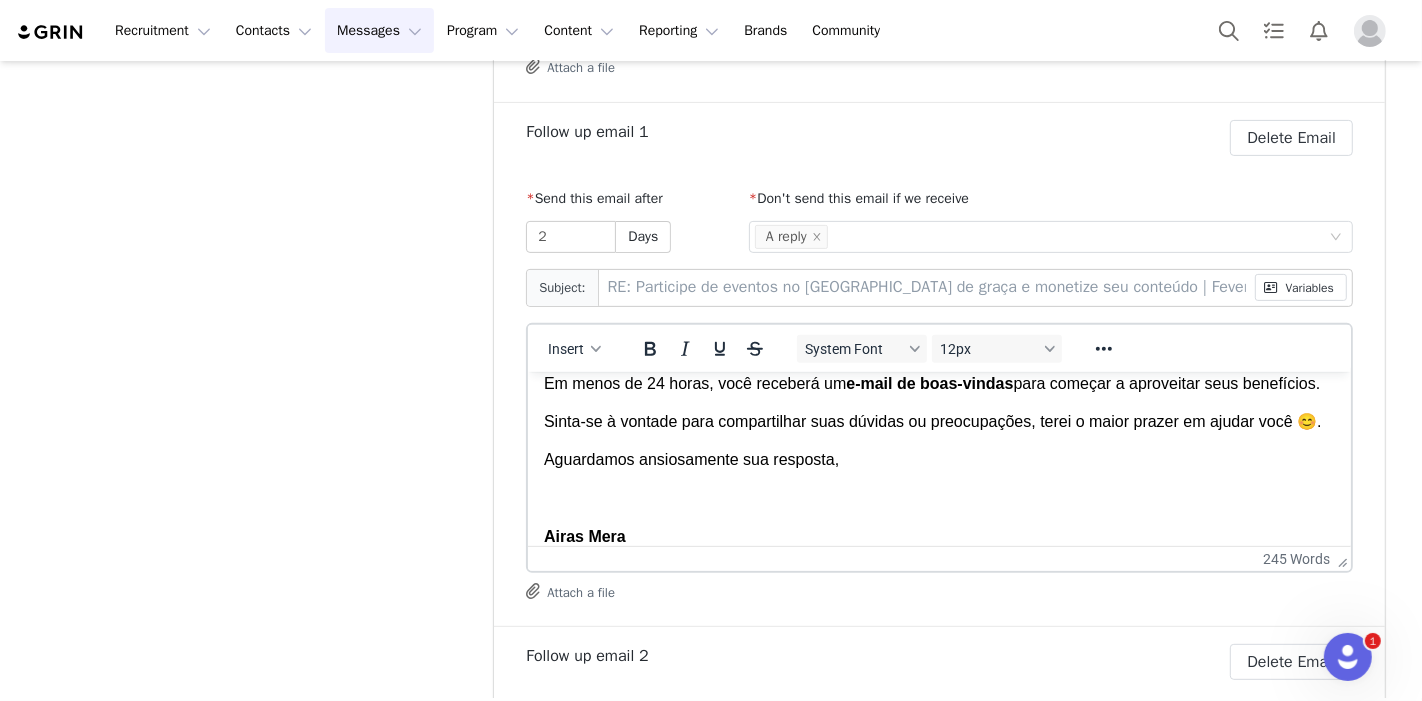 scroll, scrollTop: 451, scrollLeft: 0, axis: vertical 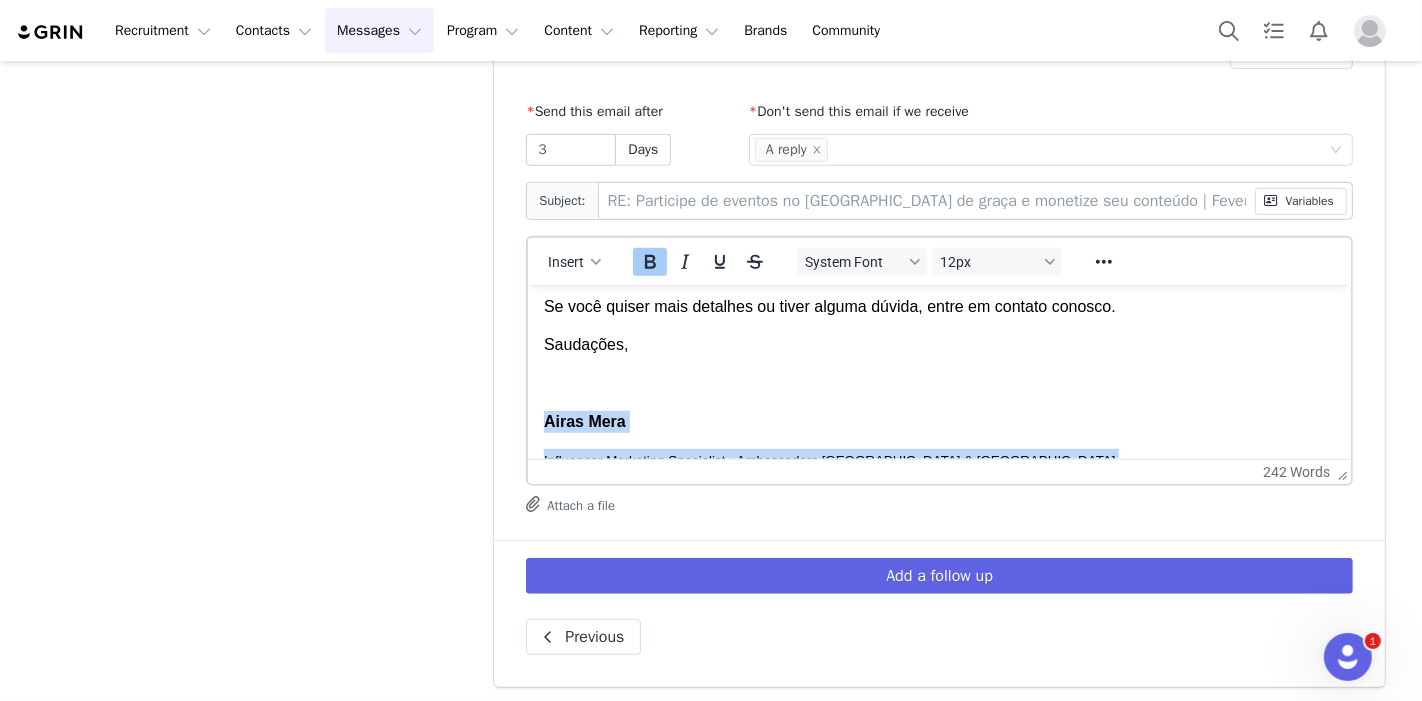drag, startPoint x: 539, startPoint y: 331, endPoint x: 1304, endPoint y: 762, distance: 878.0581 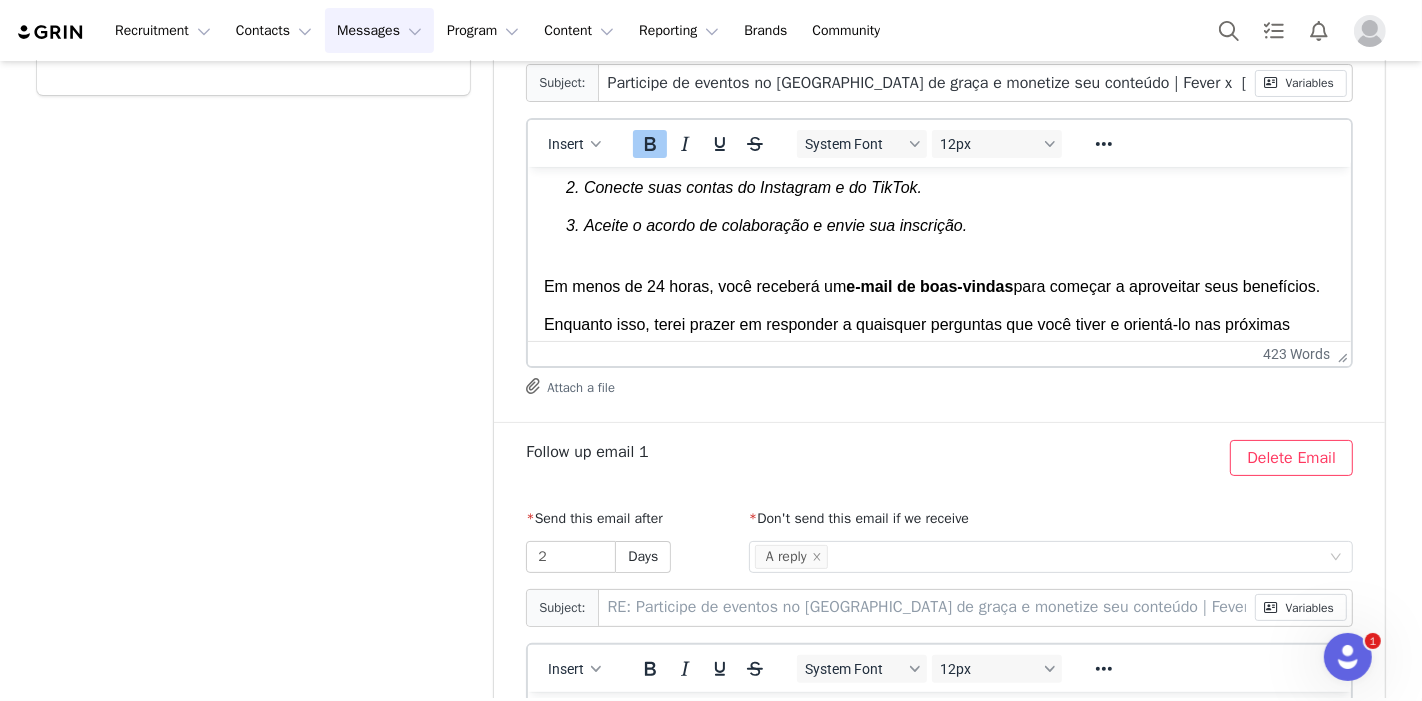 scroll, scrollTop: 0, scrollLeft: 0, axis: both 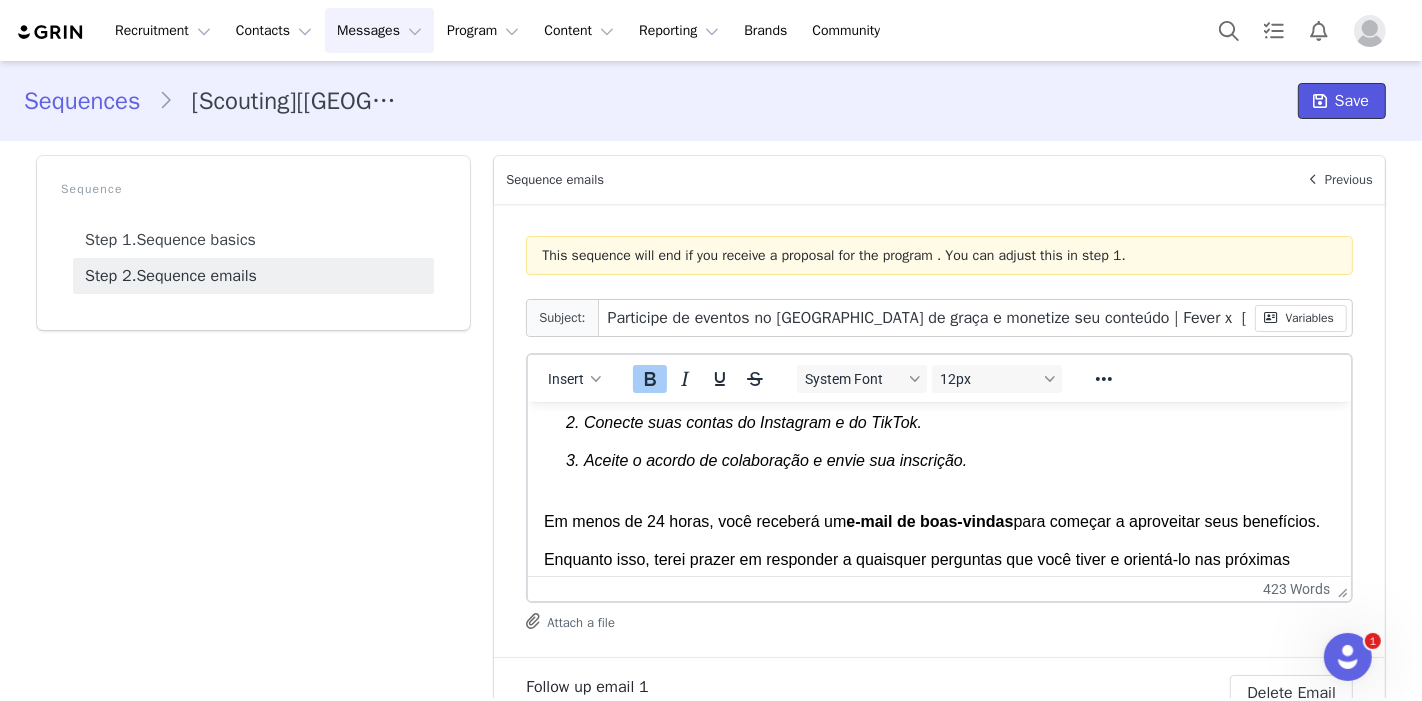 click at bounding box center (1320, 101) 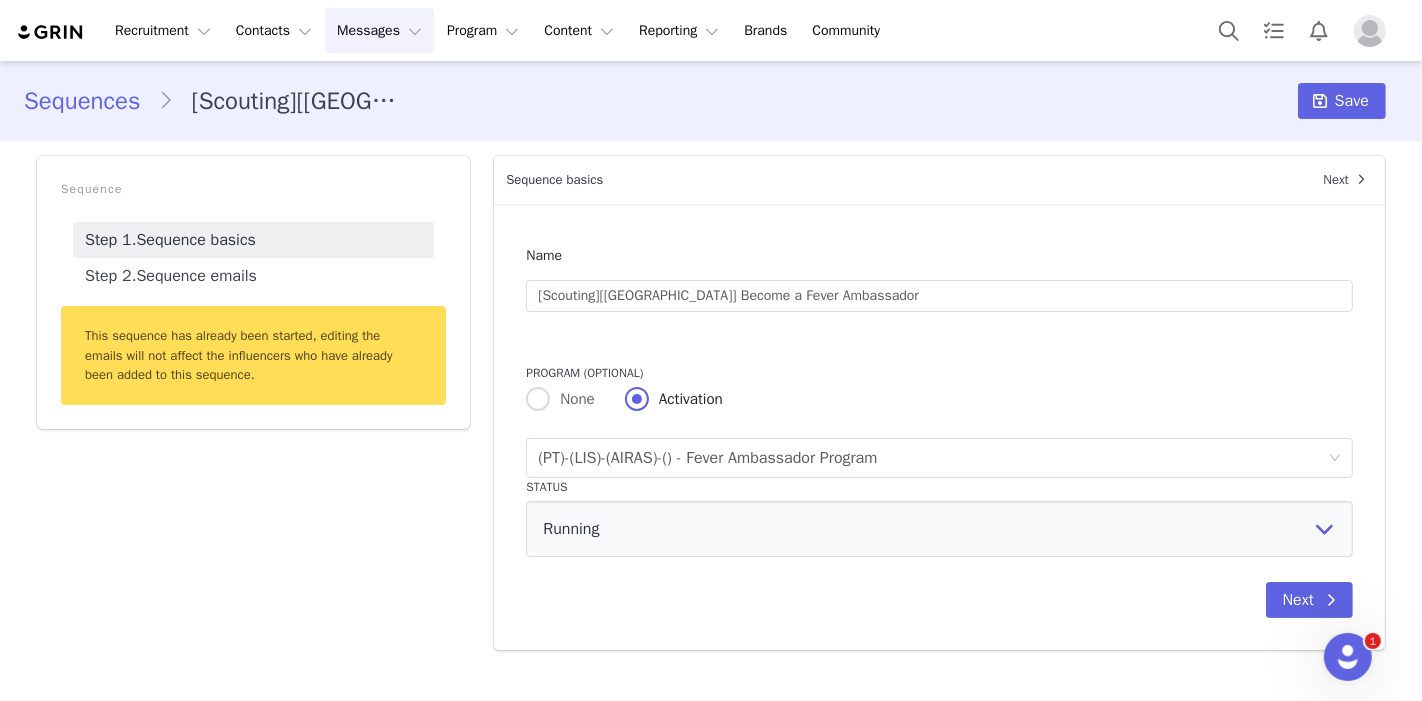 scroll, scrollTop: 0, scrollLeft: 0, axis: both 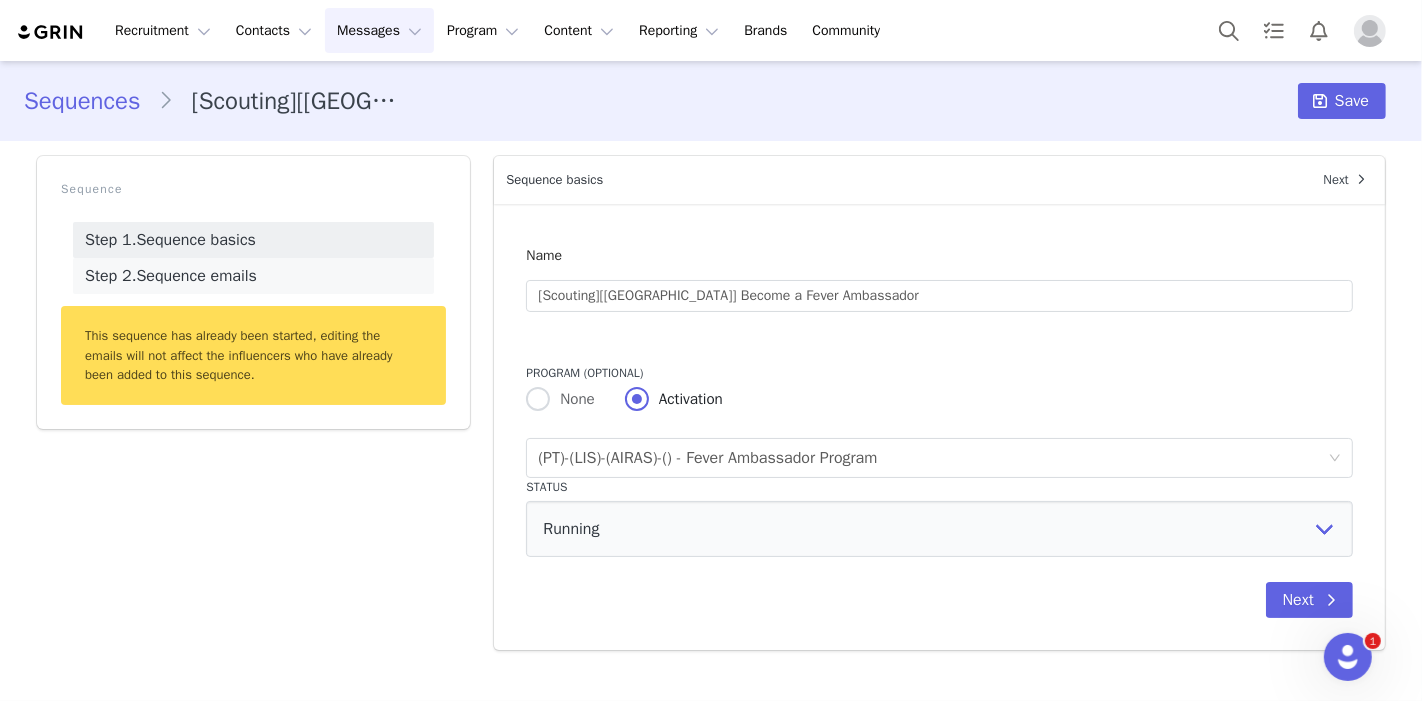 click on "Step 2.  Sequence emails" at bounding box center [253, 276] 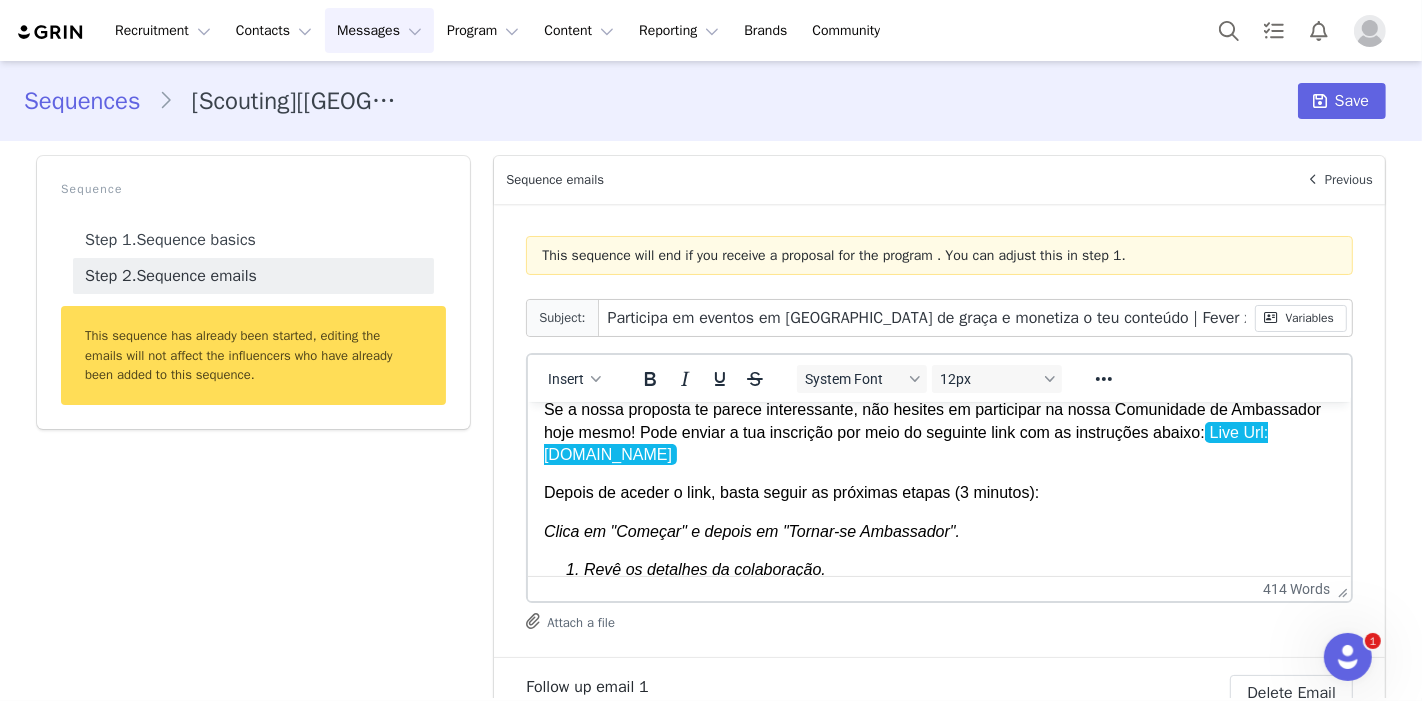 scroll, scrollTop: 666, scrollLeft: 0, axis: vertical 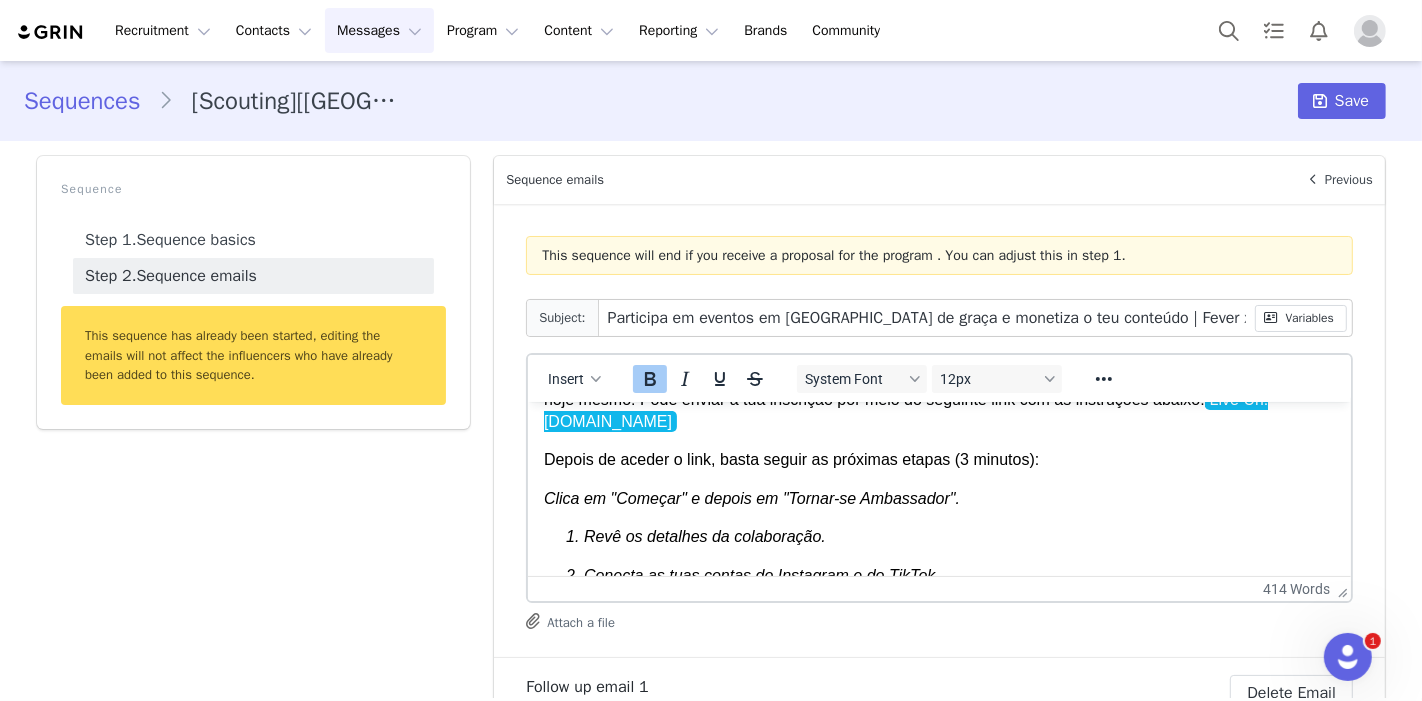 drag, startPoint x: 538, startPoint y: 462, endPoint x: 552, endPoint y: 469, distance: 15.652476 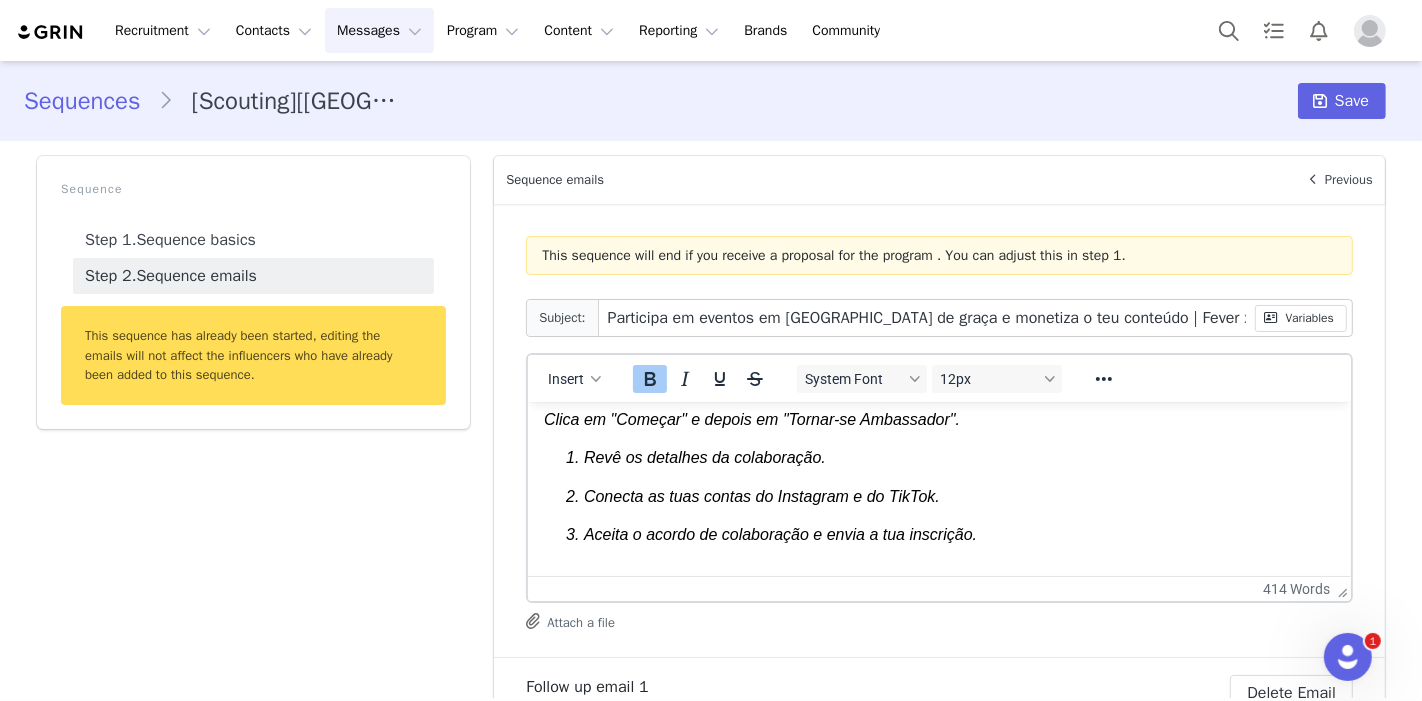 scroll, scrollTop: 802, scrollLeft: 0, axis: vertical 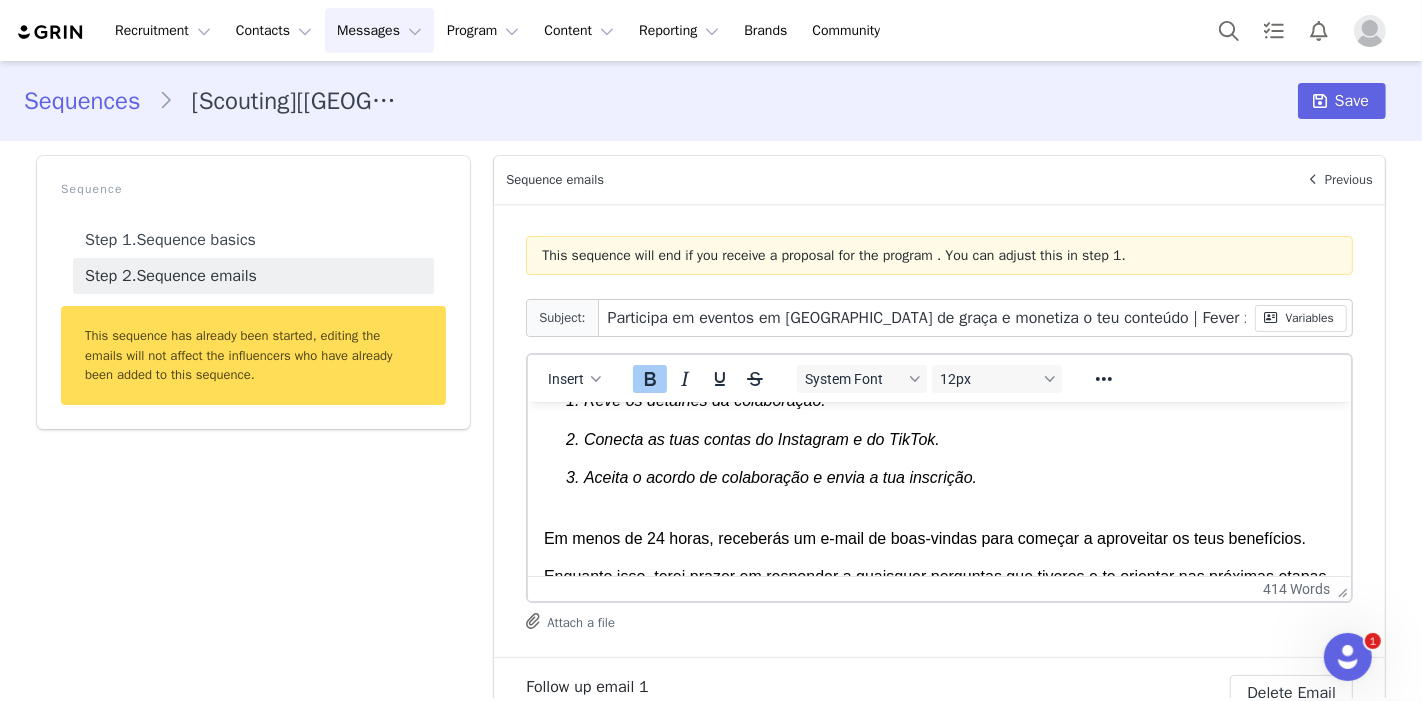 drag, startPoint x: 542, startPoint y: 463, endPoint x: 790, endPoint y: 606, distance: 286.27435 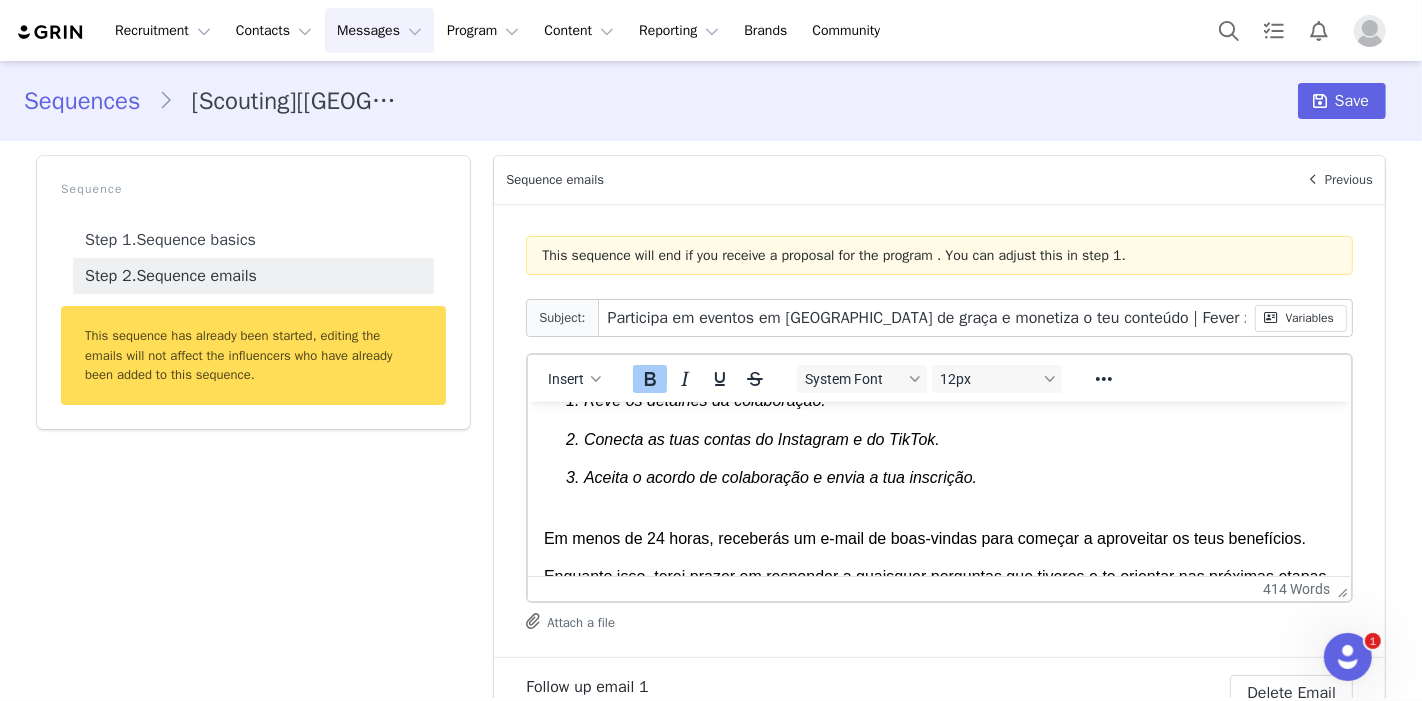 click on "Olá,  First Name ! Eu sou o  My First Name  e cuido das relações com influencers na Fever Global. É um prazer entrar em contacto contigo! 😊 Caso ainda não nos conheças,  a Fever  é a principal plataforma de entretenimento local que te ajuda a descobrir, reservar e aproveitar eventos incríveis em cidades de todo o mundo. Entre eles estão experiências imersivas, exposições, concertos, comidas e bebidas e shows noturnos. Gostamos do teu conteúdo sobre recomendações locais e acreditamos que serias uma ótima opção para o nosso Programa Fever Ambassador. Se tiveres interesse em explorar uma variedade de eventos Fever de alta qualidade em [GEOGRAPHIC_DATA], criar conteúdo e monetizá-lo, esta é a tua oportunidade de te tornares nosso Ambassador da marca a longo prazo. Aqui está um resumo dos benefícios exclusivos que estamos a oferecer: 🎟️ Recebe mensalmente um cupão de crédito Fever que podes resgatar para ter acesso aos nossos eventos disponíveis na tua cidade e criar conteúdo.   Airas Mera" at bounding box center (939, 329) 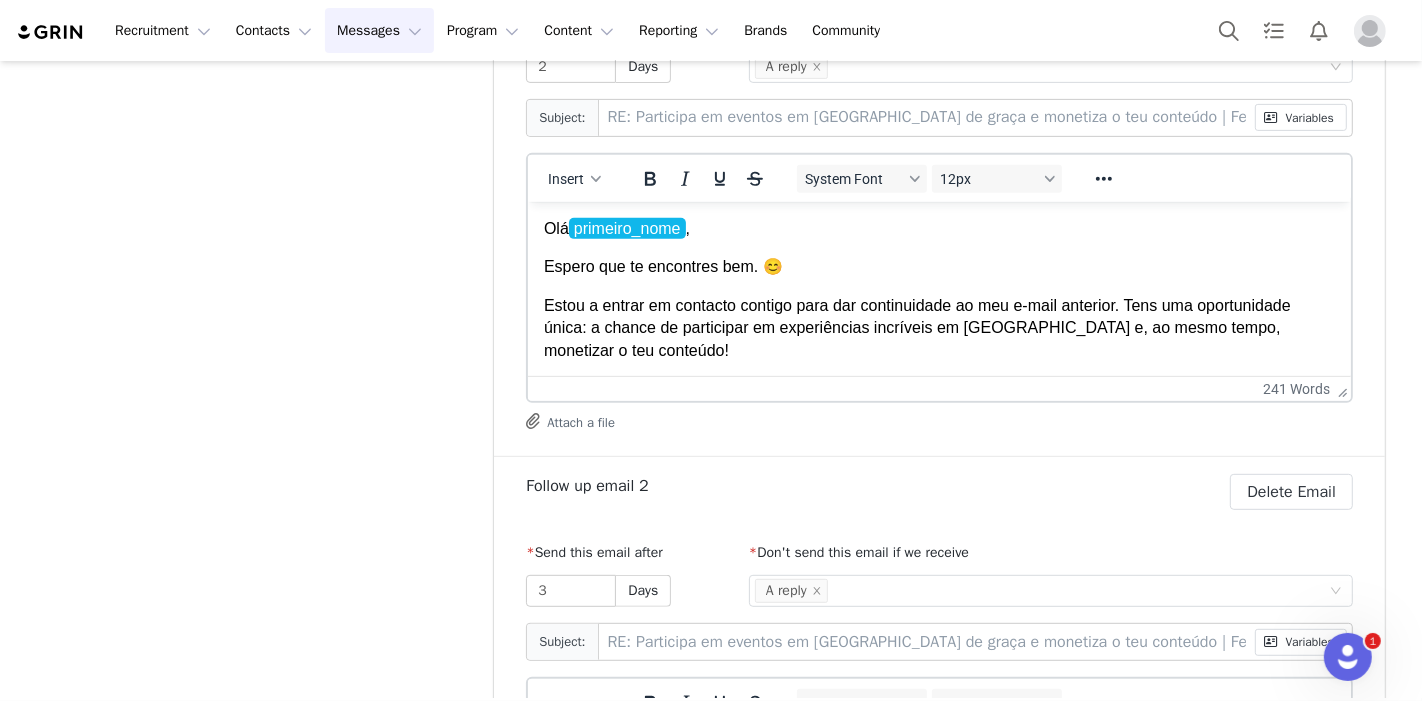 scroll, scrollTop: 777, scrollLeft: 0, axis: vertical 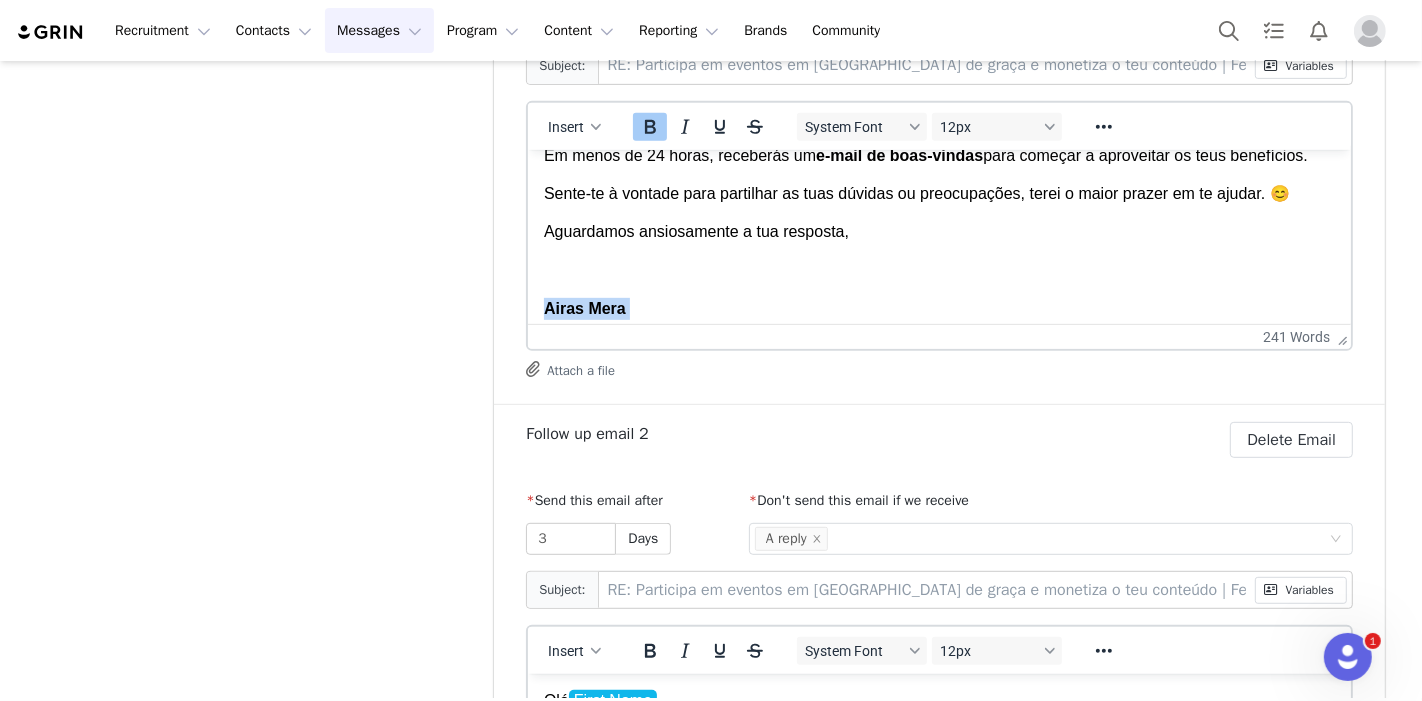 drag, startPoint x: 540, startPoint y: 197, endPoint x: 1276, endPoint y: 543, distance: 813.2724 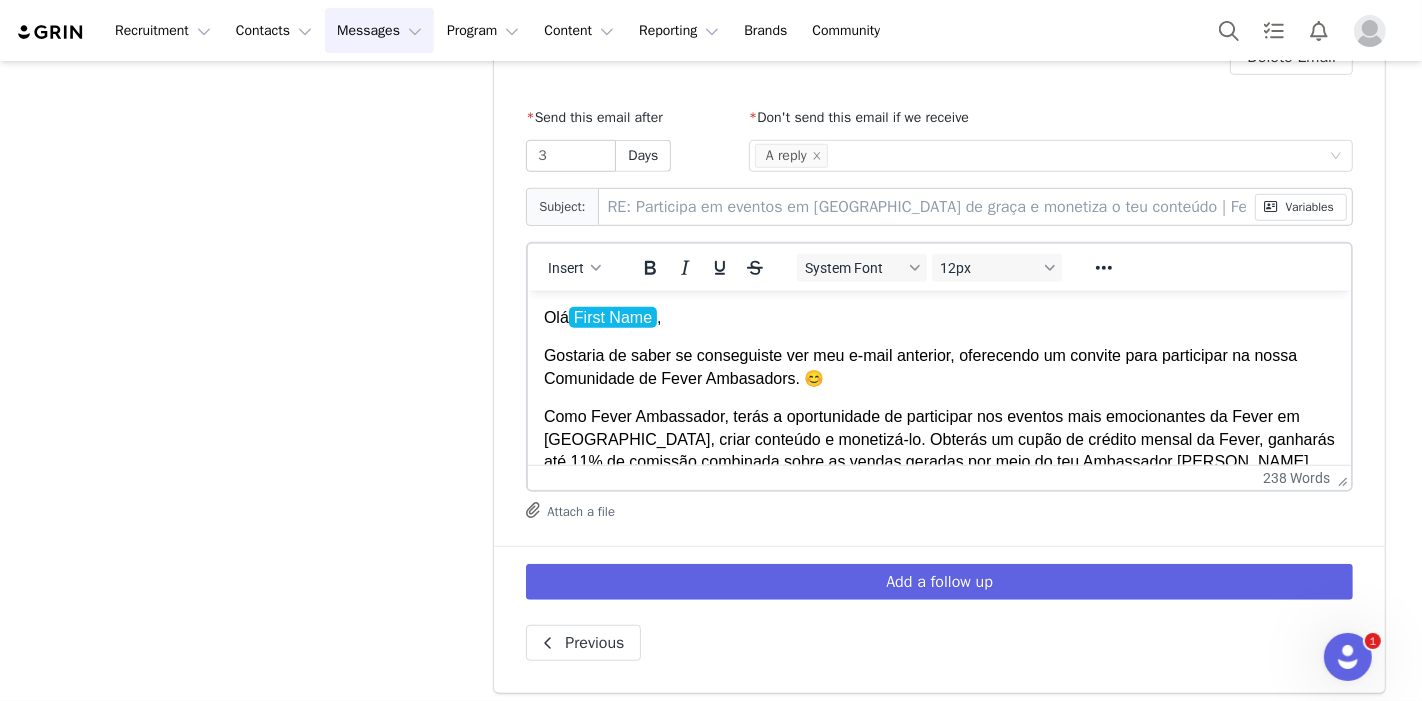 scroll, scrollTop: 1166, scrollLeft: 0, axis: vertical 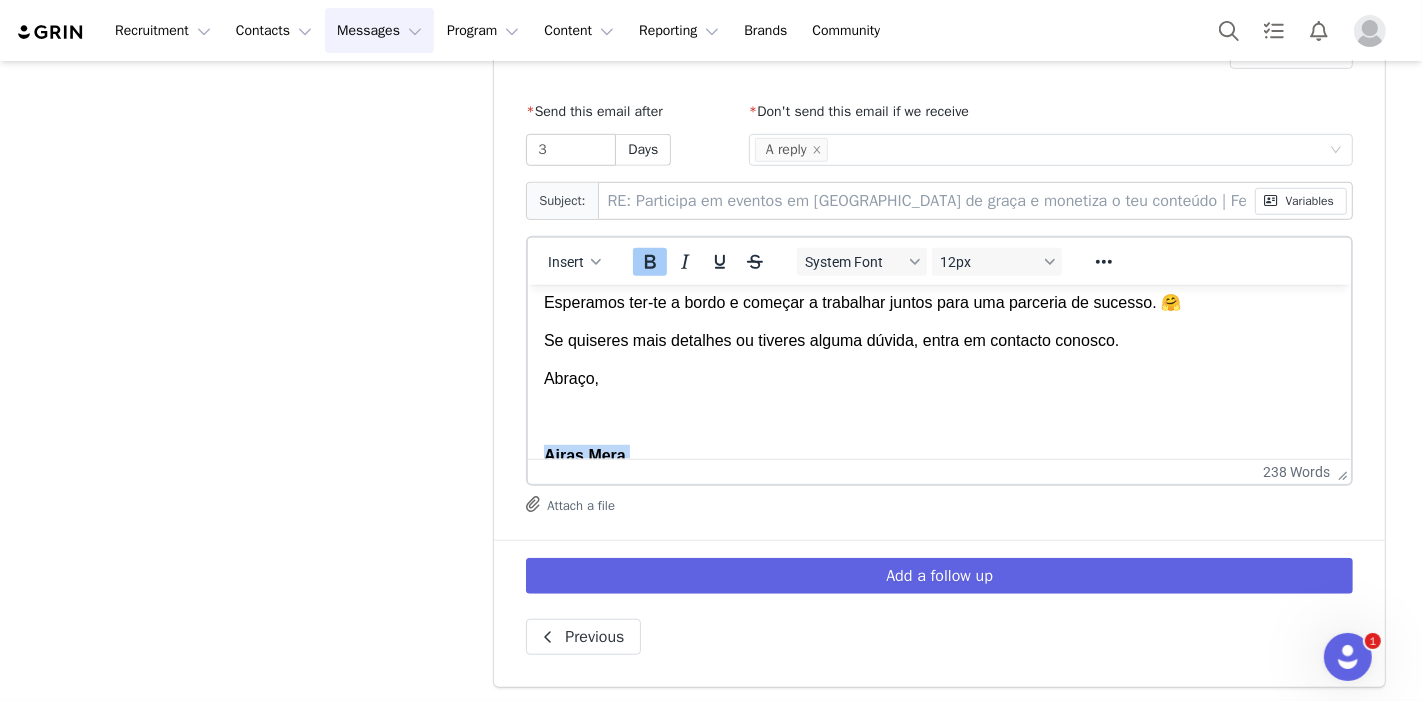 drag, startPoint x: 542, startPoint y: 348, endPoint x: 802, endPoint y: 505, distance: 303.72522 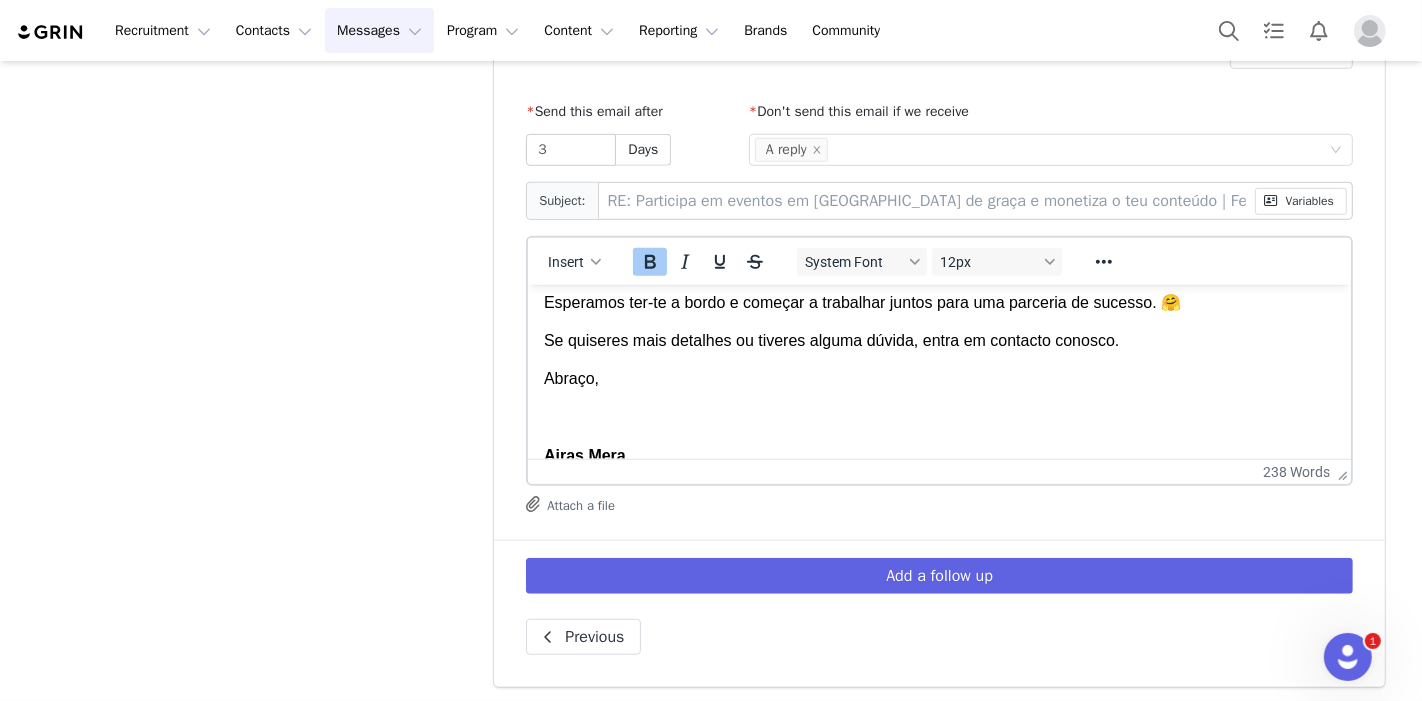 scroll, scrollTop: 565, scrollLeft: 0, axis: vertical 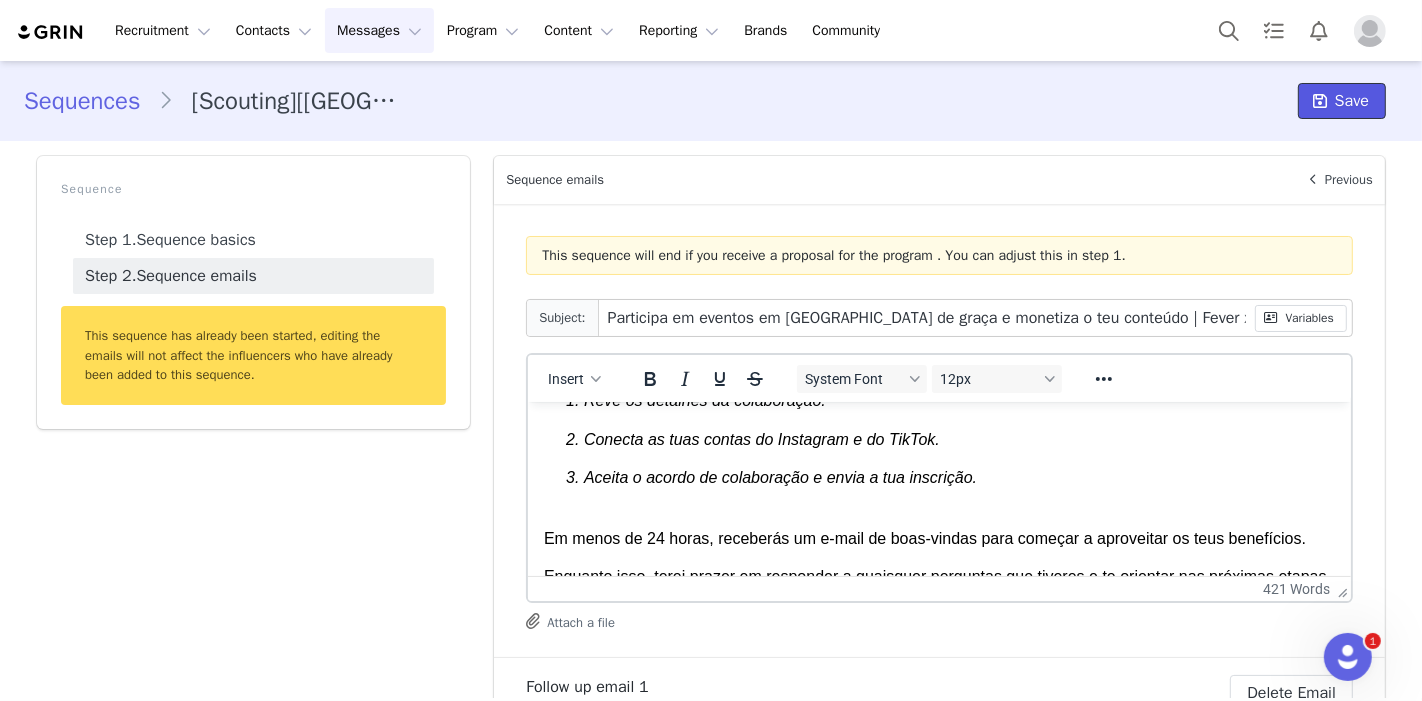 click at bounding box center (1320, 101) 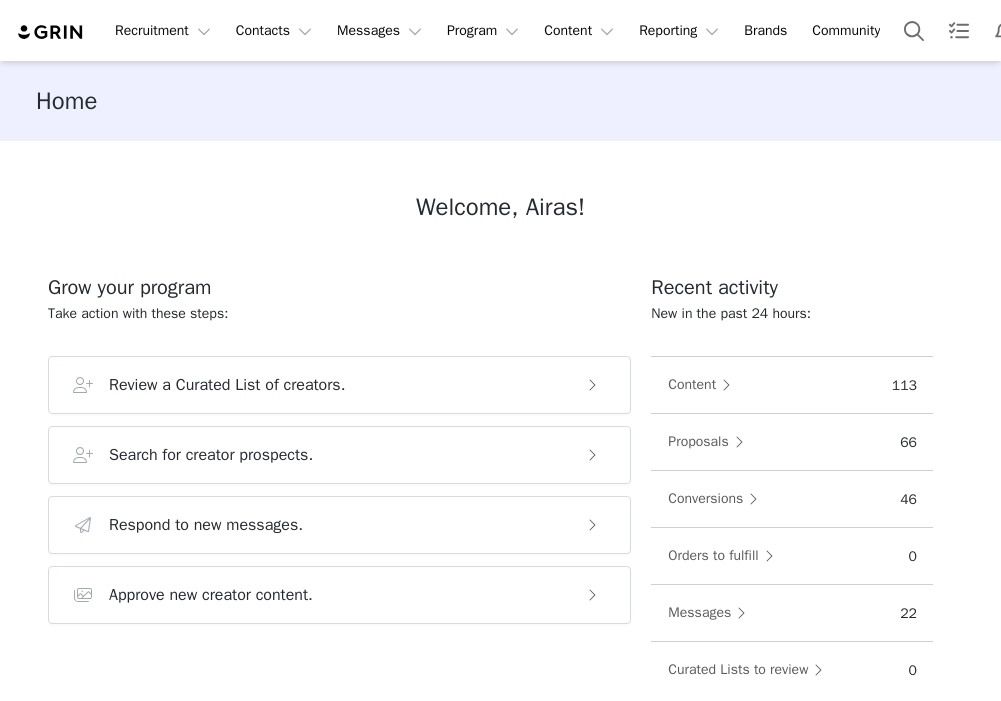 scroll, scrollTop: 0, scrollLeft: 0, axis: both 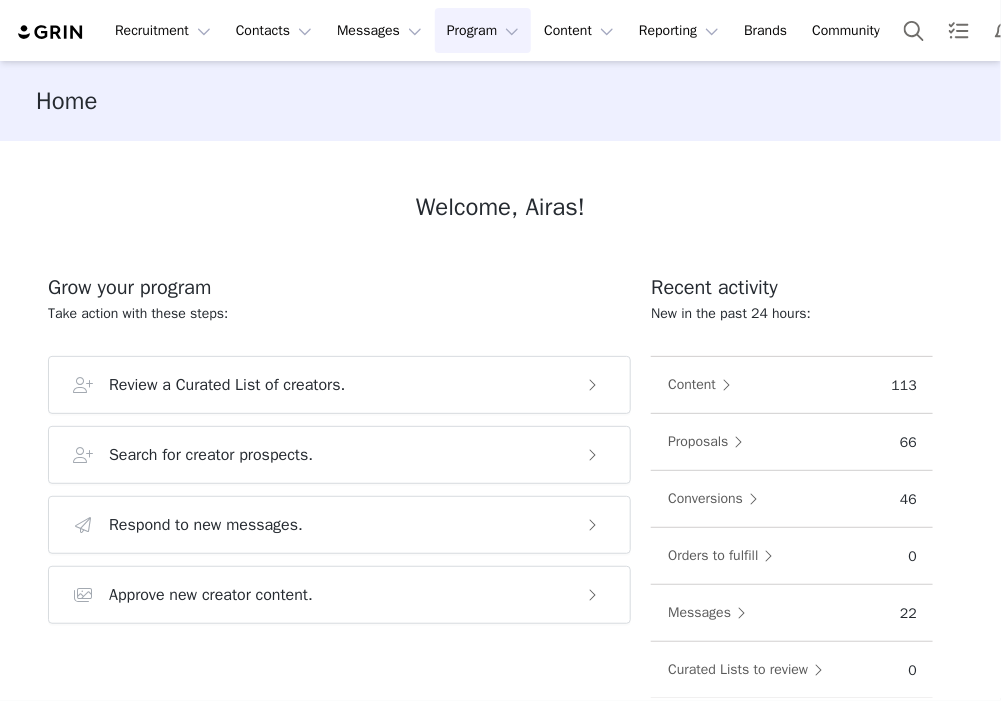 click on "Program Program" at bounding box center (483, 30) 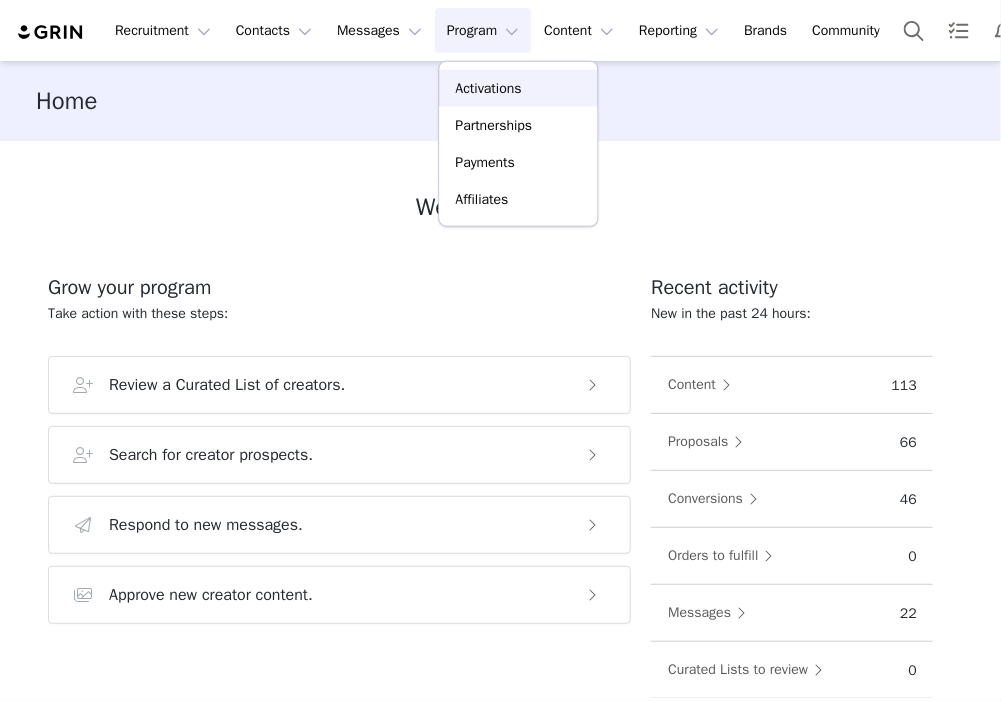 click on "Activations" at bounding box center [519, 88] 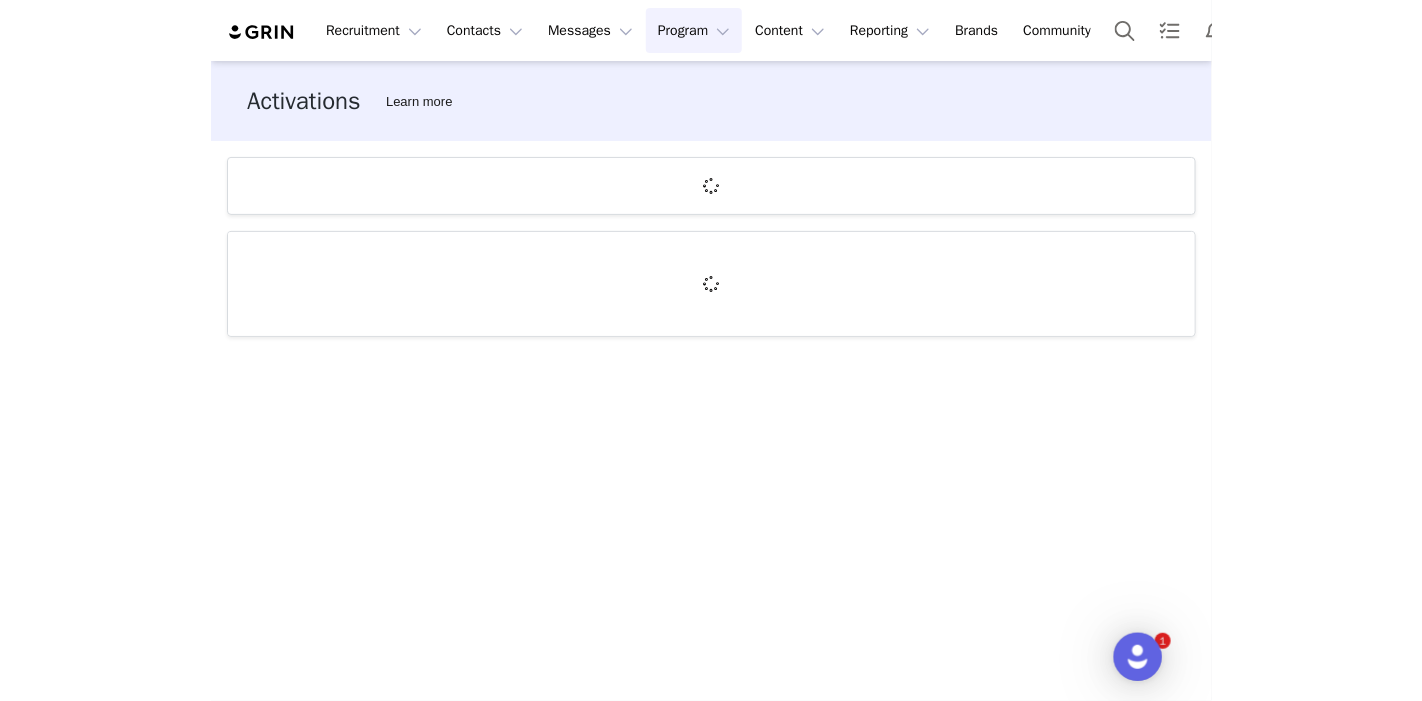 scroll, scrollTop: 0, scrollLeft: 0, axis: both 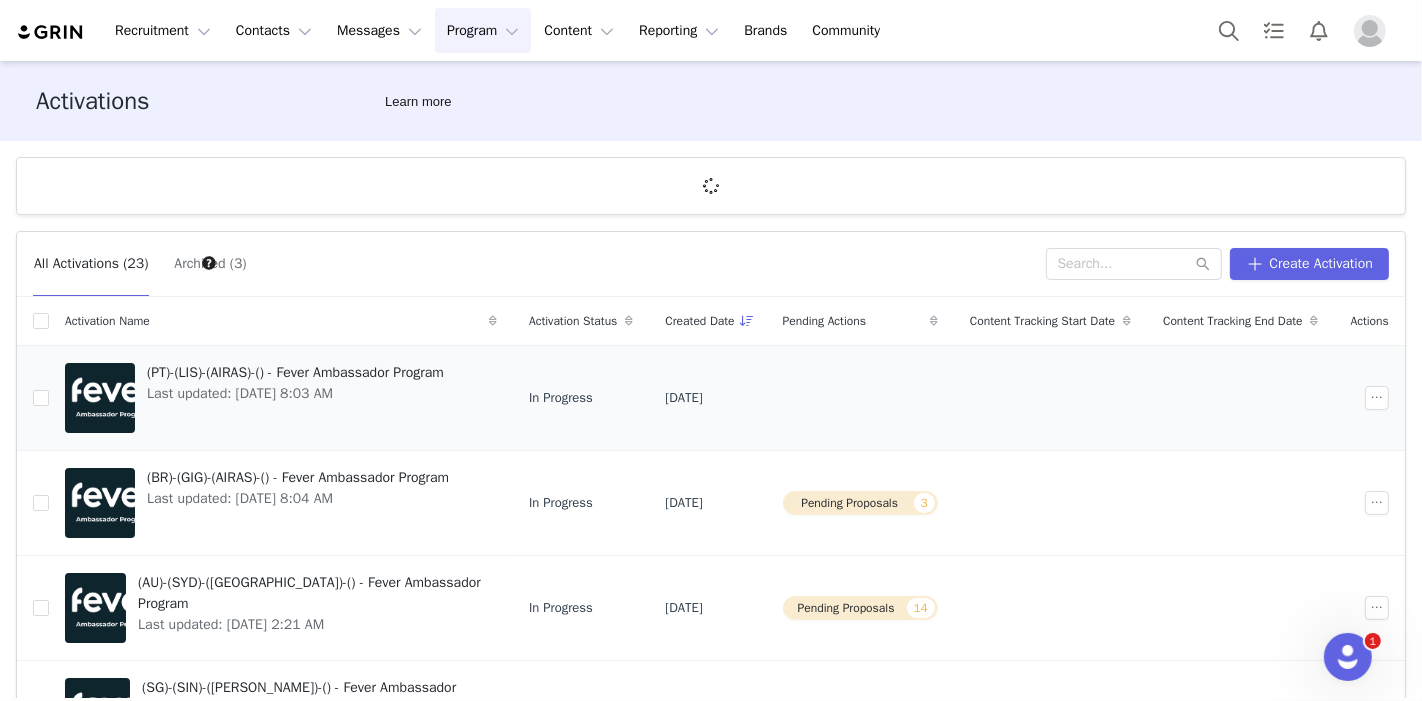 click on "(PT)-(LIS)-(AIRAS)-() - Fever Ambassador Program" at bounding box center [295, 372] 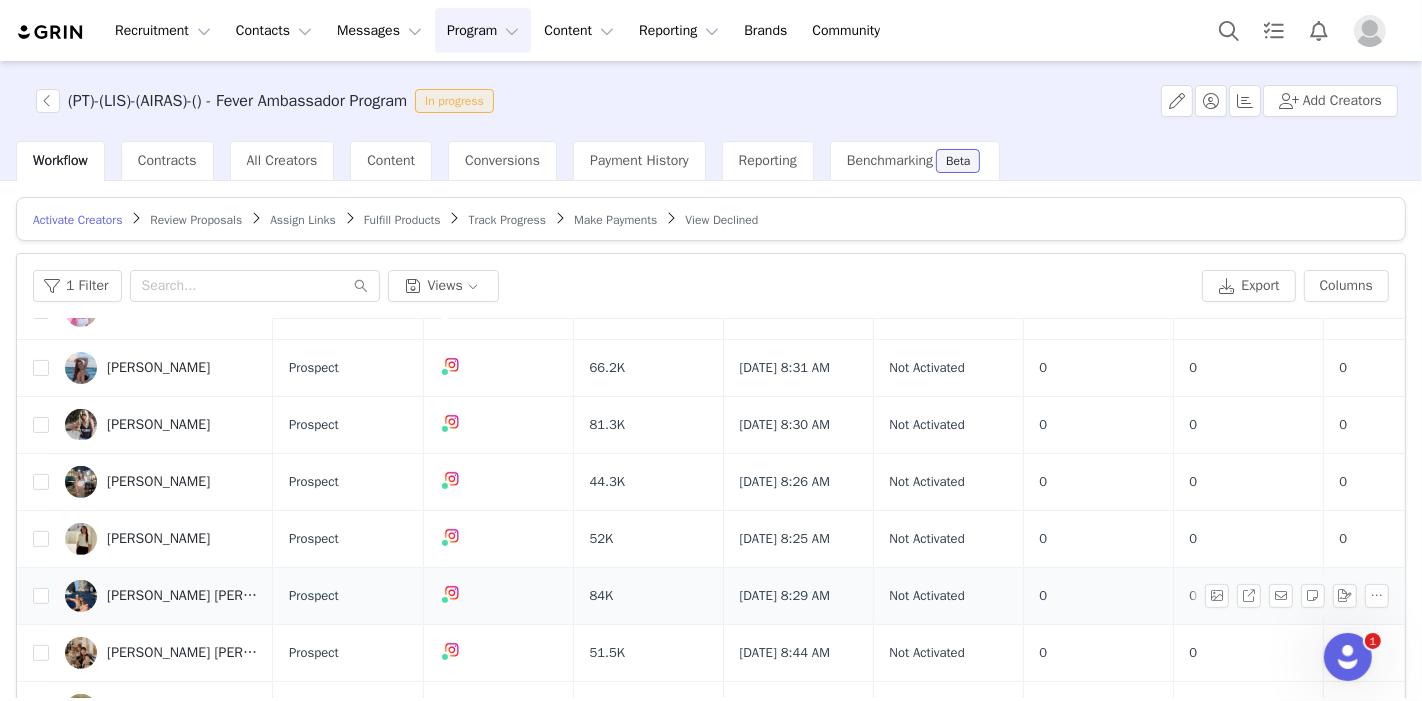 scroll, scrollTop: 831, scrollLeft: 0, axis: vertical 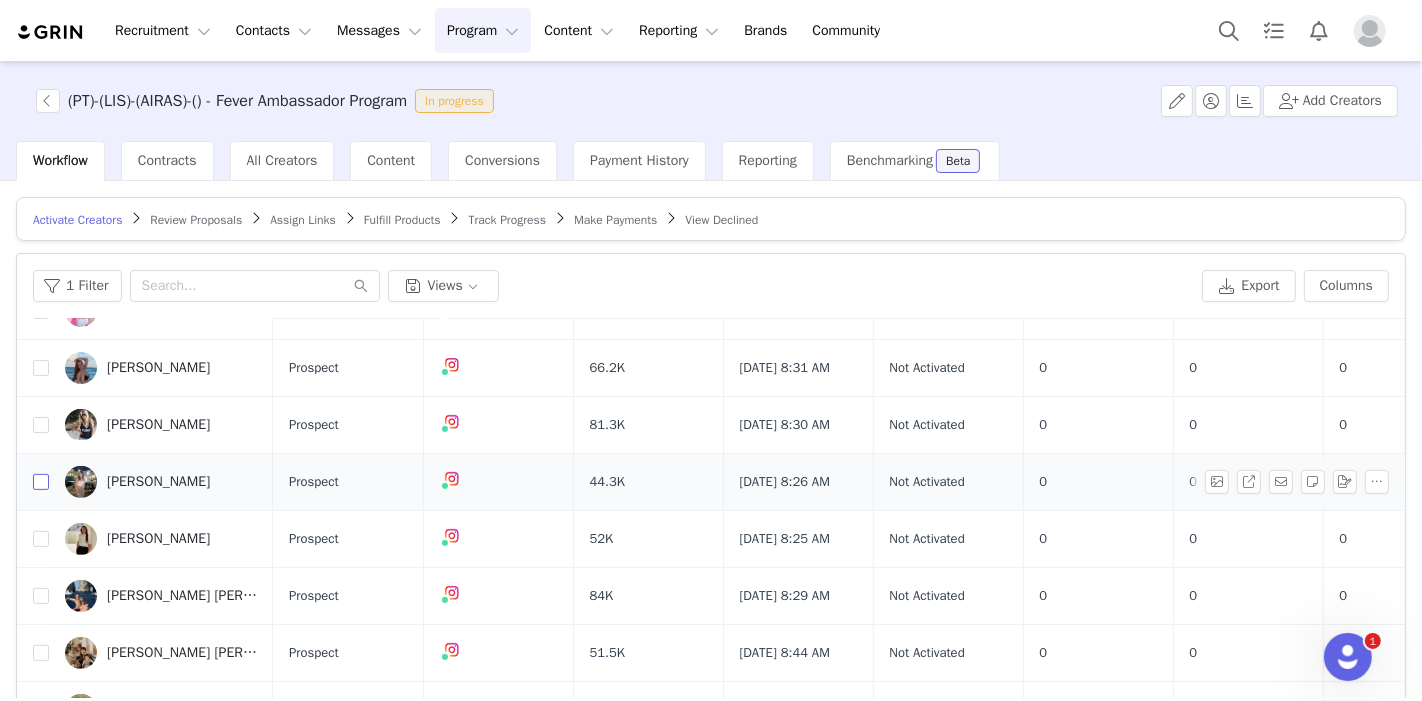 click at bounding box center [41, 482] 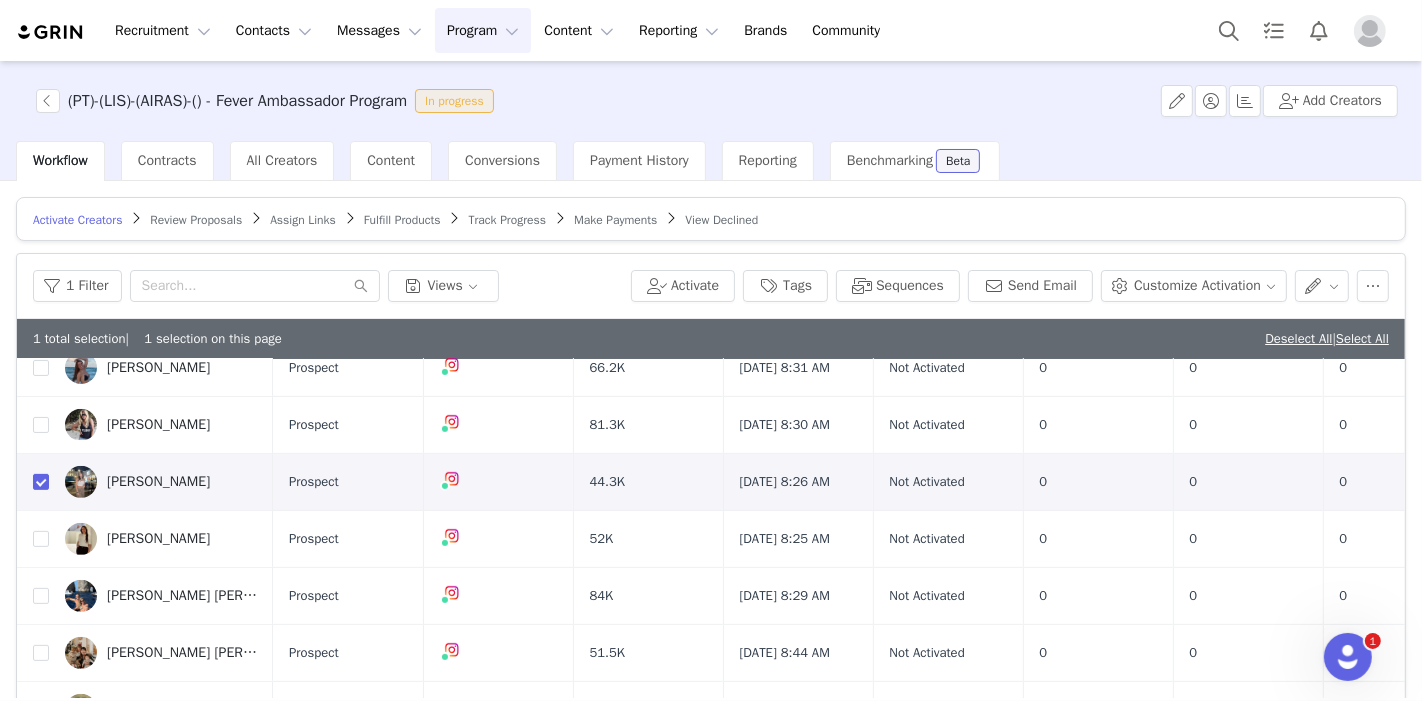 click on "1 Filter Views     Activate Tags Sequences Send Email  Customize Activation" at bounding box center (711, 286) 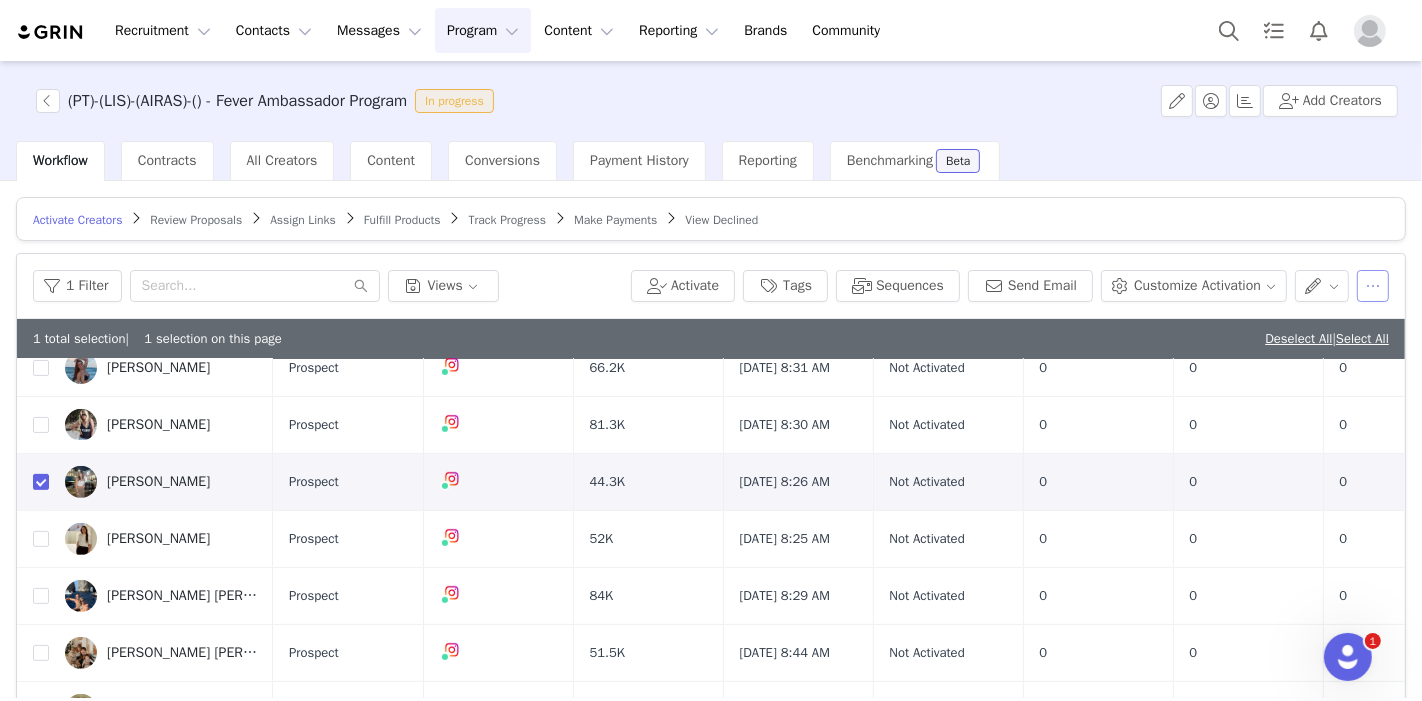 click at bounding box center [1373, 286] 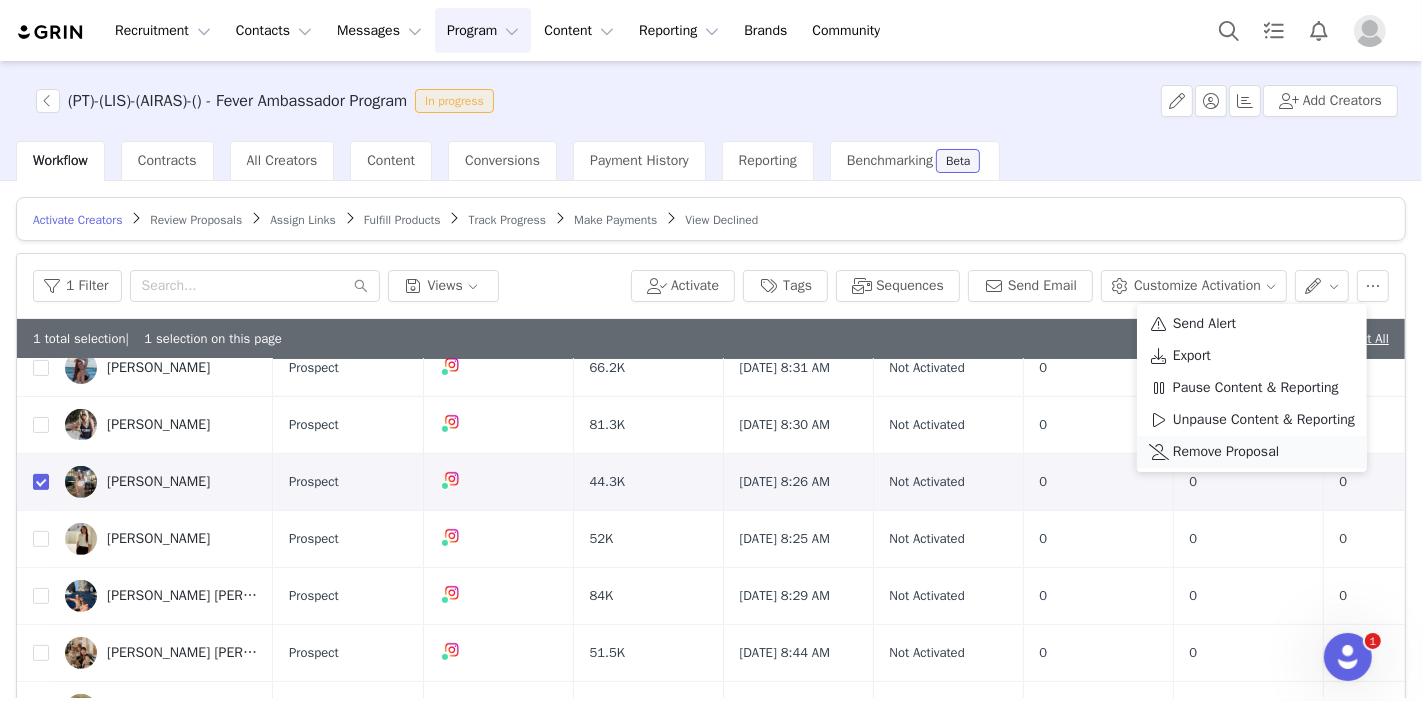 click on "Remove Proposal" at bounding box center [1226, 452] 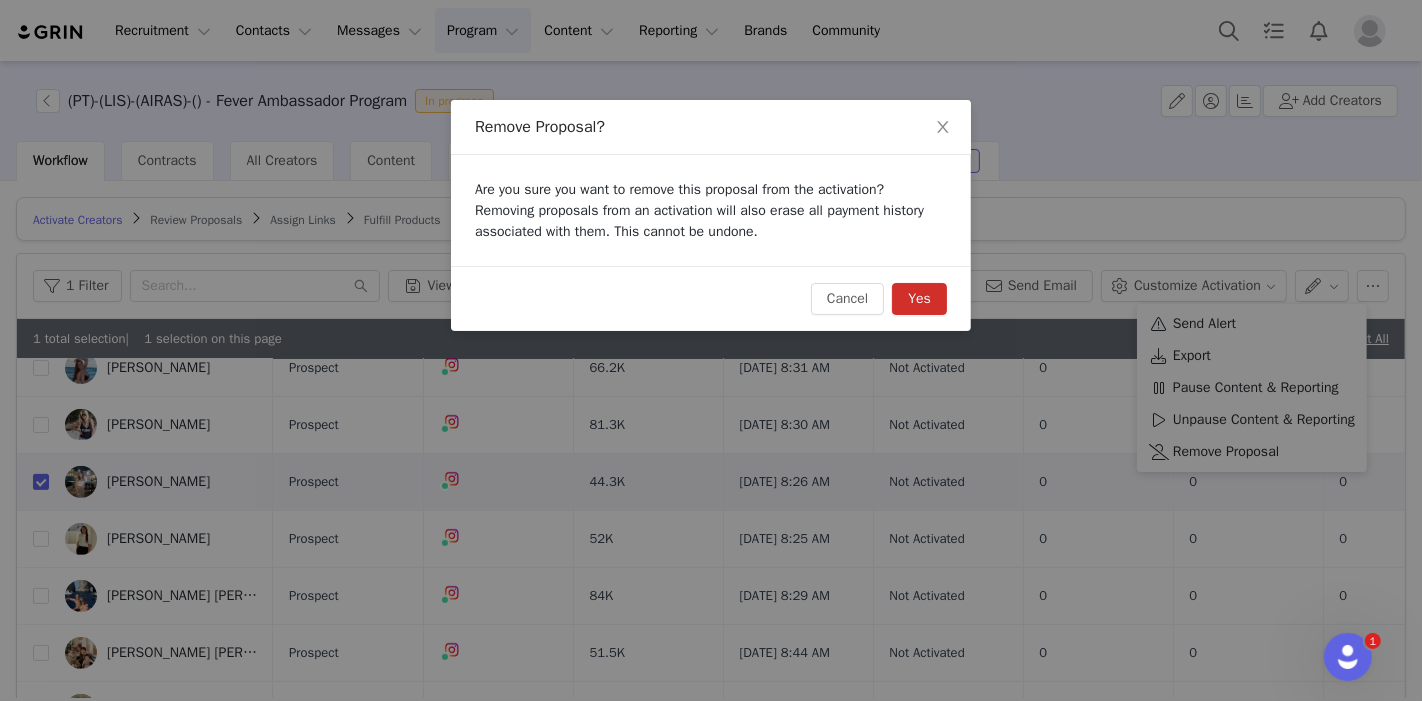 click on "Yes" at bounding box center [919, 299] 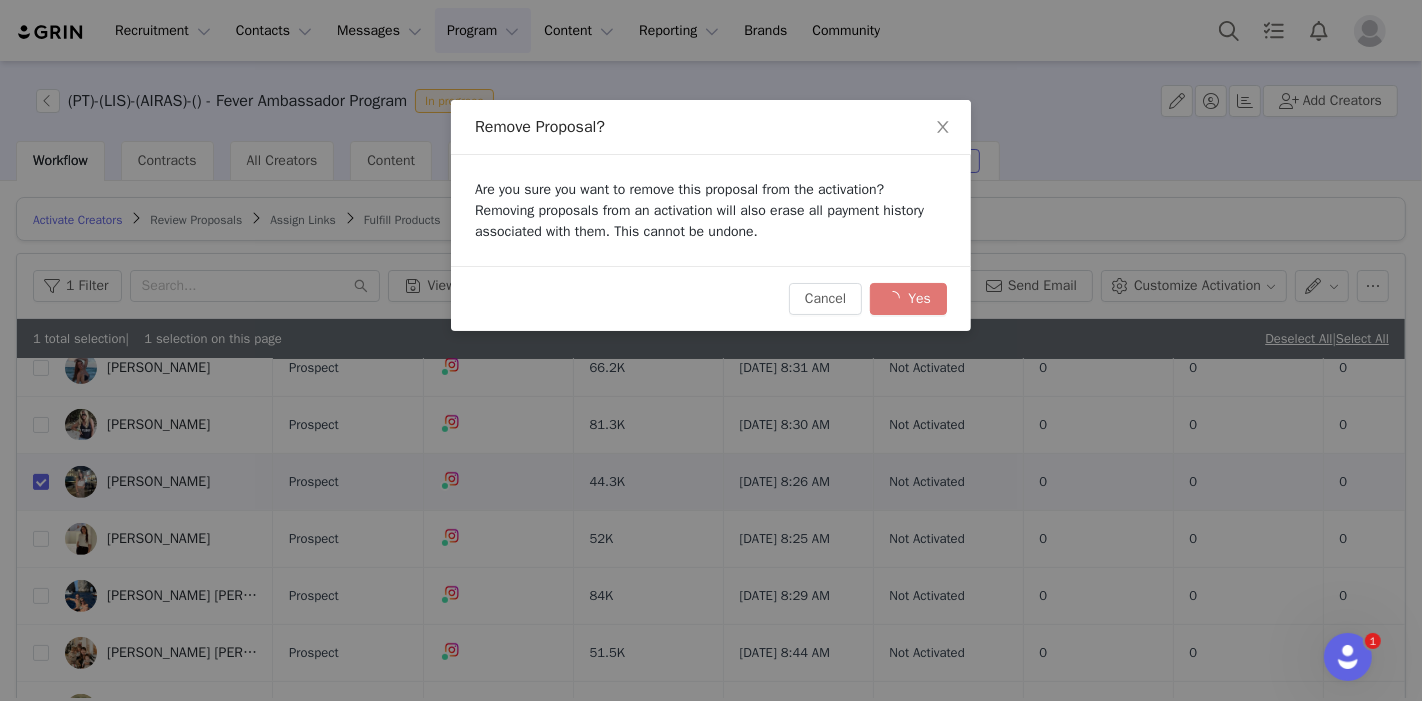 checkbox on "false" 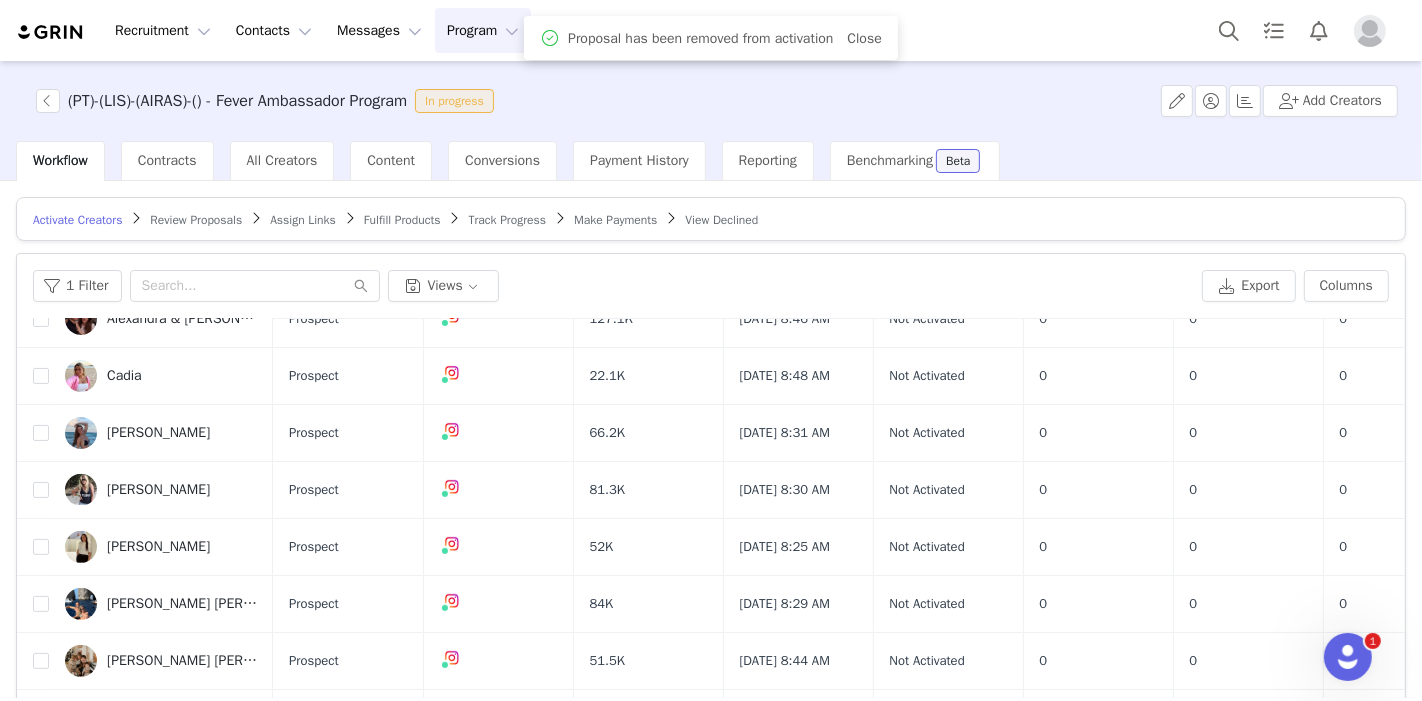 scroll, scrollTop: 0, scrollLeft: 0, axis: both 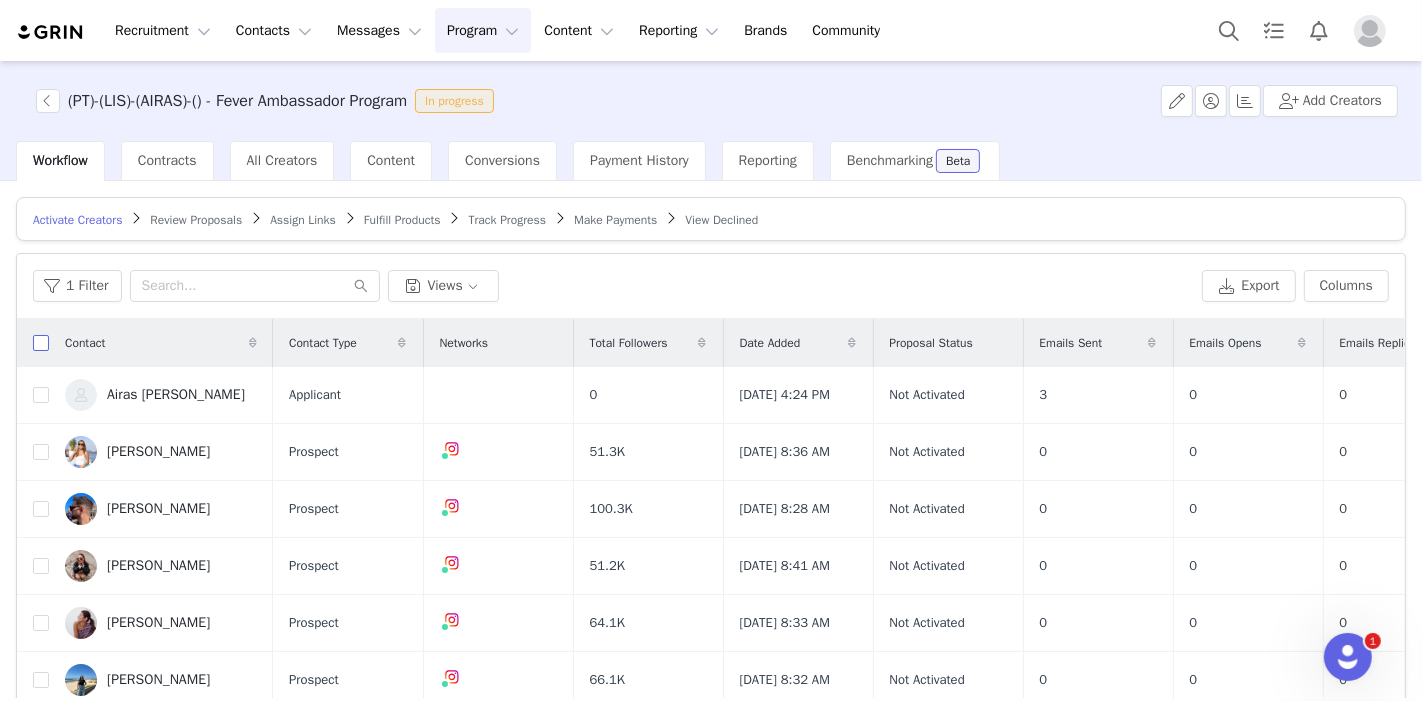 click at bounding box center [41, 343] 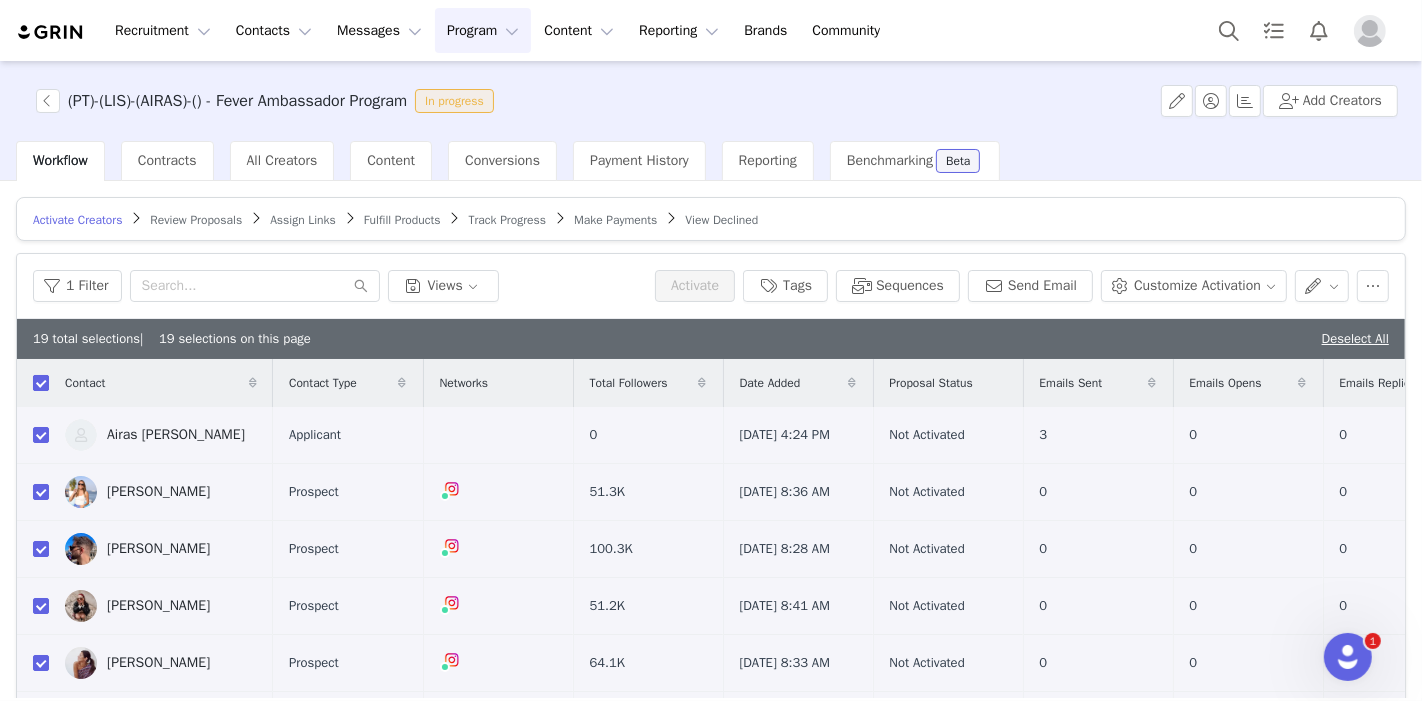 click at bounding box center [41, 383] 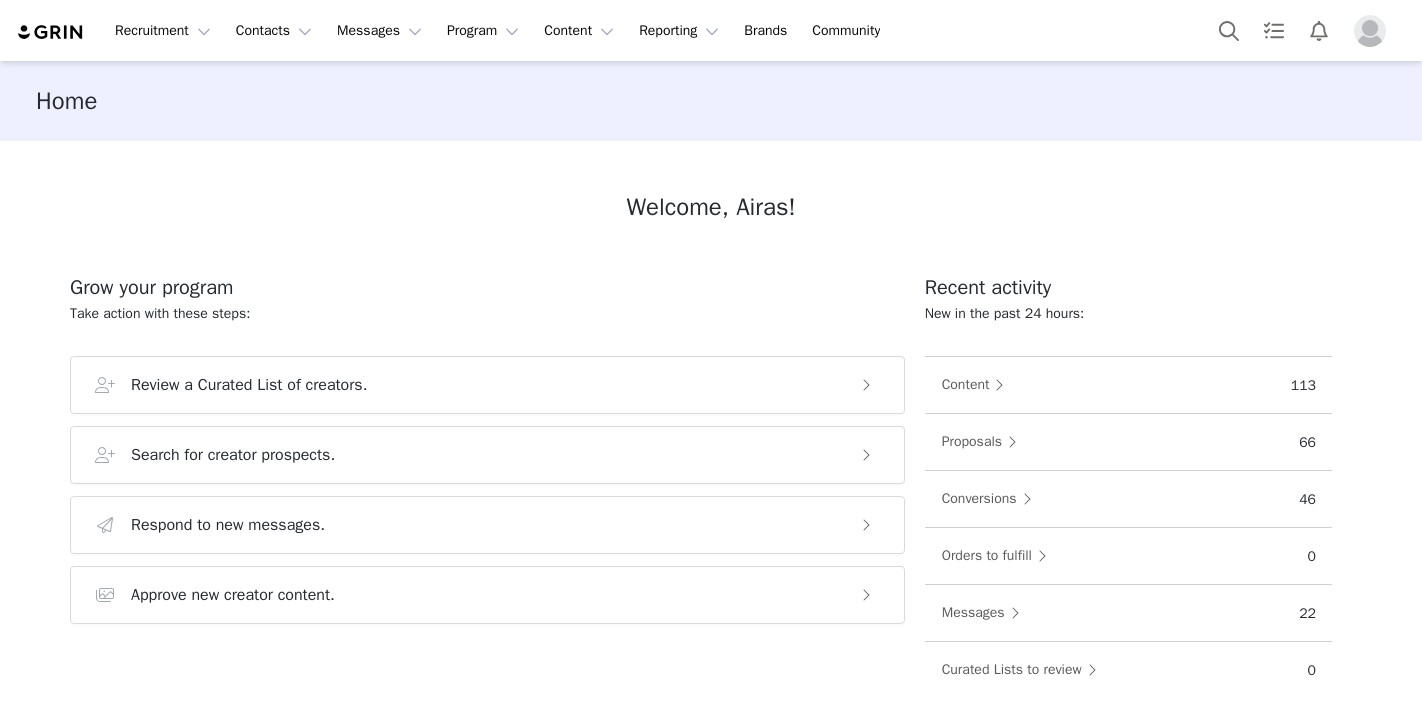 scroll, scrollTop: 0, scrollLeft: 0, axis: both 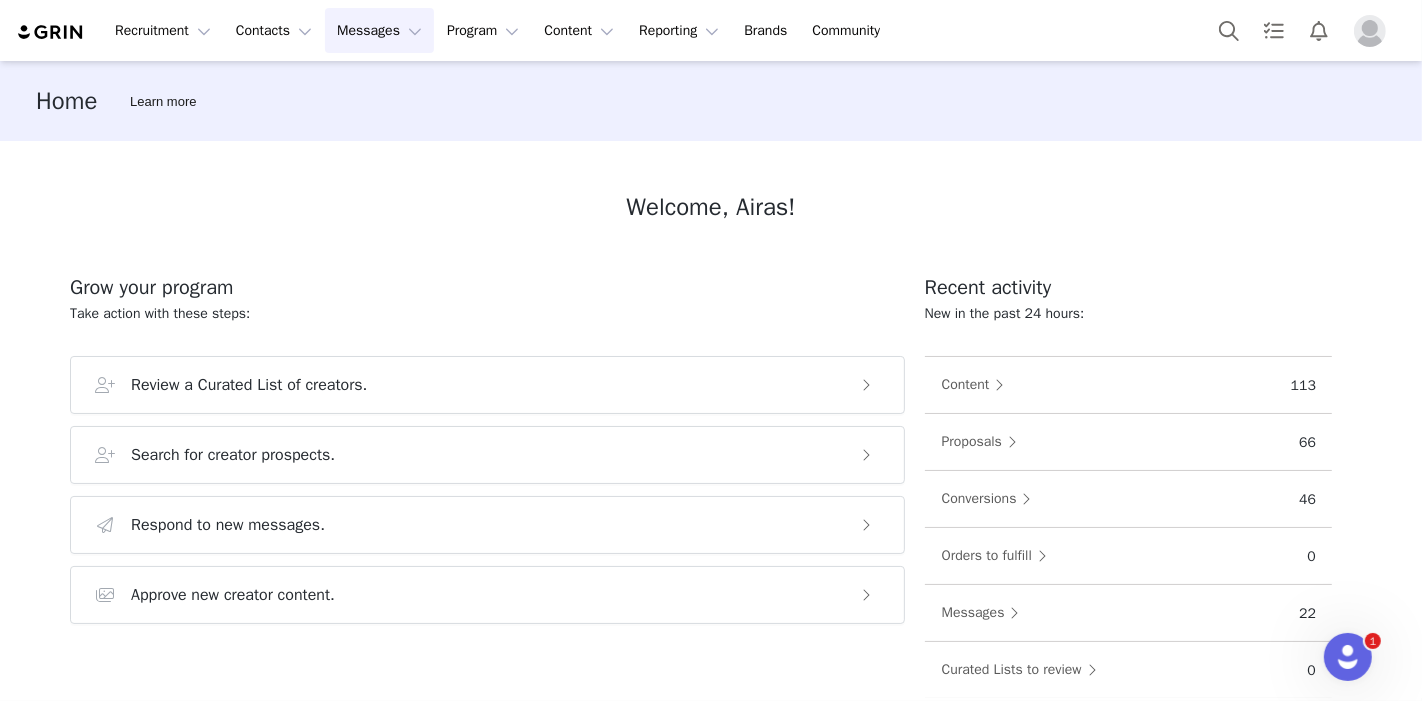 click on "Messages Messages" at bounding box center (379, 30) 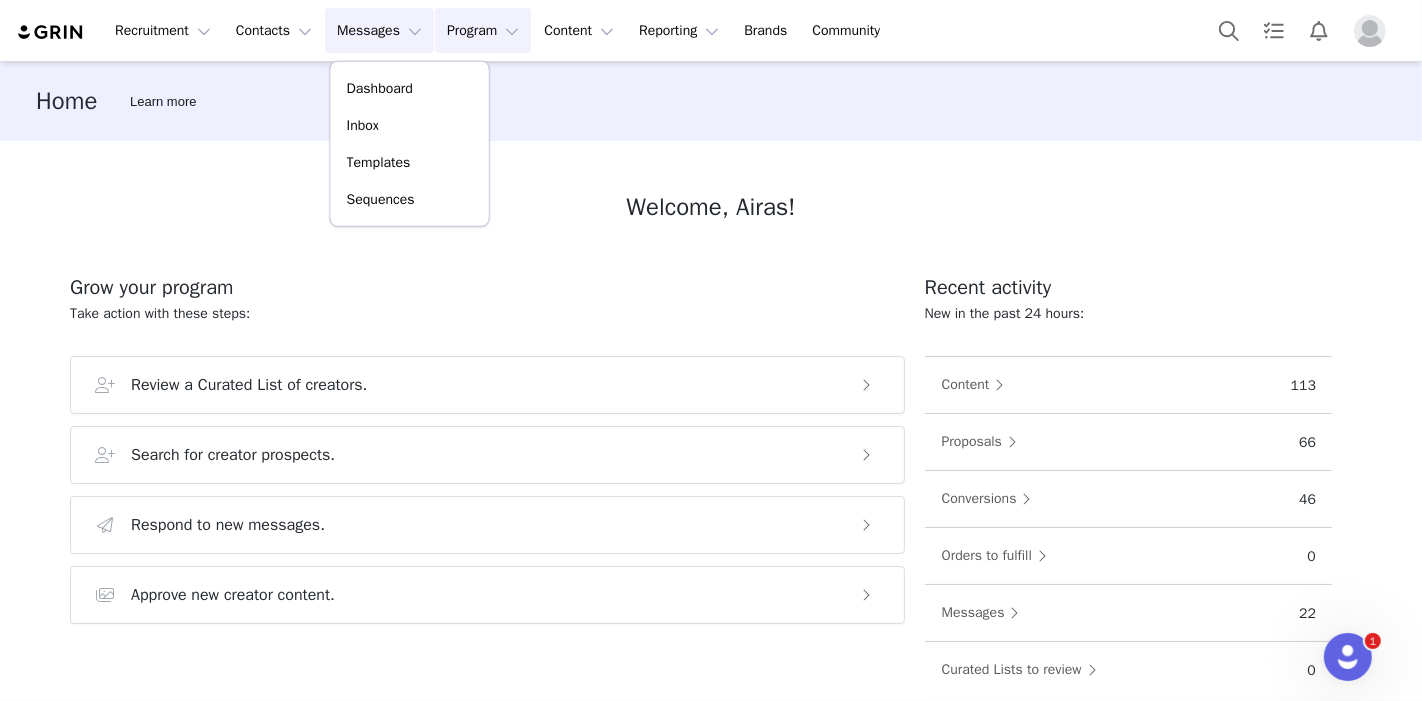 click on "Program Program" at bounding box center (483, 30) 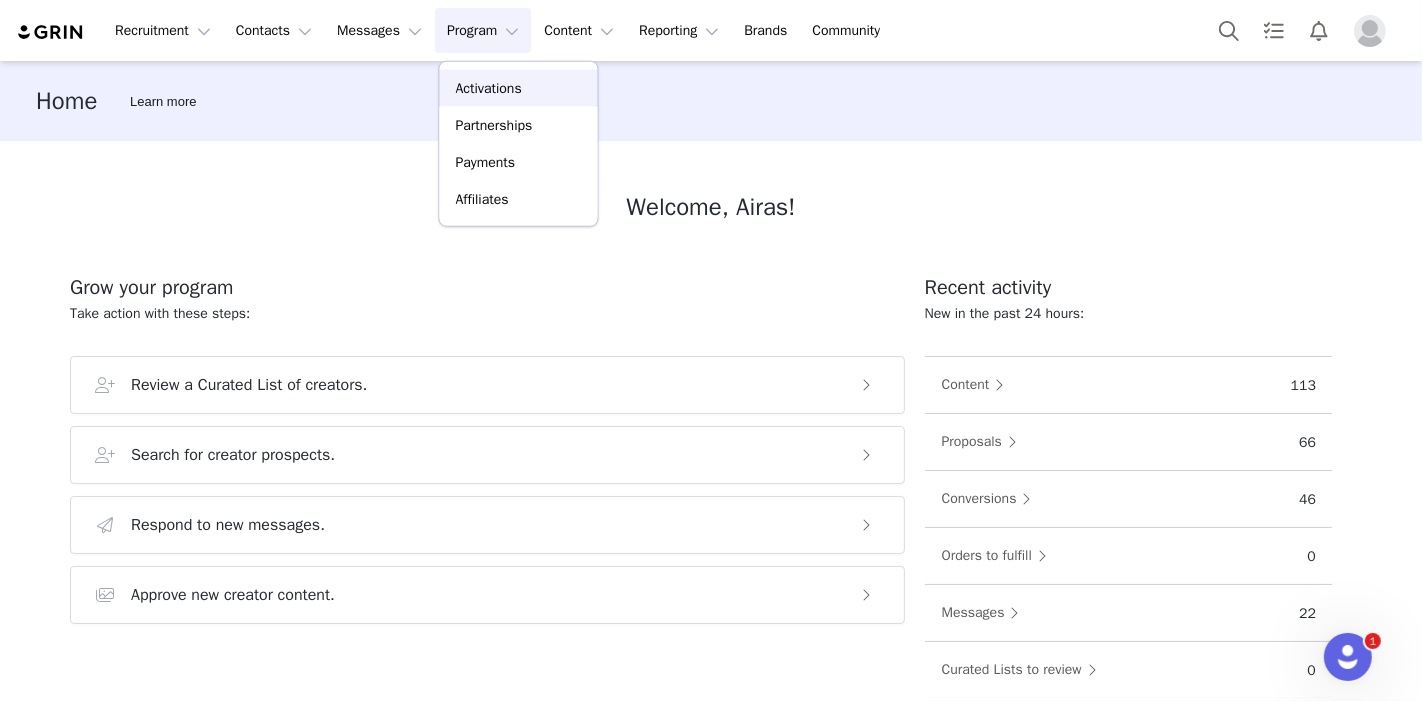 click on "Activations" at bounding box center [489, 88] 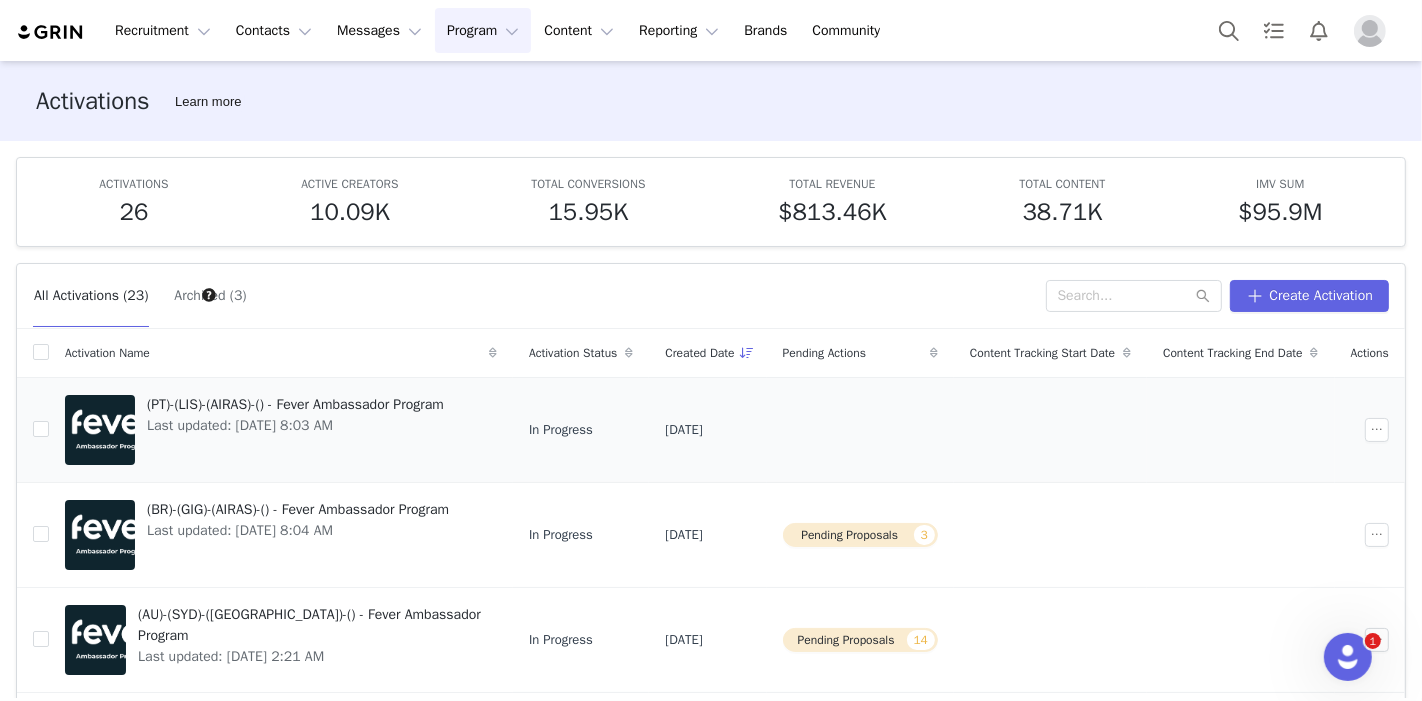 click on "(PT)-(LIS)-(AIRAS)-() - Fever Ambassador Program" at bounding box center (295, 404) 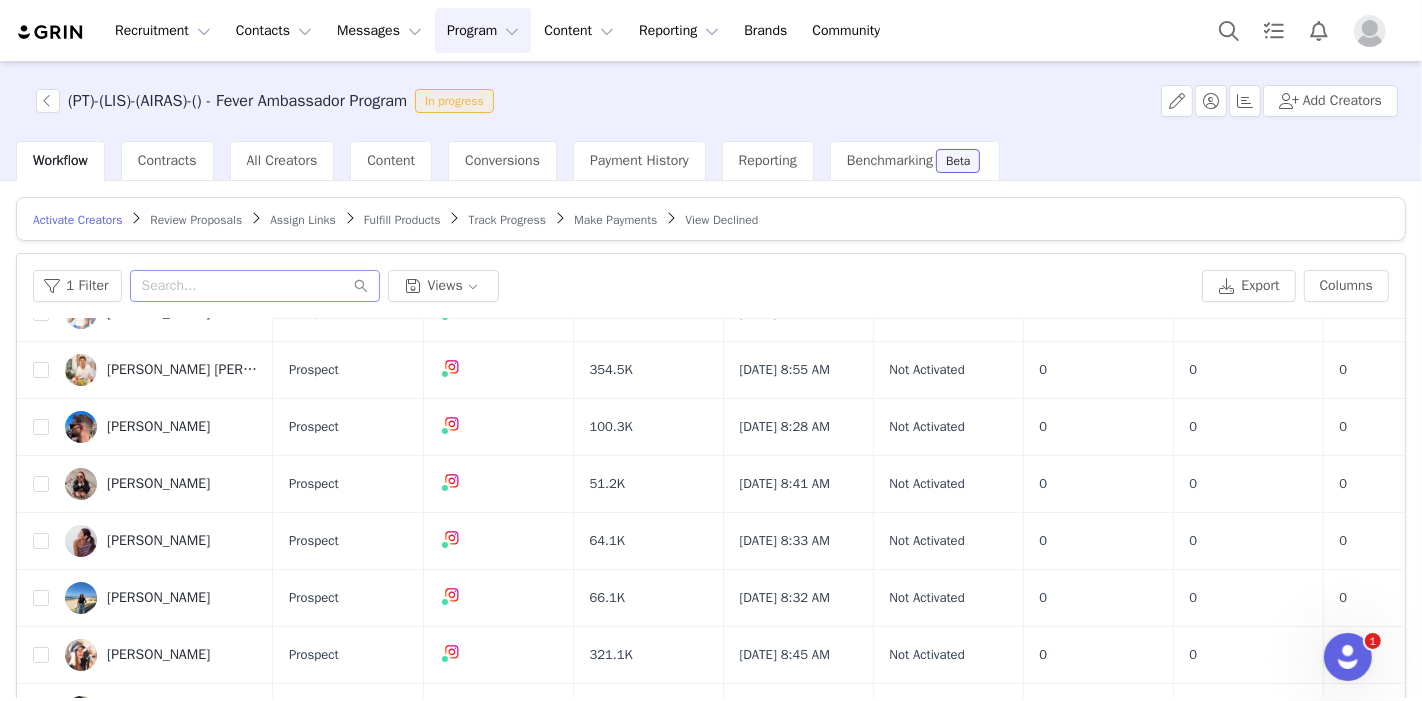 scroll, scrollTop: 0, scrollLeft: 0, axis: both 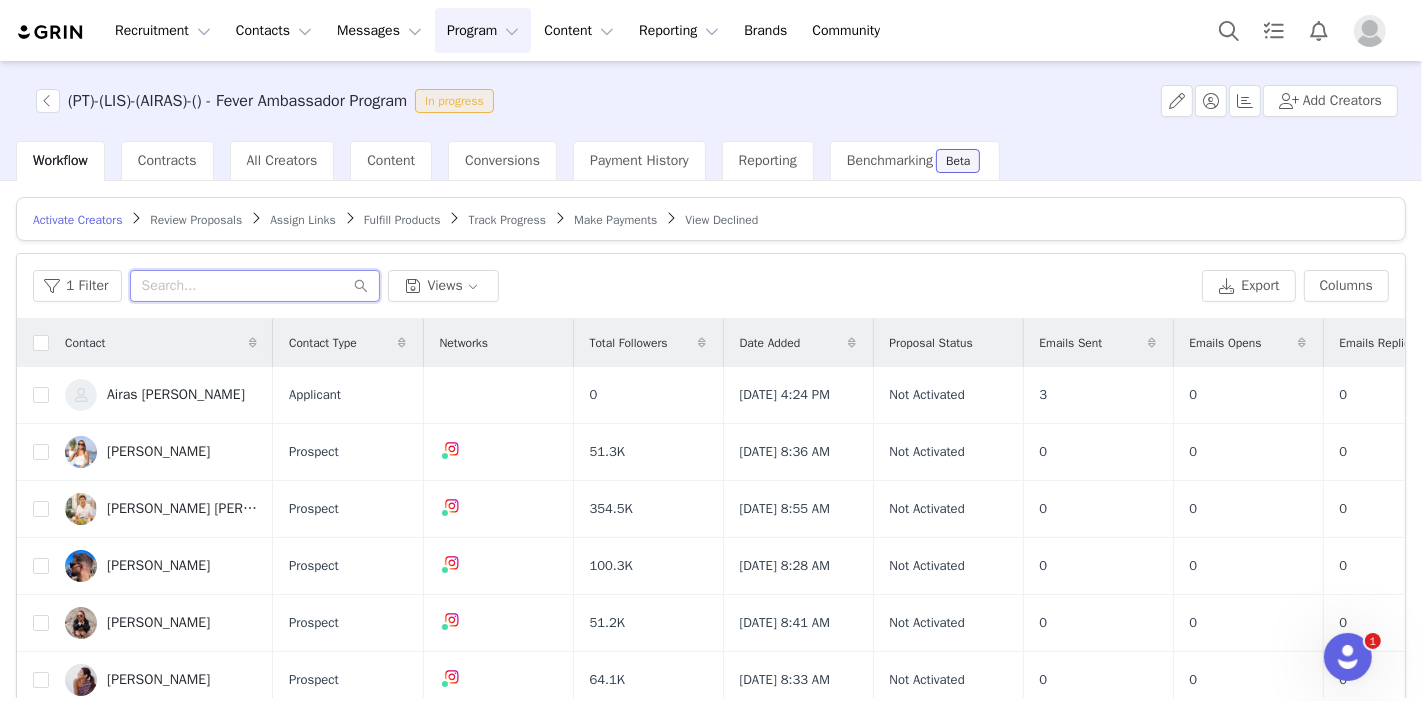 click at bounding box center [255, 286] 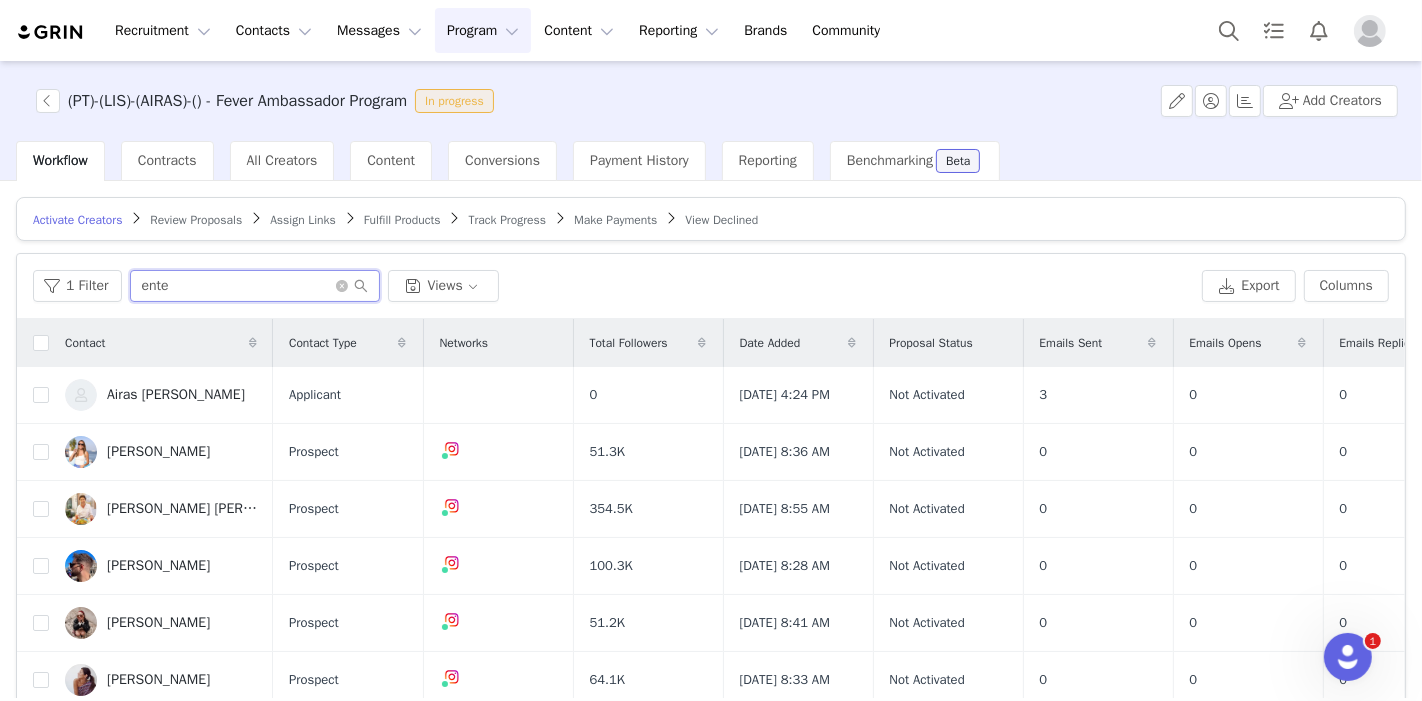 type on "enter" 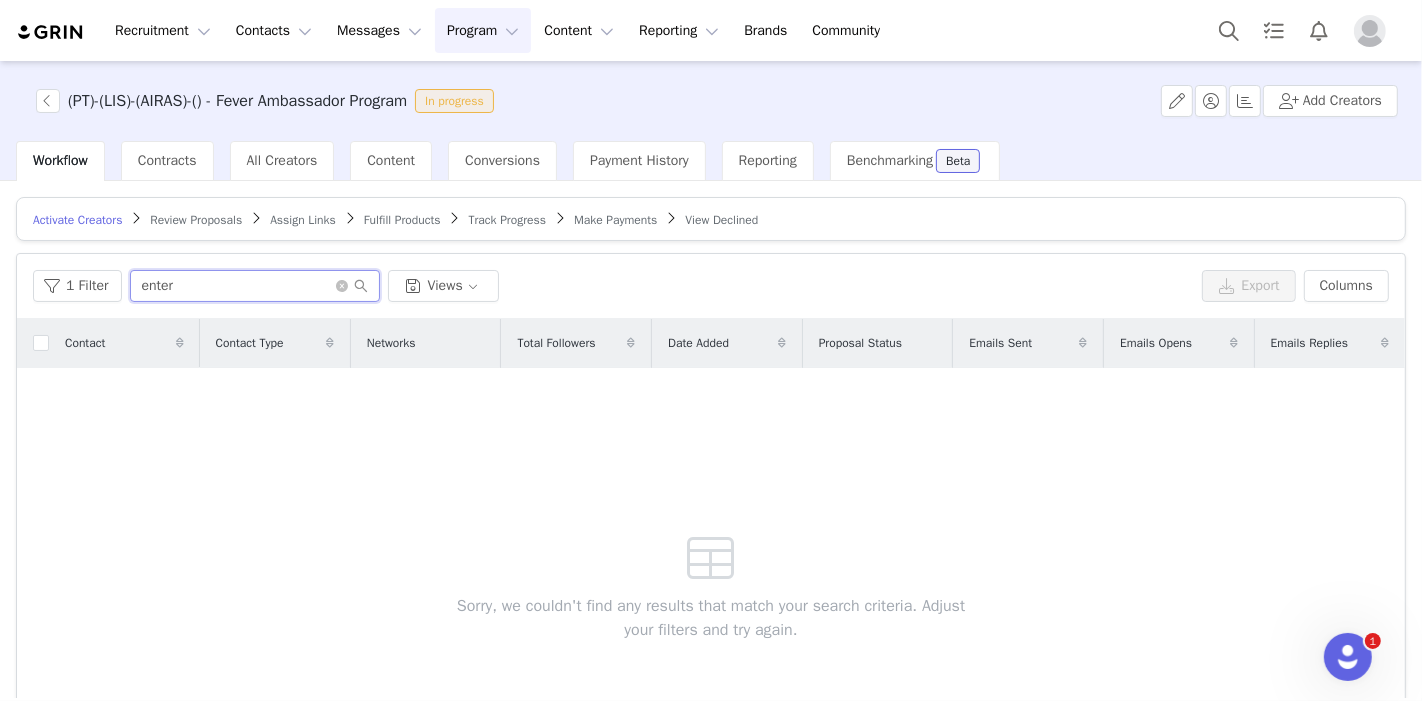 click on "enter" at bounding box center [255, 286] 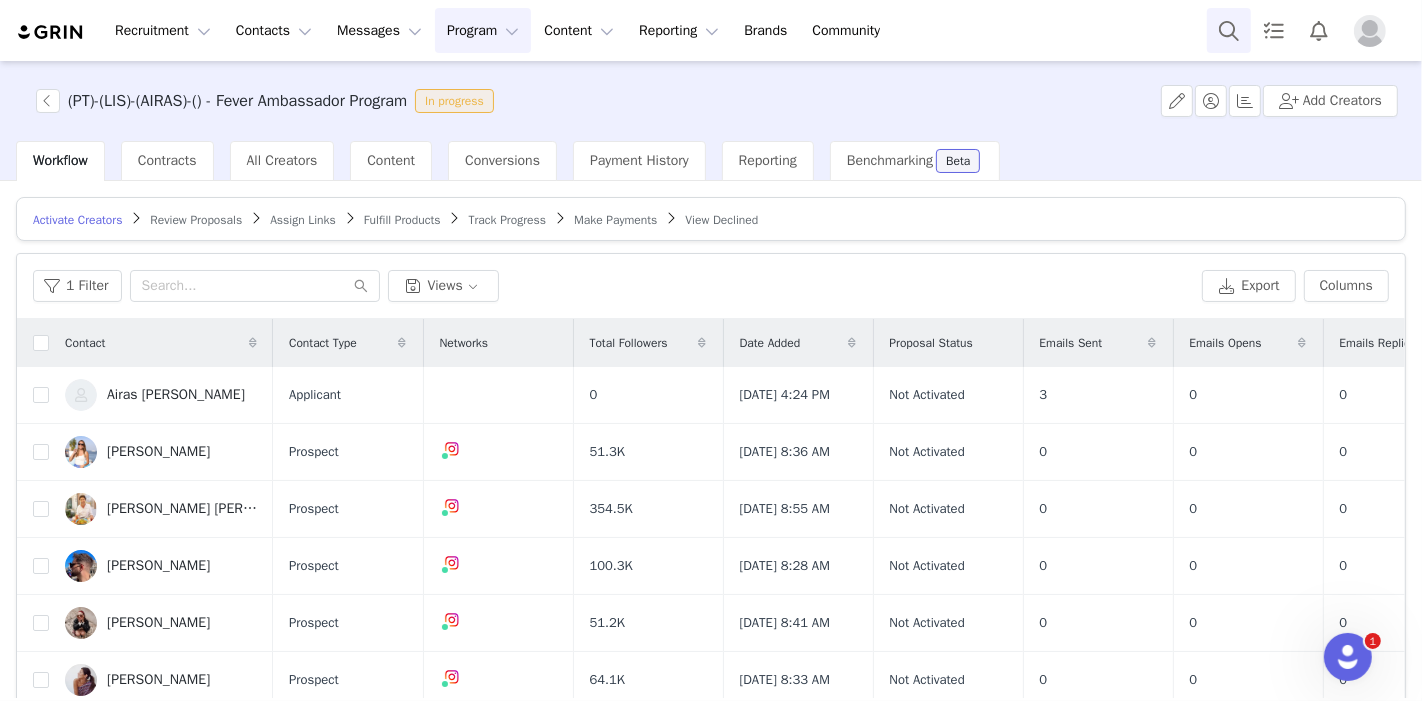 click at bounding box center [1229, 30] 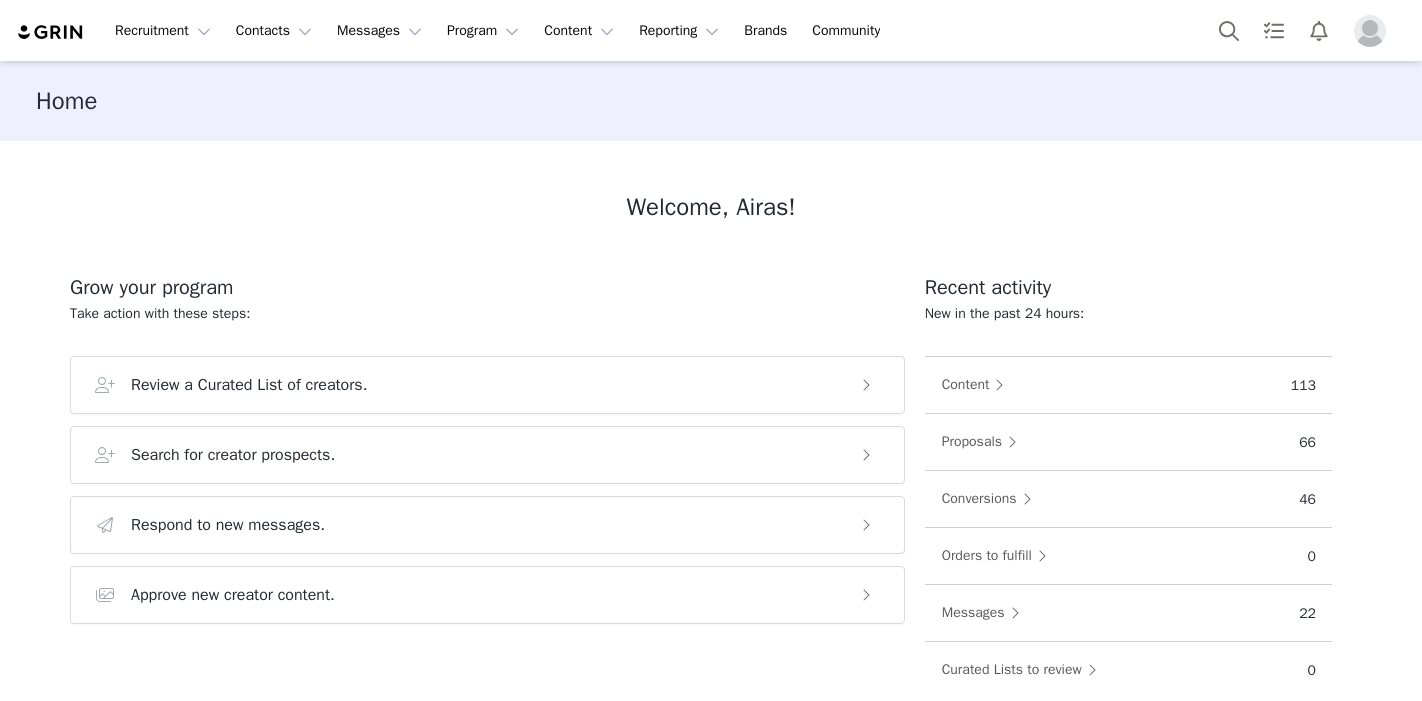 scroll, scrollTop: 0, scrollLeft: 0, axis: both 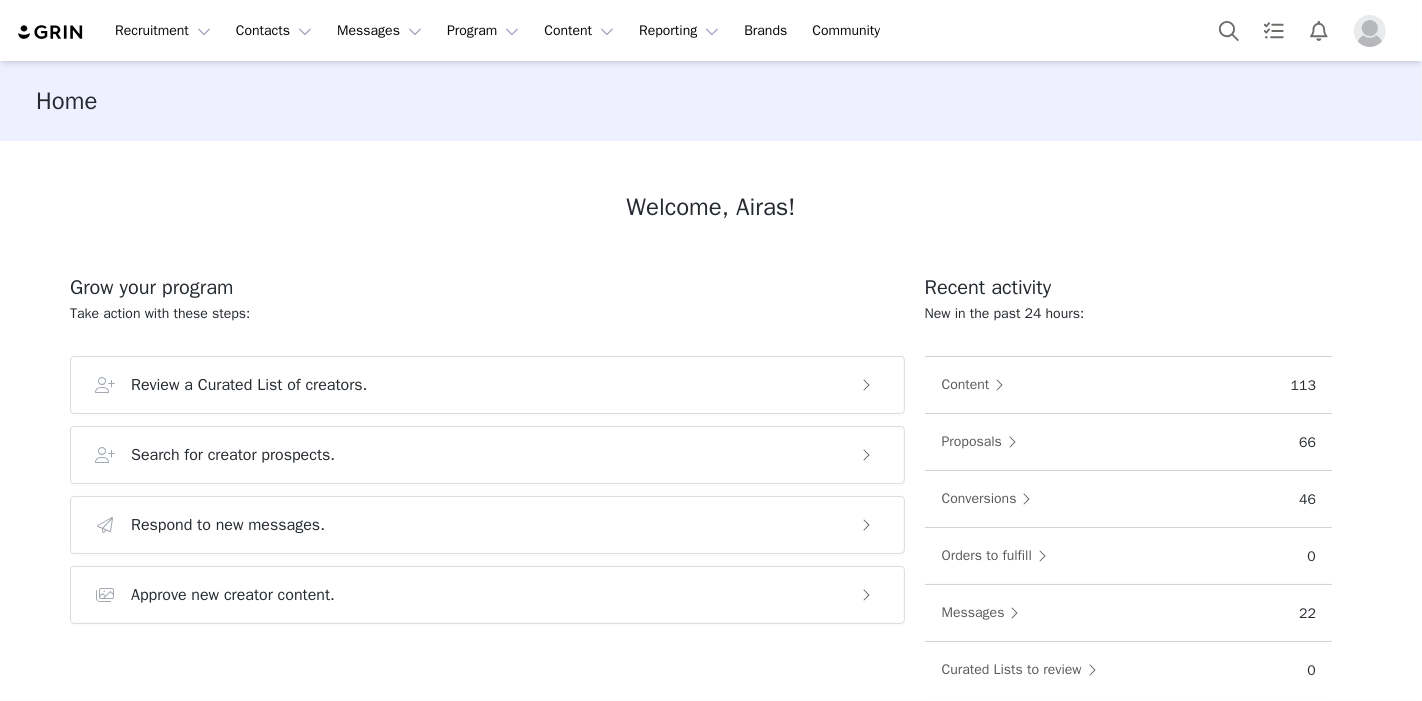 drag, startPoint x: 0, startPoint y: 0, endPoint x: 684, endPoint y: 168, distance: 704.32947 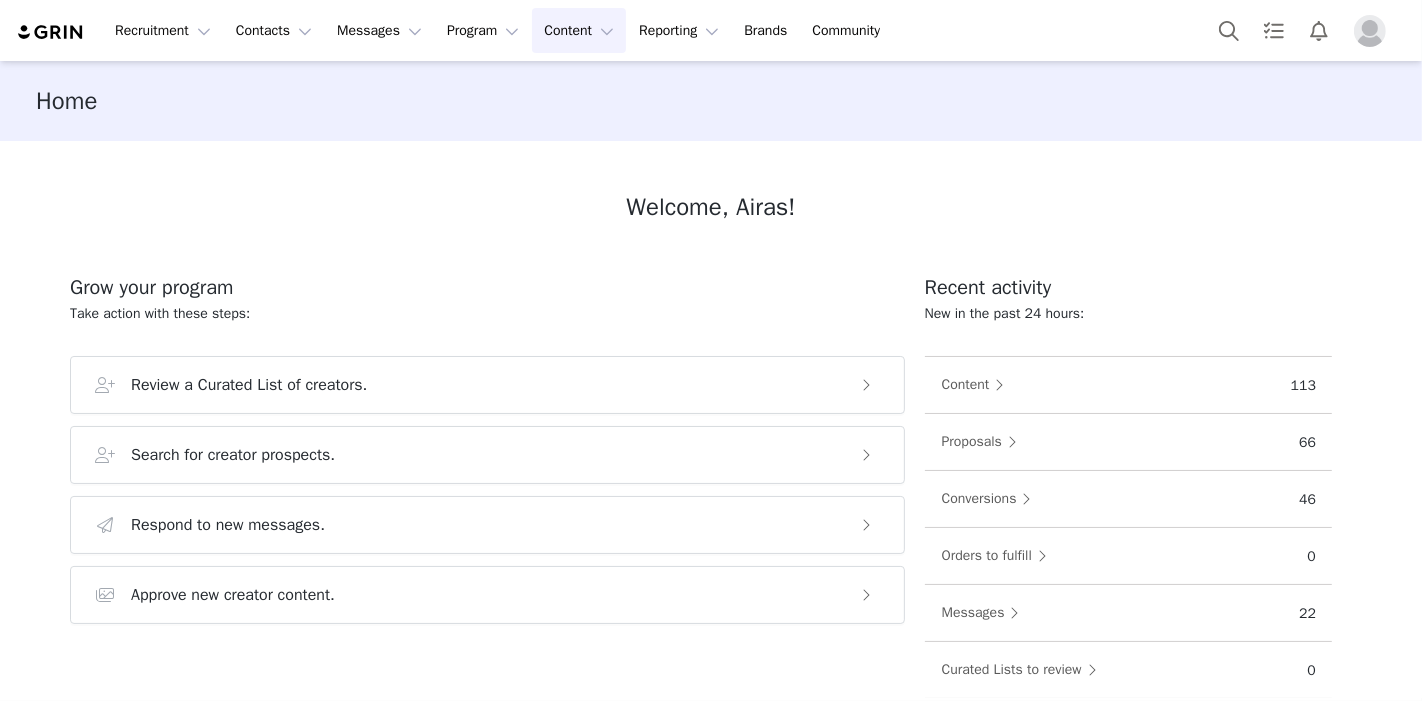 click on "Content Content" at bounding box center [579, 30] 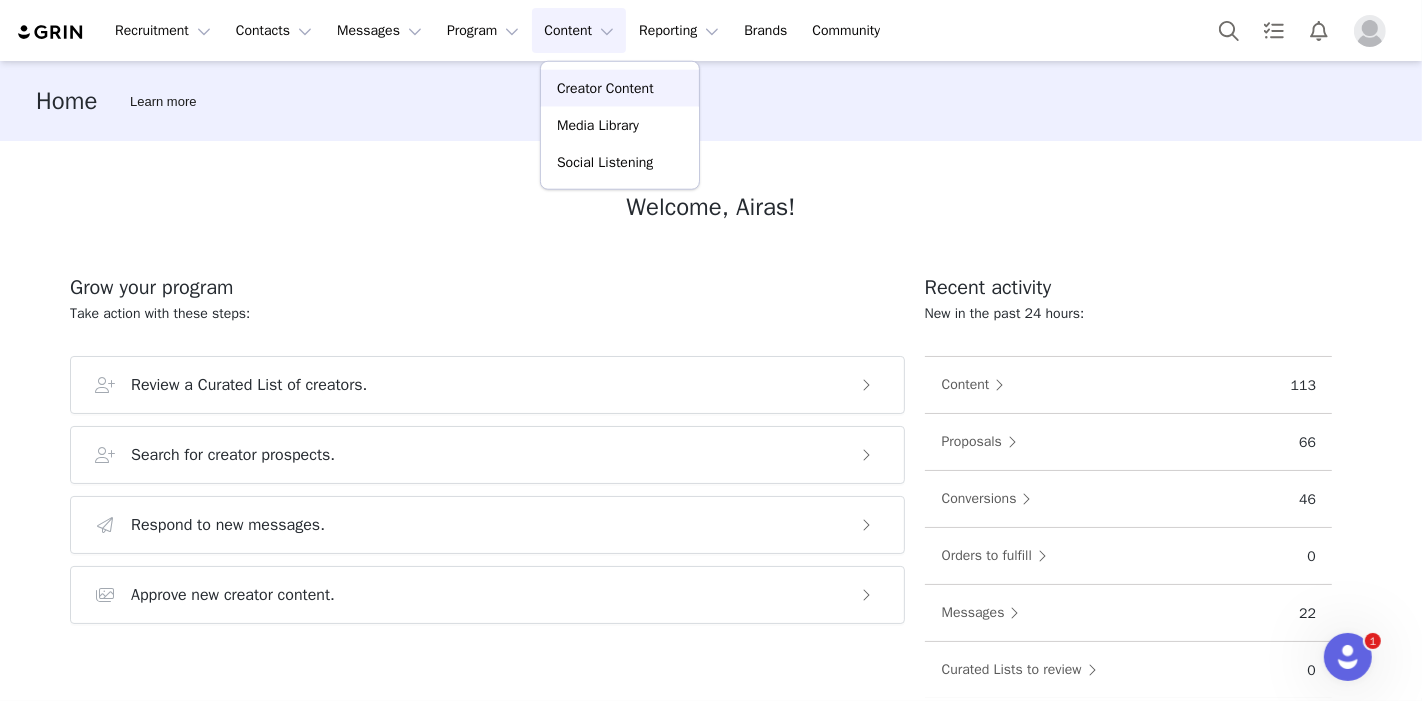 scroll, scrollTop: 0, scrollLeft: 0, axis: both 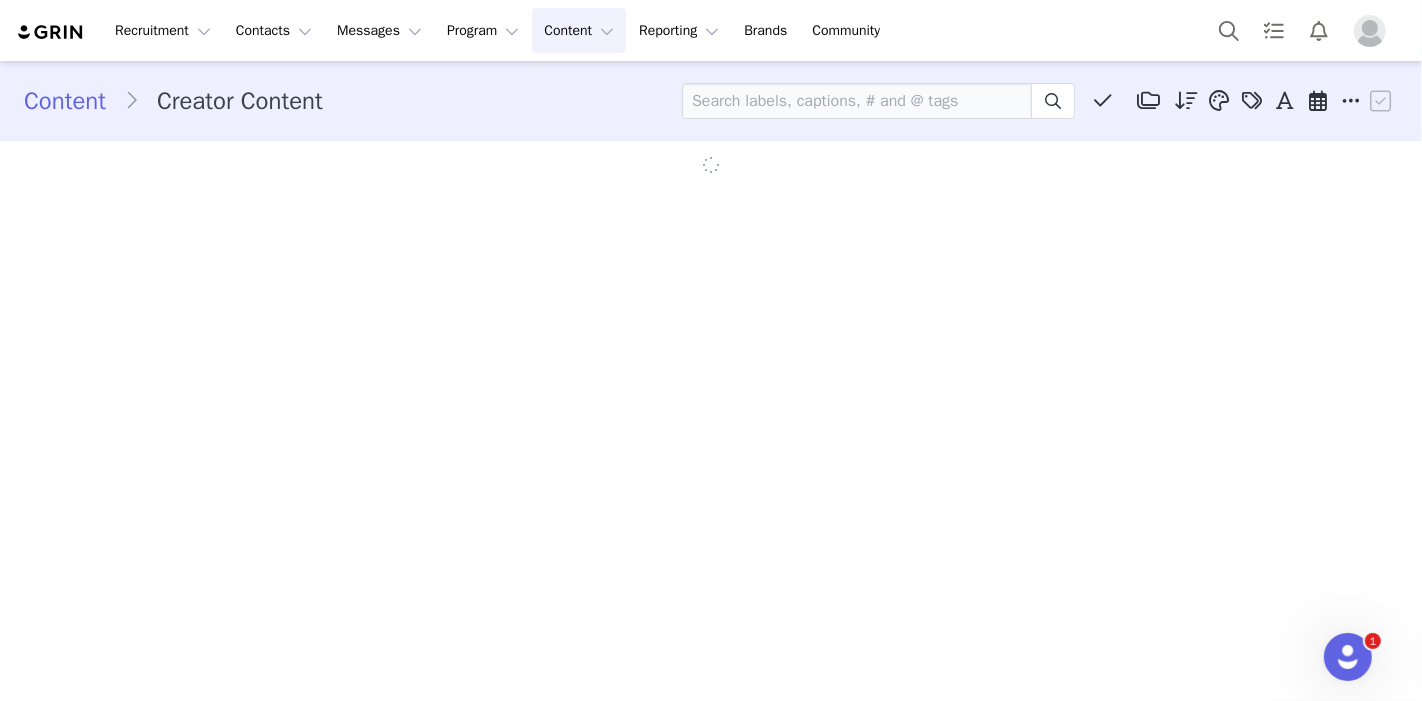 click on "Content Content" at bounding box center [579, 30] 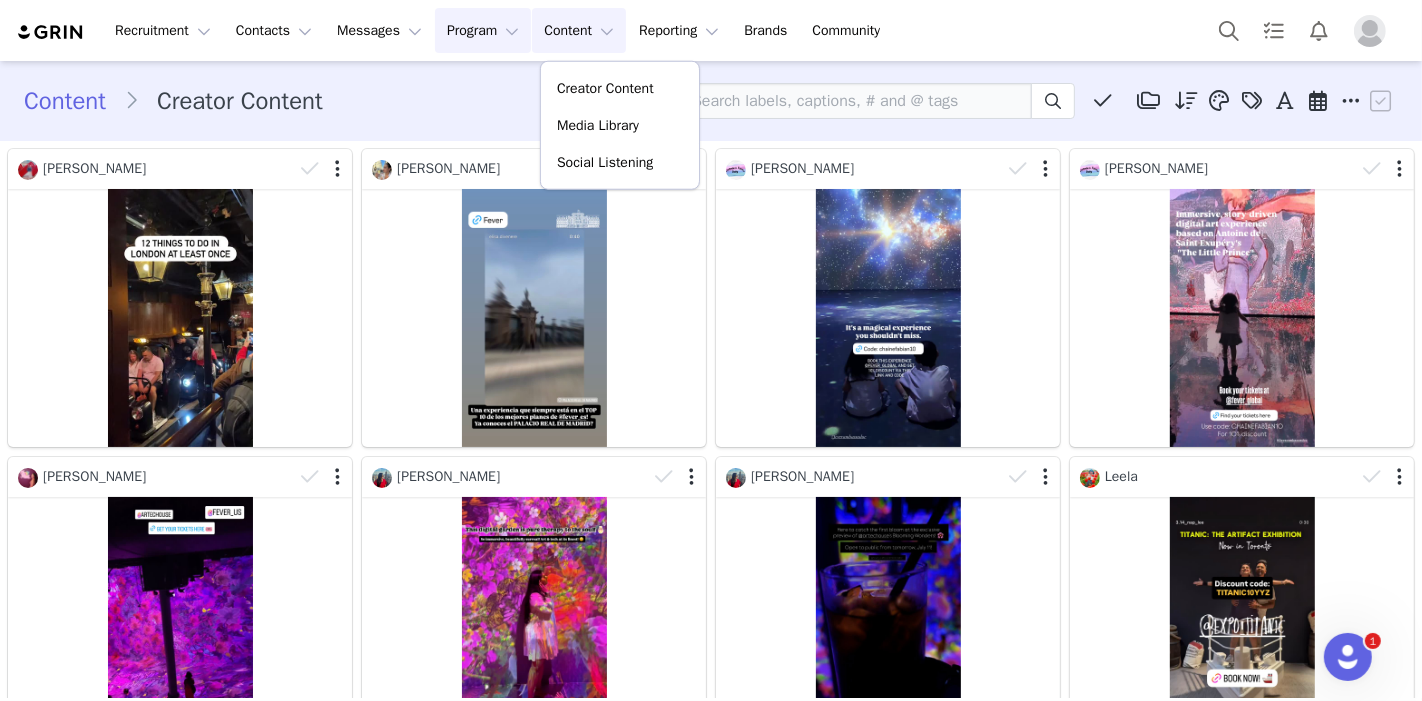 click on "Program Program" at bounding box center [483, 30] 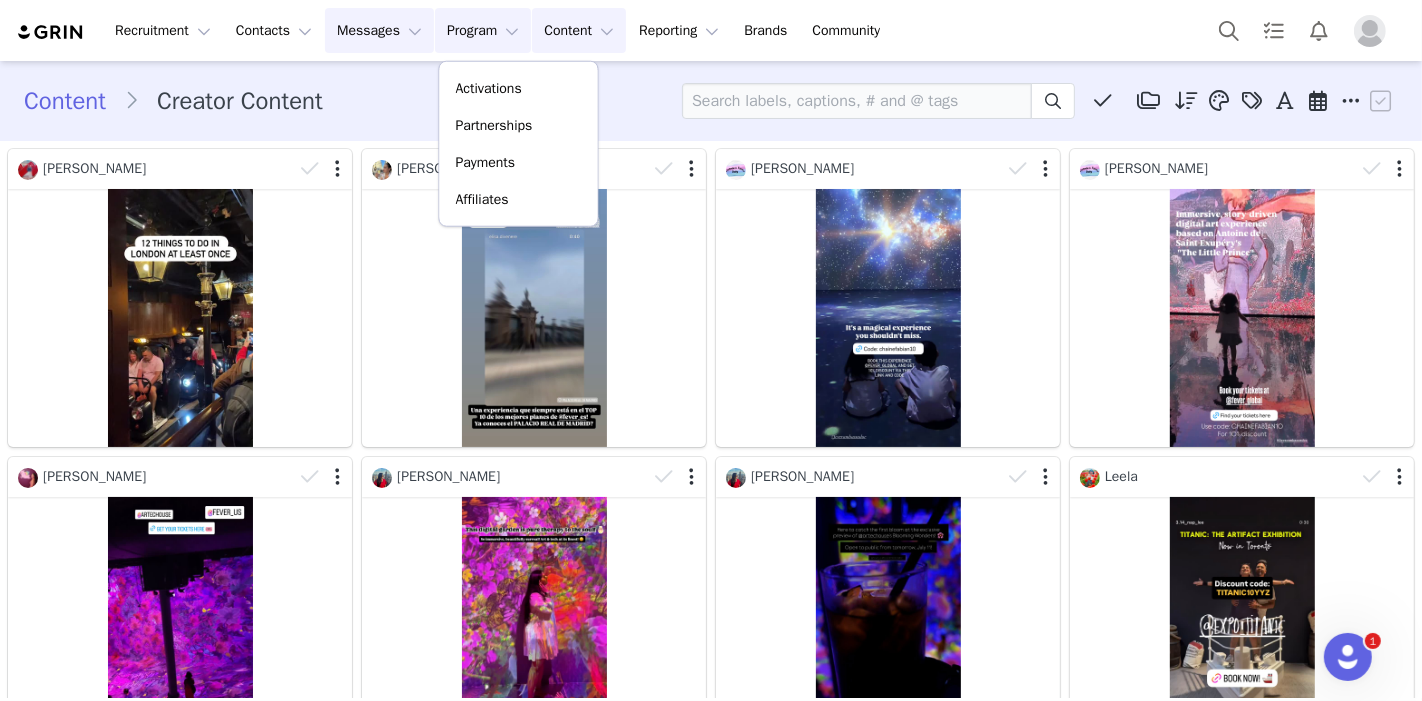 click on "Messages Messages" at bounding box center [379, 30] 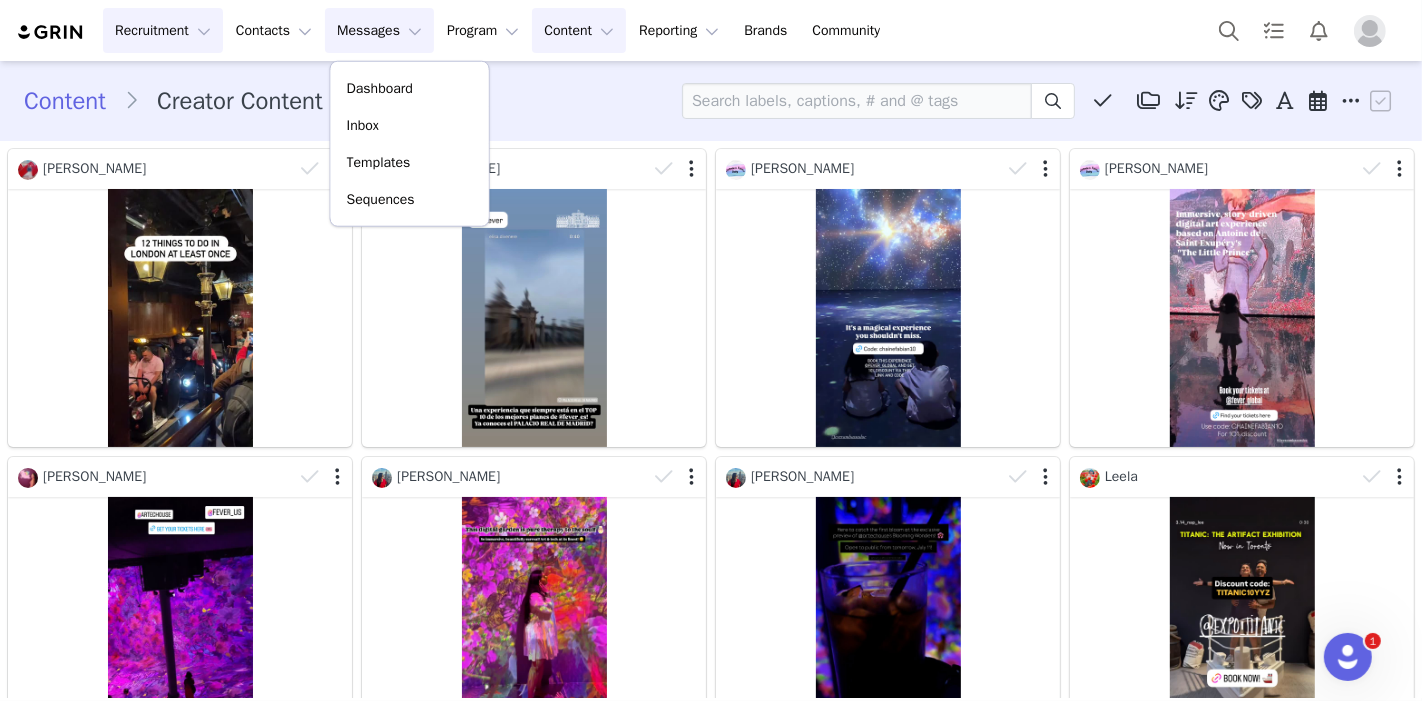 click on "Recruitment Recruitment" at bounding box center (163, 30) 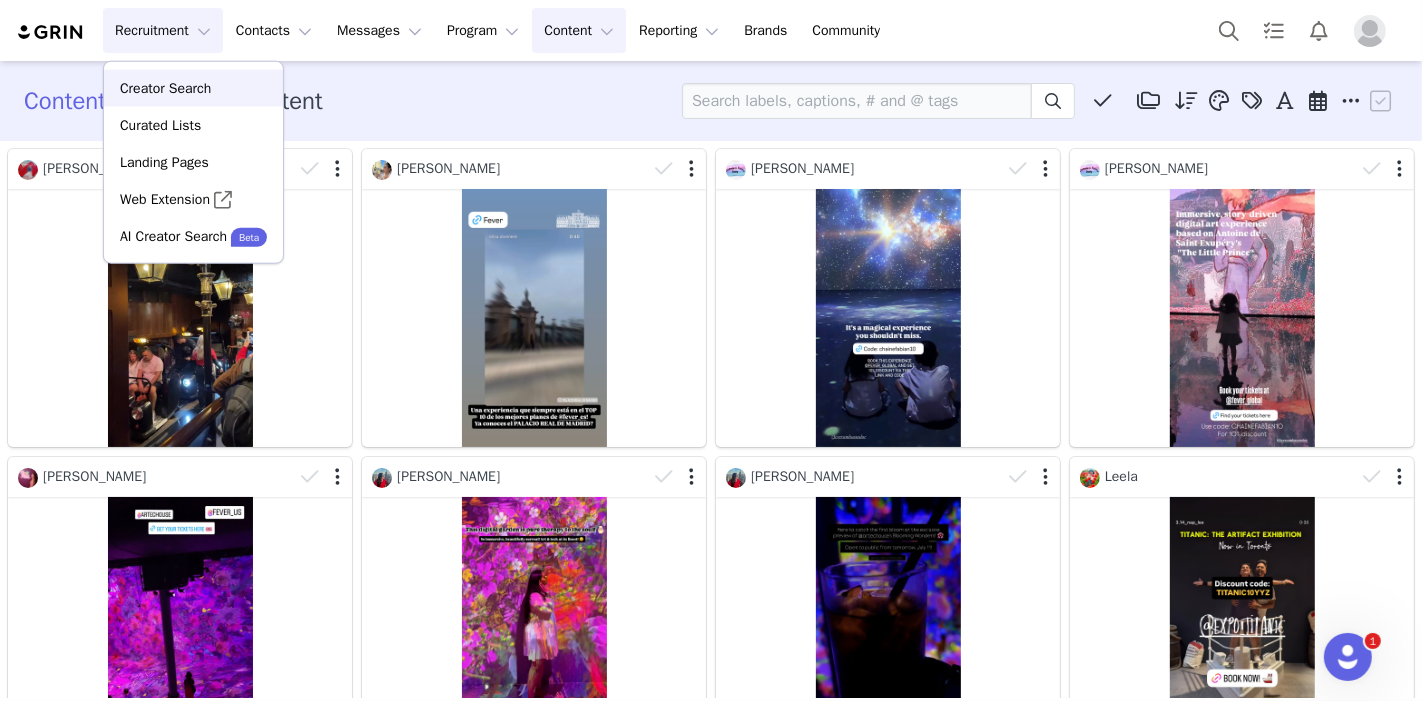 click on "Creator Search" at bounding box center (165, 88) 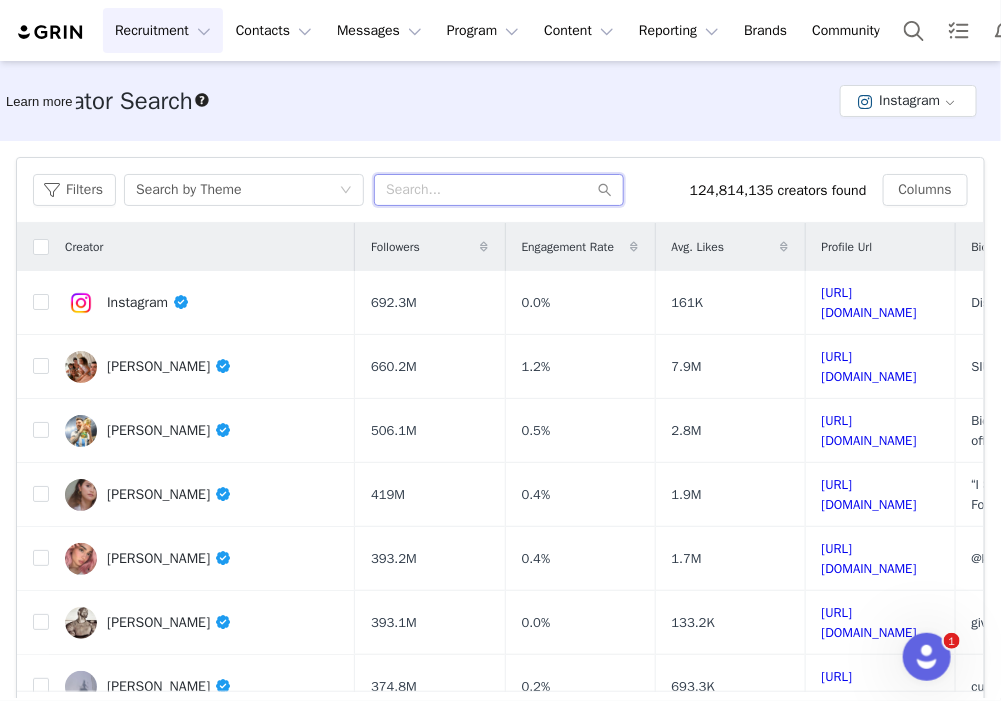 click at bounding box center (499, 190) 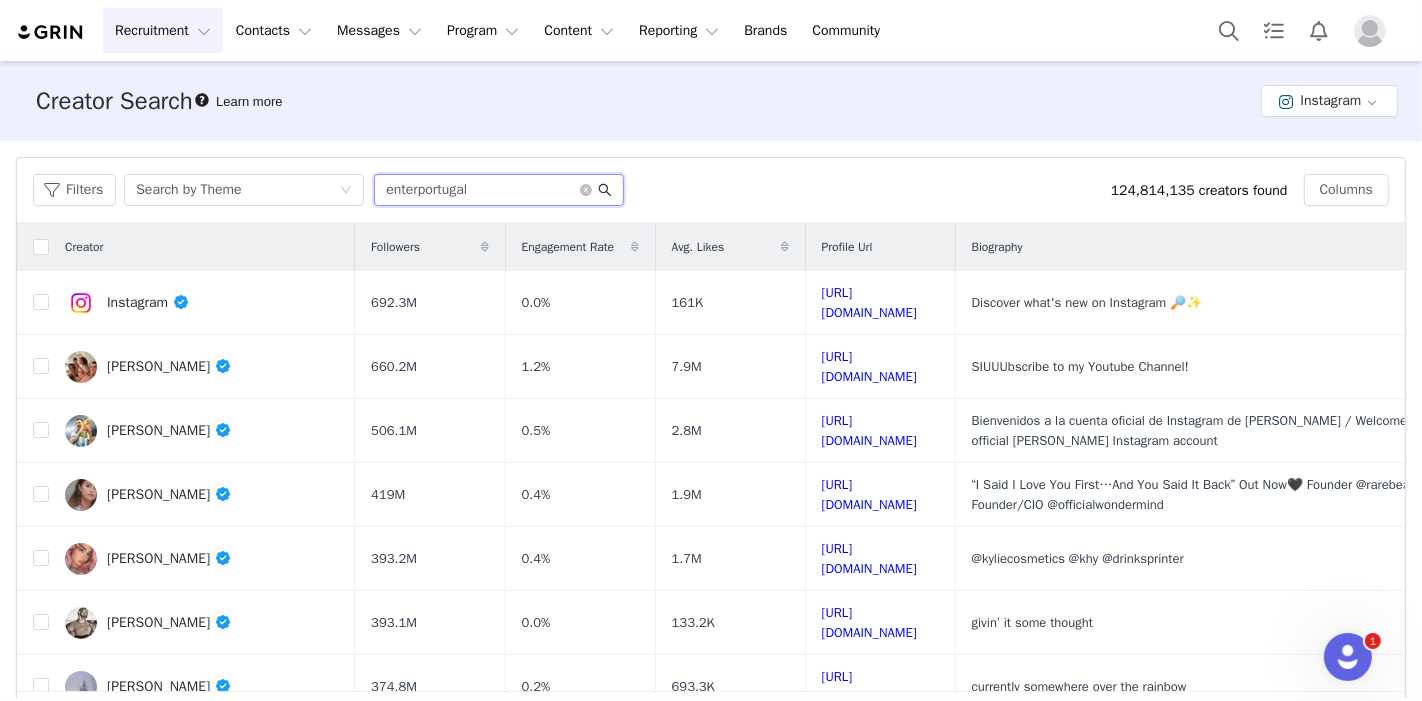 type on "enterportugal" 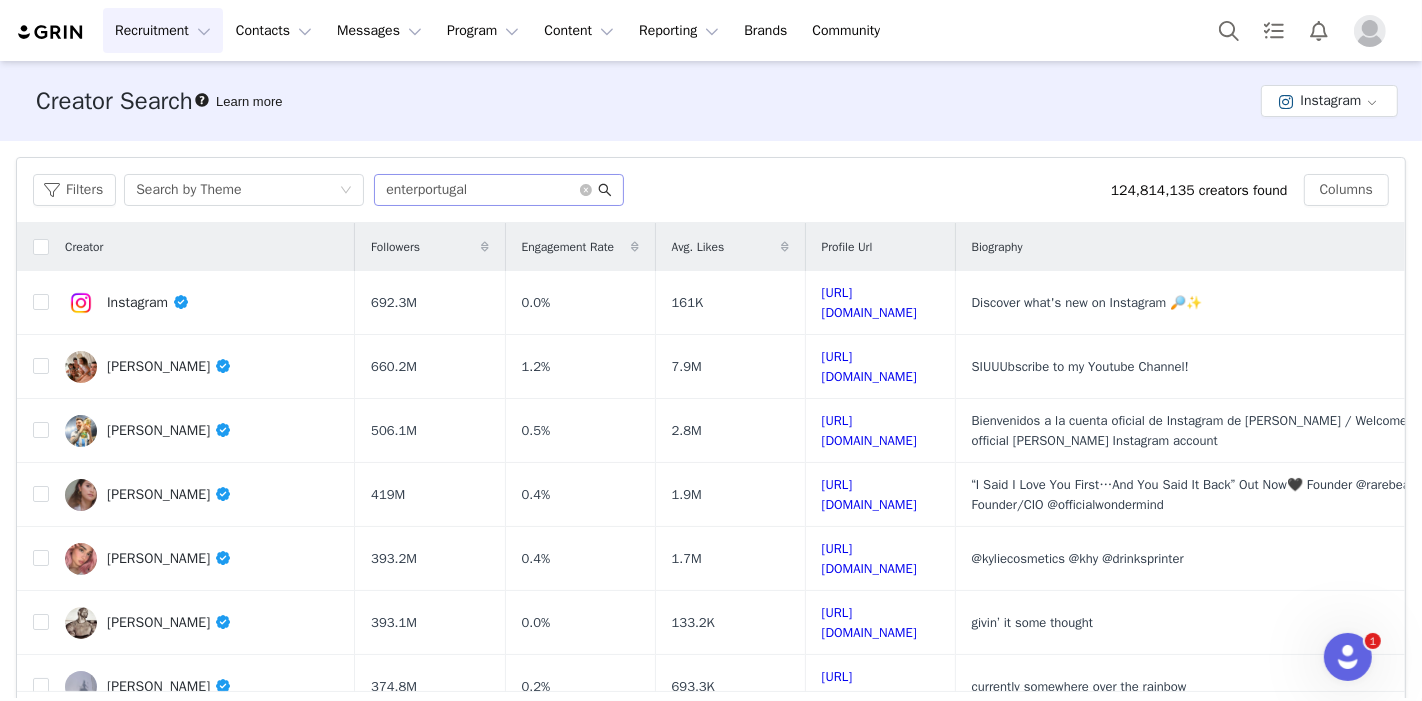 click 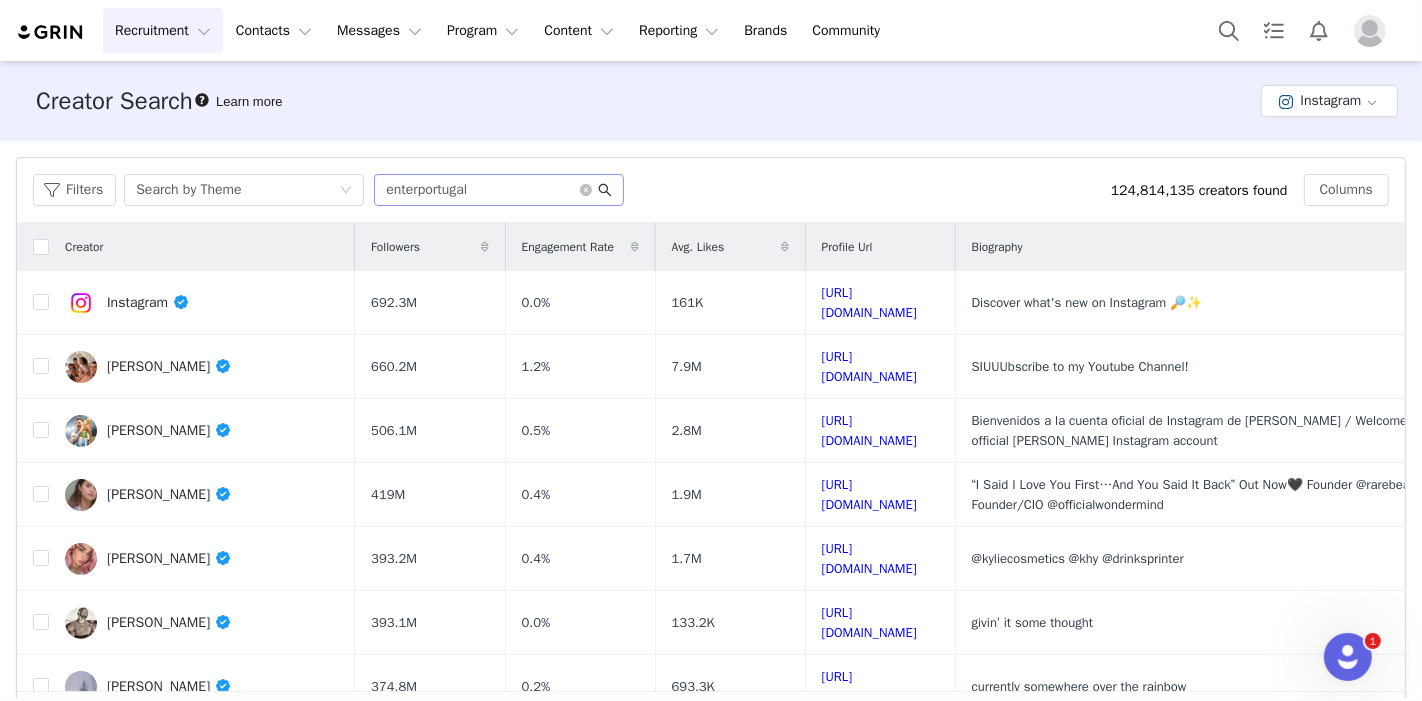 click 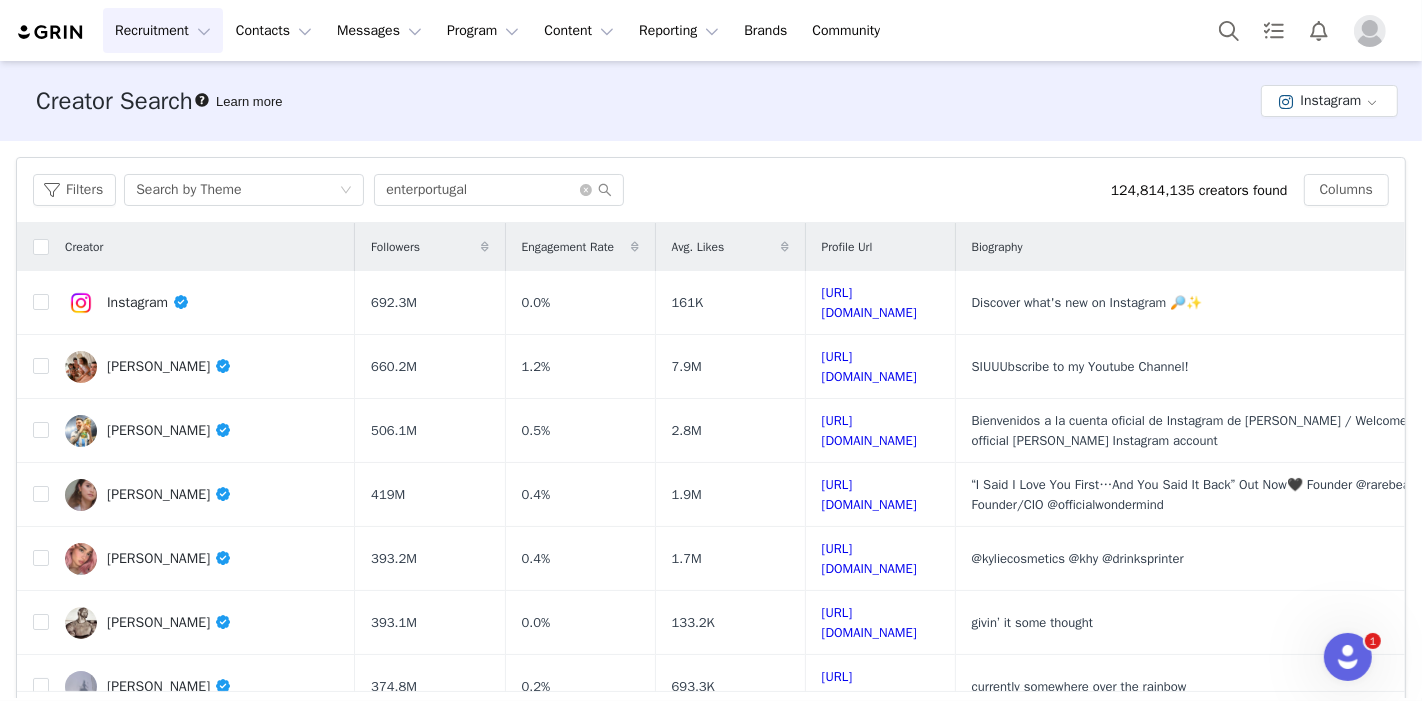 click on "Recruitment Recruitment" at bounding box center (163, 30) 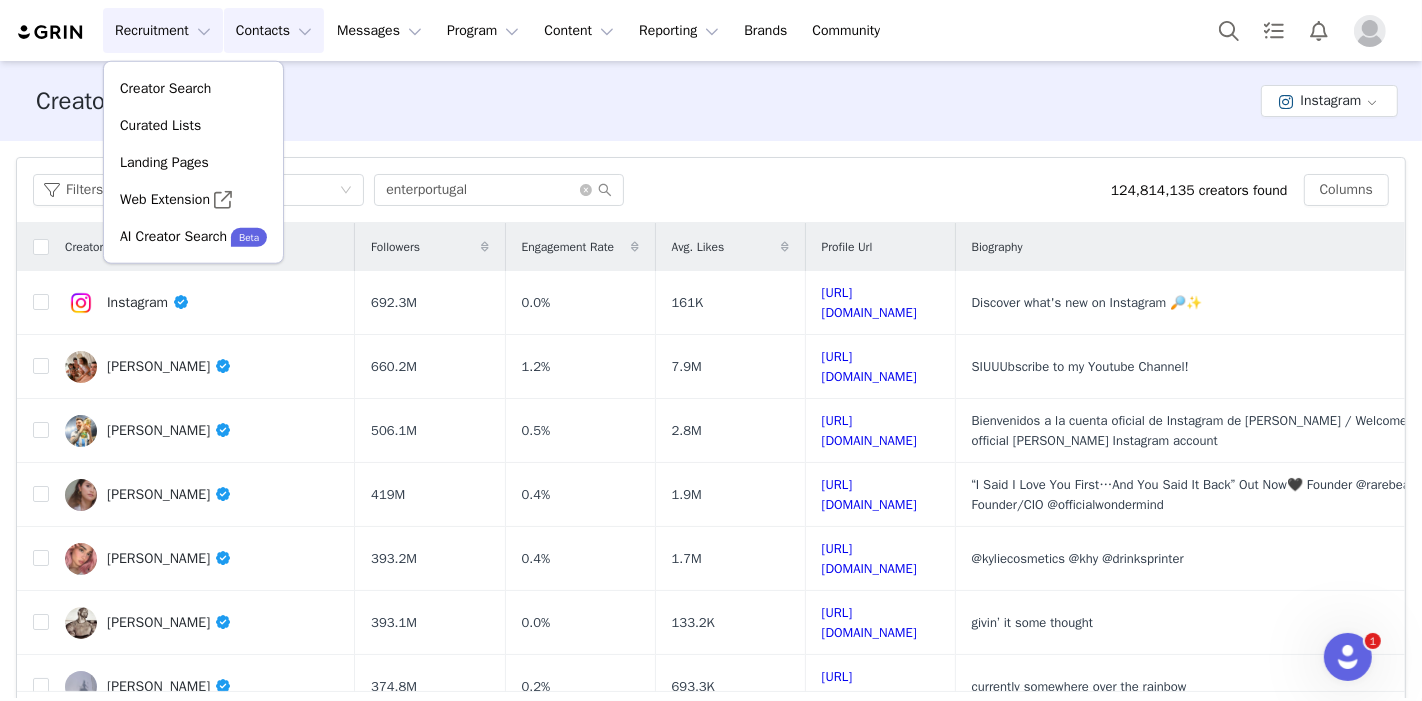 click on "Contacts Contacts" at bounding box center (274, 30) 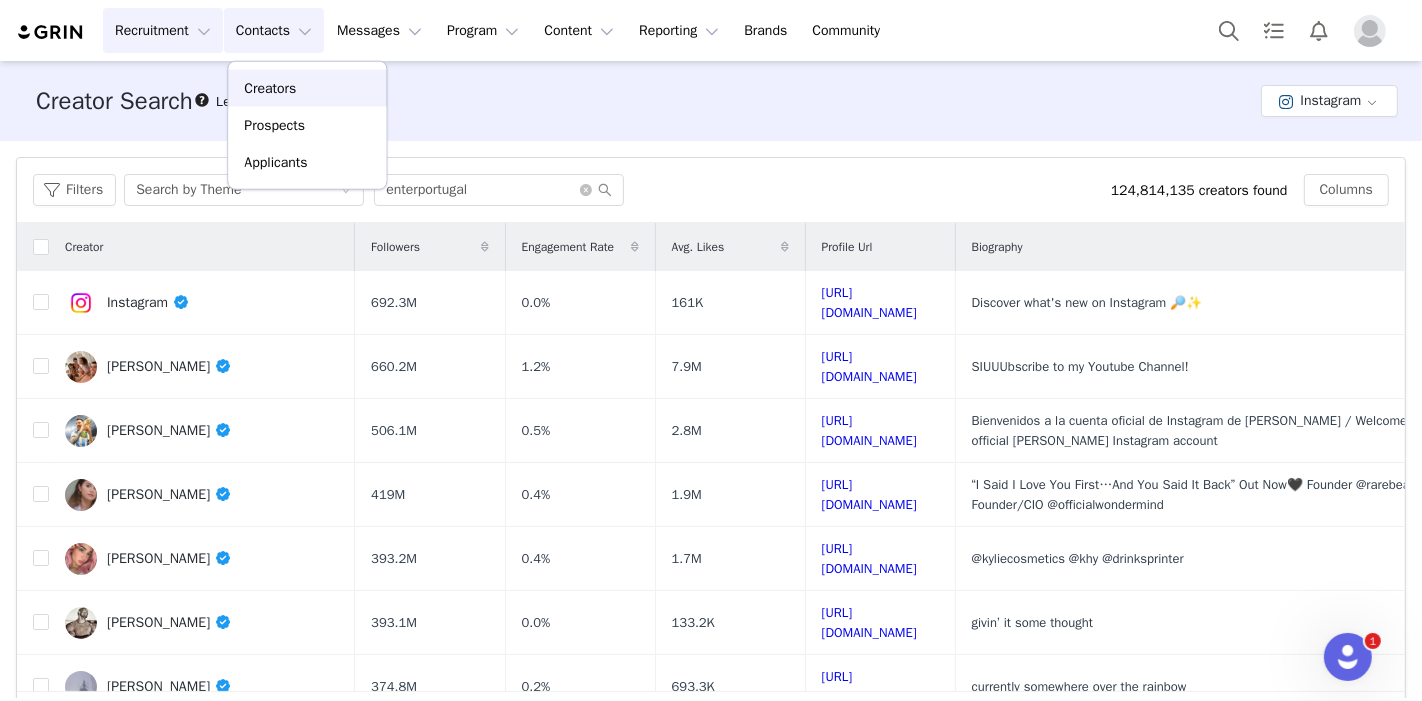 click on "Creators" at bounding box center [307, 88] 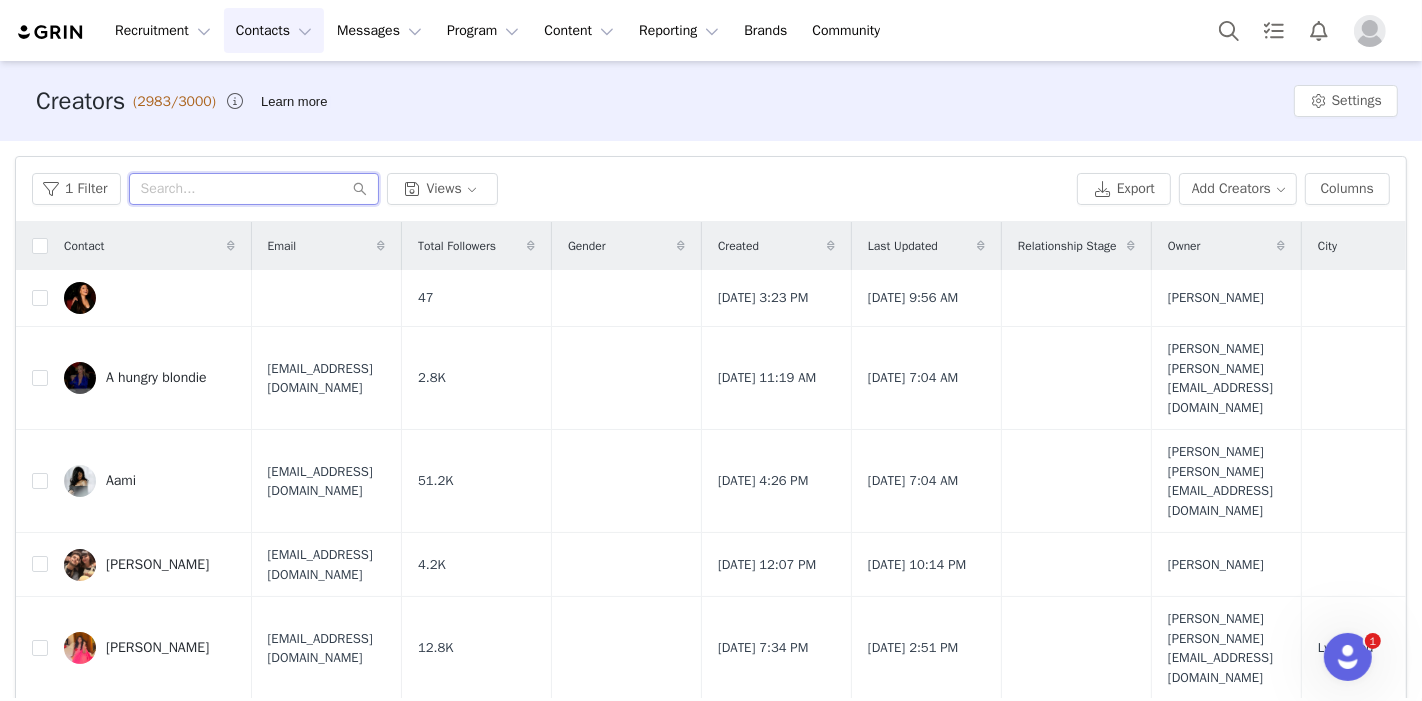 click at bounding box center (254, 189) 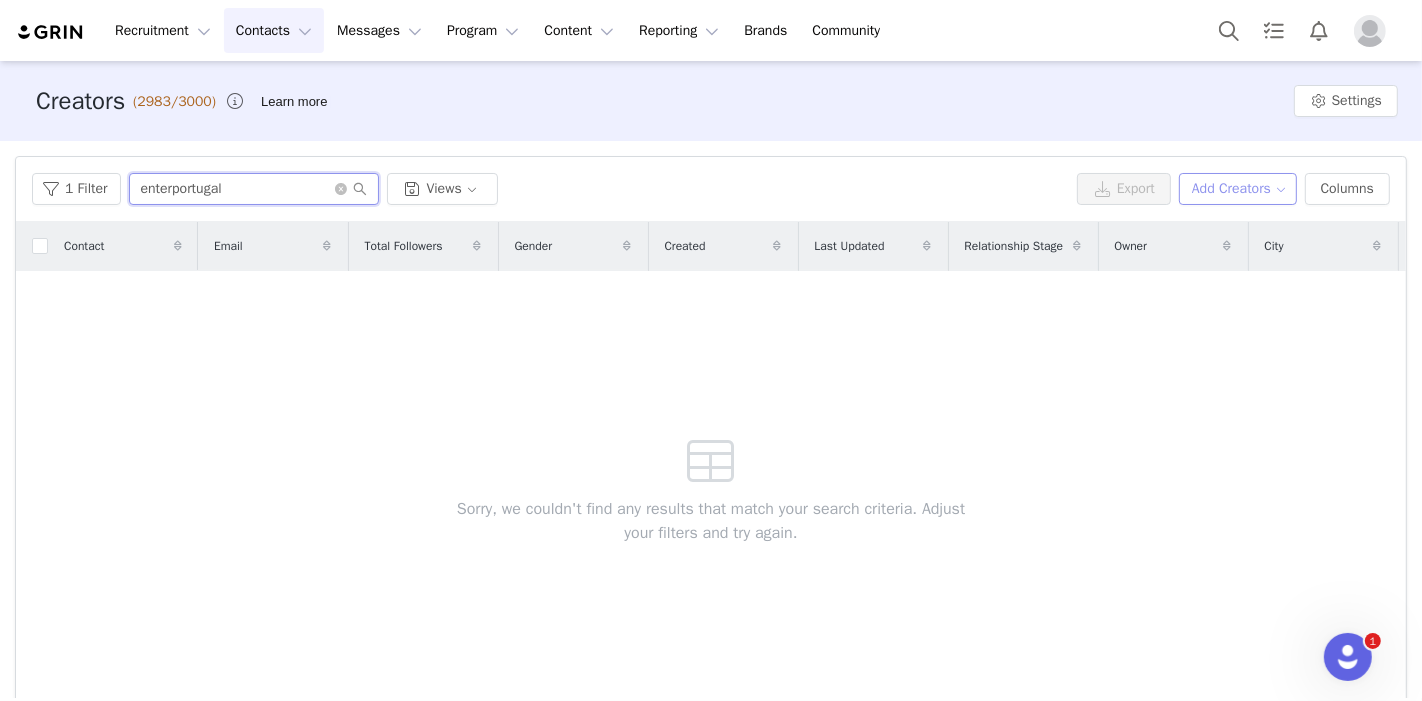 type on "enterportugal" 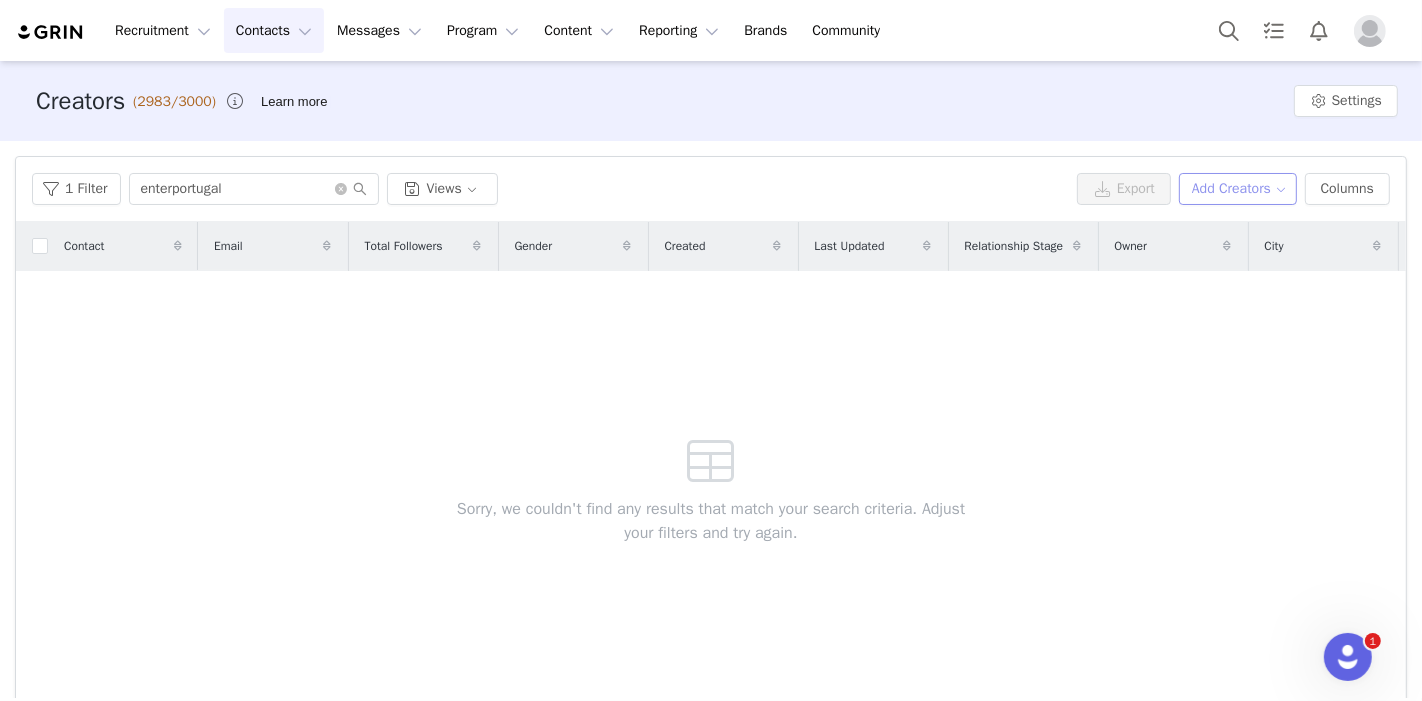 click on "Add Creators" at bounding box center (1238, 189) 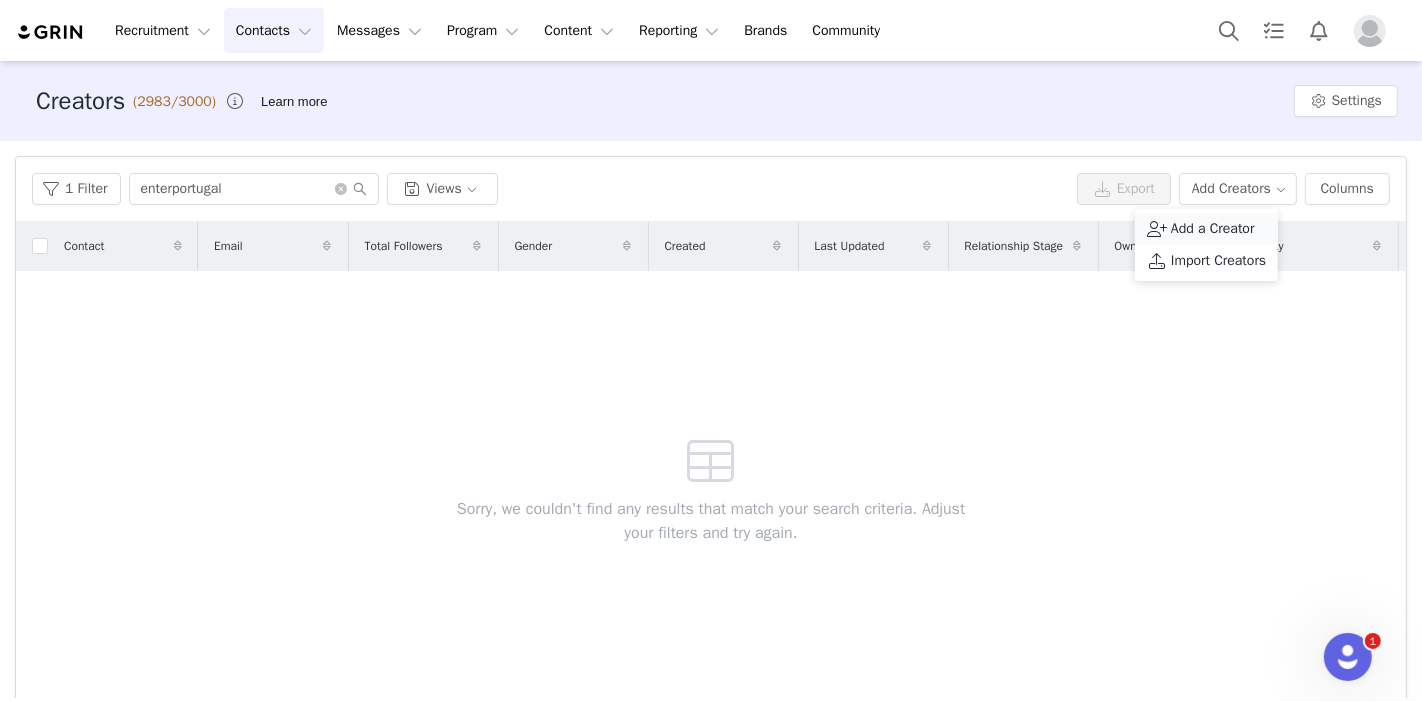 click on "Add a Creator" at bounding box center [1213, 229] 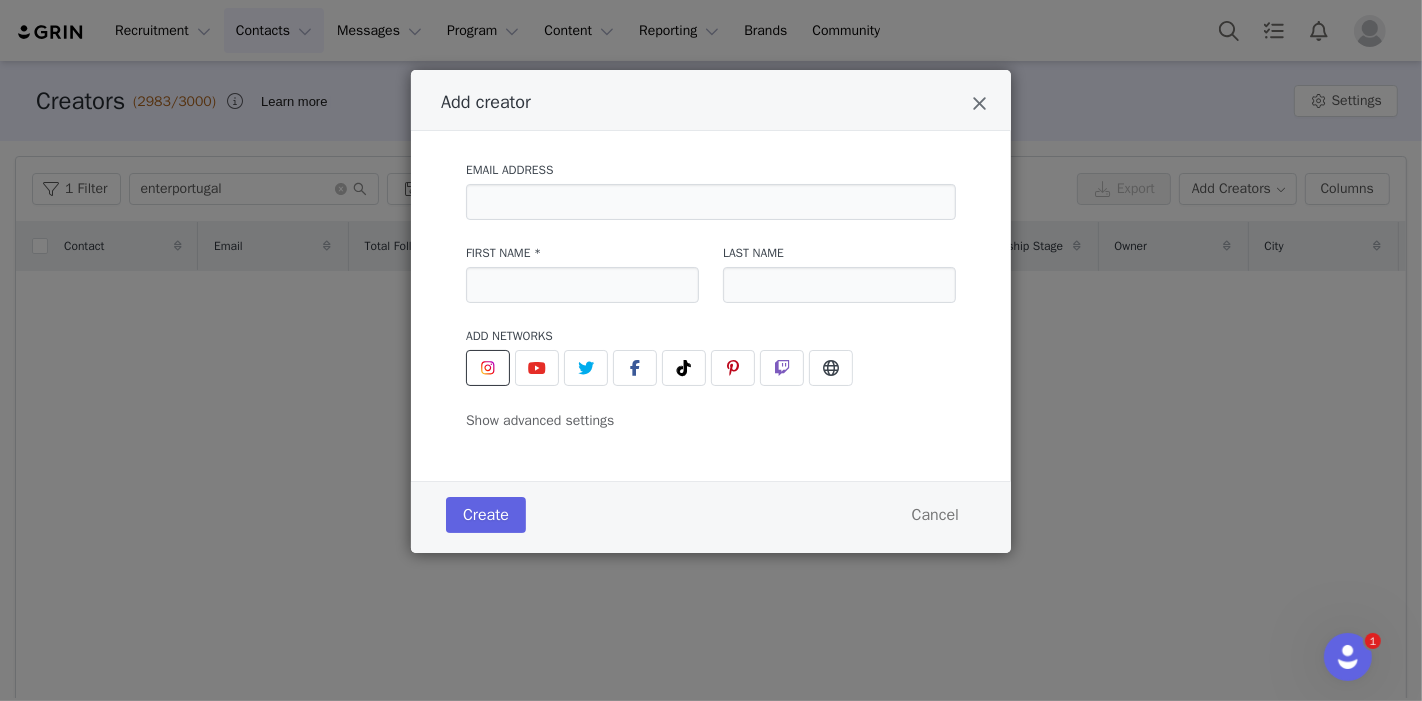 click at bounding box center (488, 368) 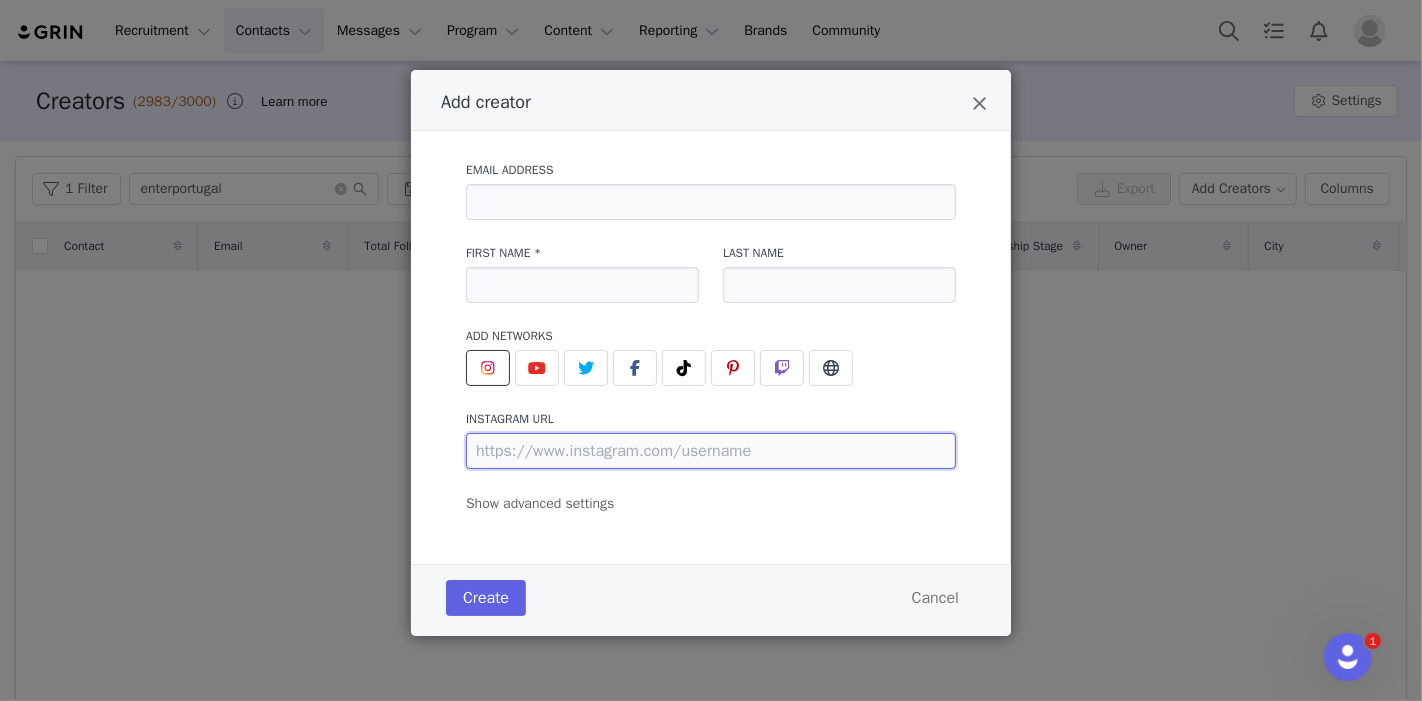 click at bounding box center (711, 451) 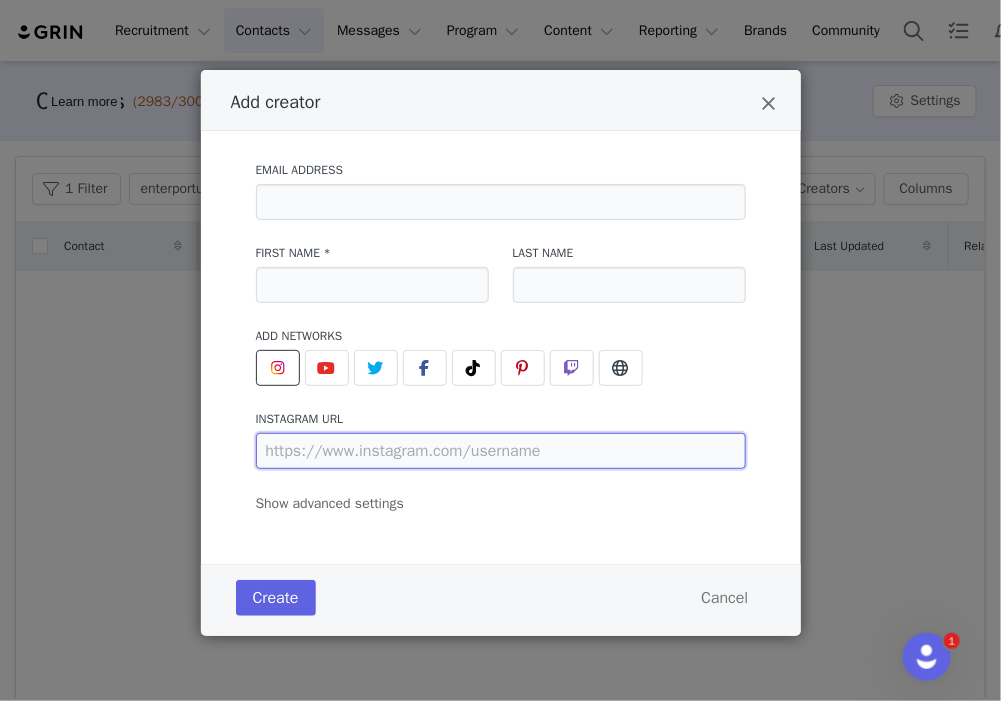 click at bounding box center [501, 451] 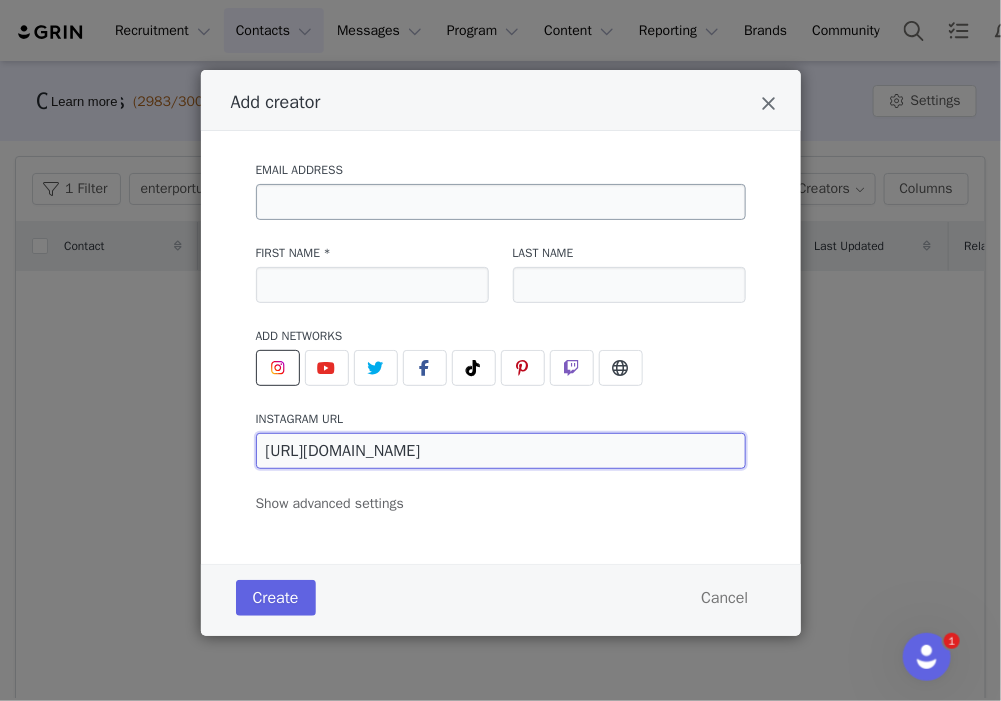 type on "https://www.instagram.com/enterportugal/" 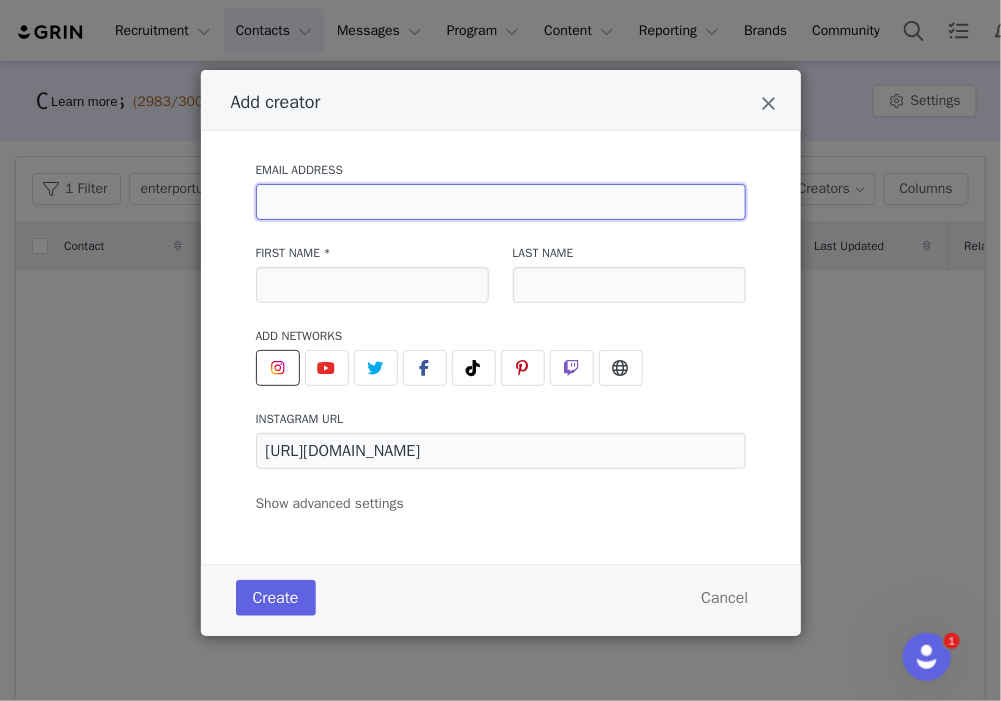click at bounding box center [501, 202] 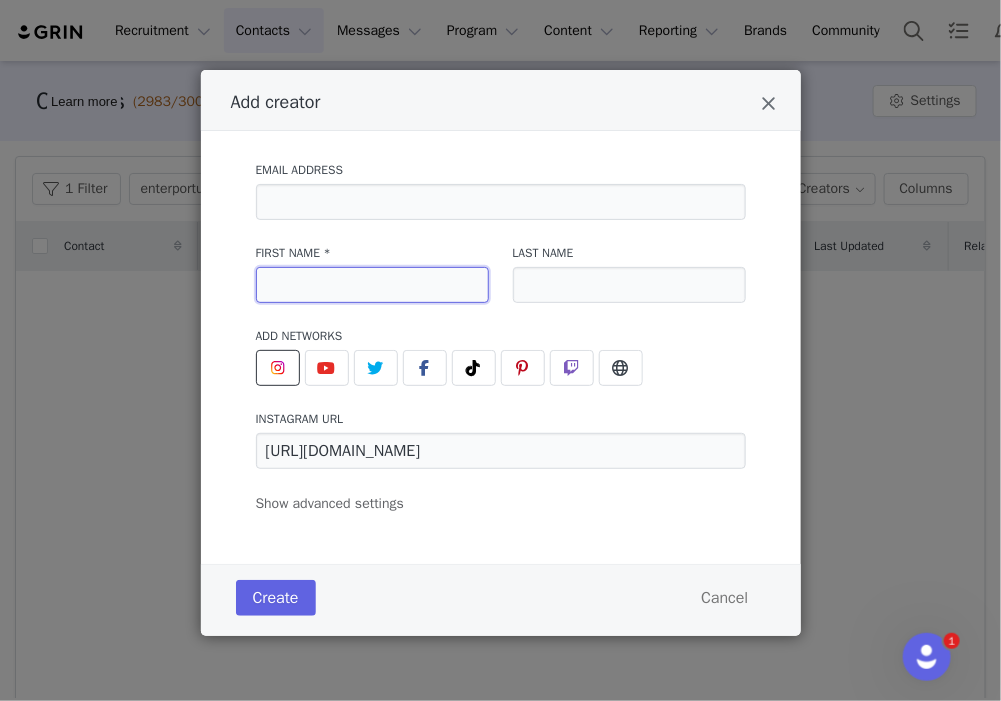 click at bounding box center [372, 285] 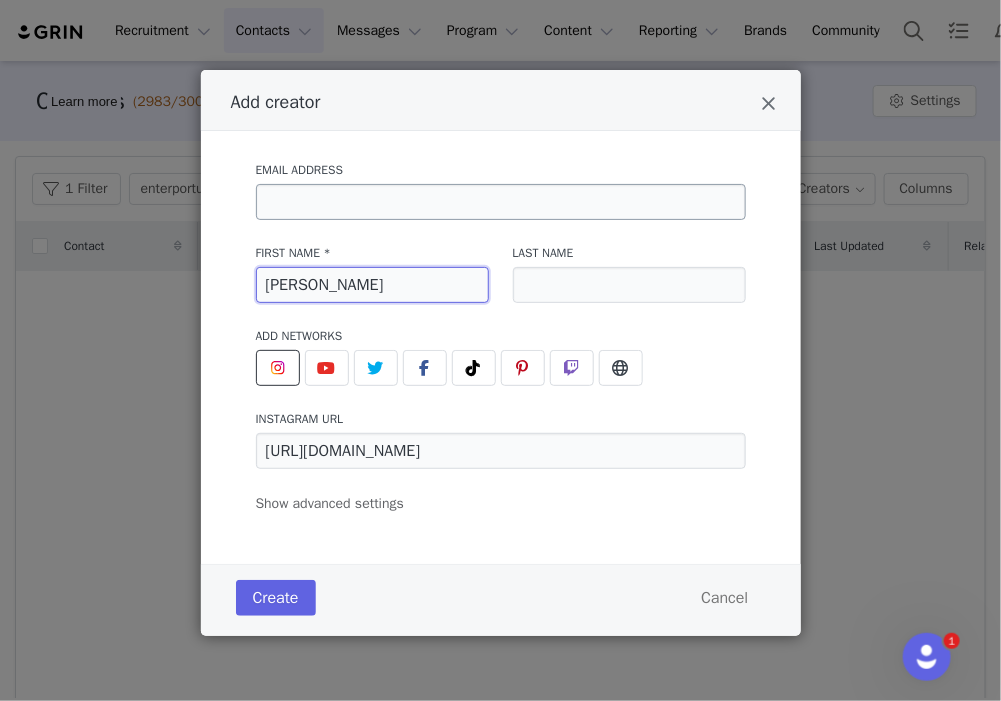 type on "[PERSON_NAME]" 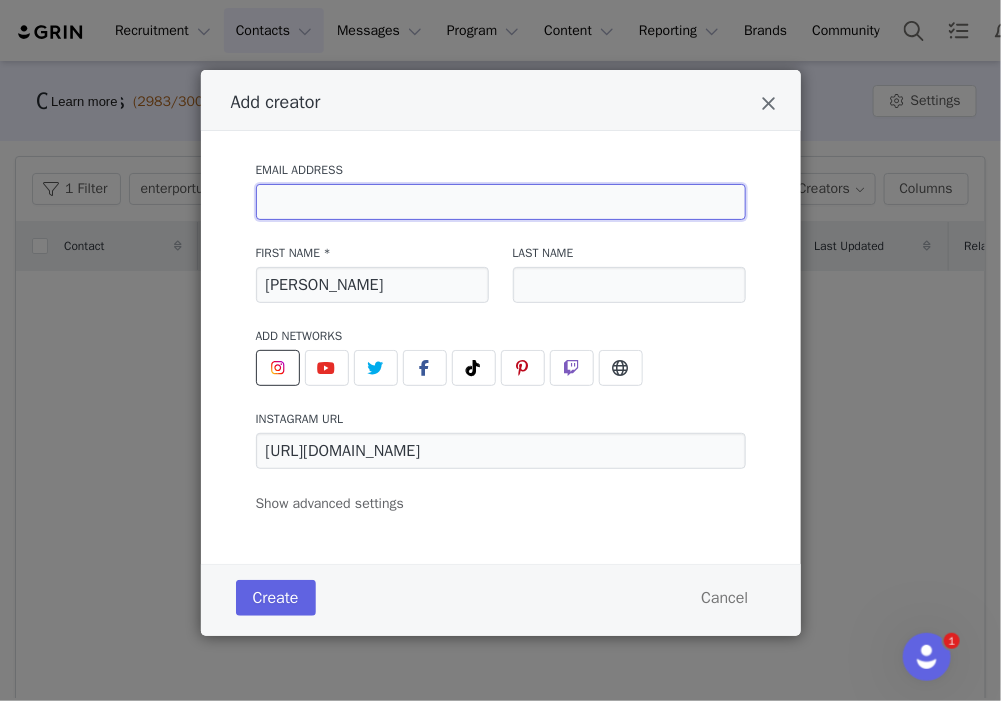 click at bounding box center [501, 202] 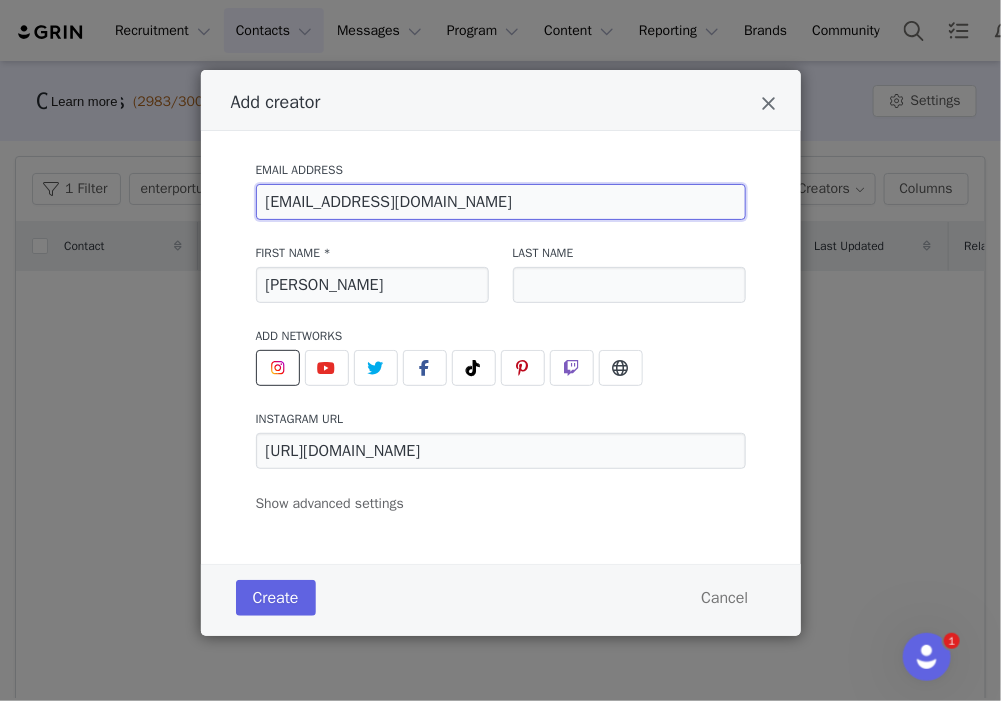 type on "[EMAIL_ADDRESS][DOMAIN_NAME]" 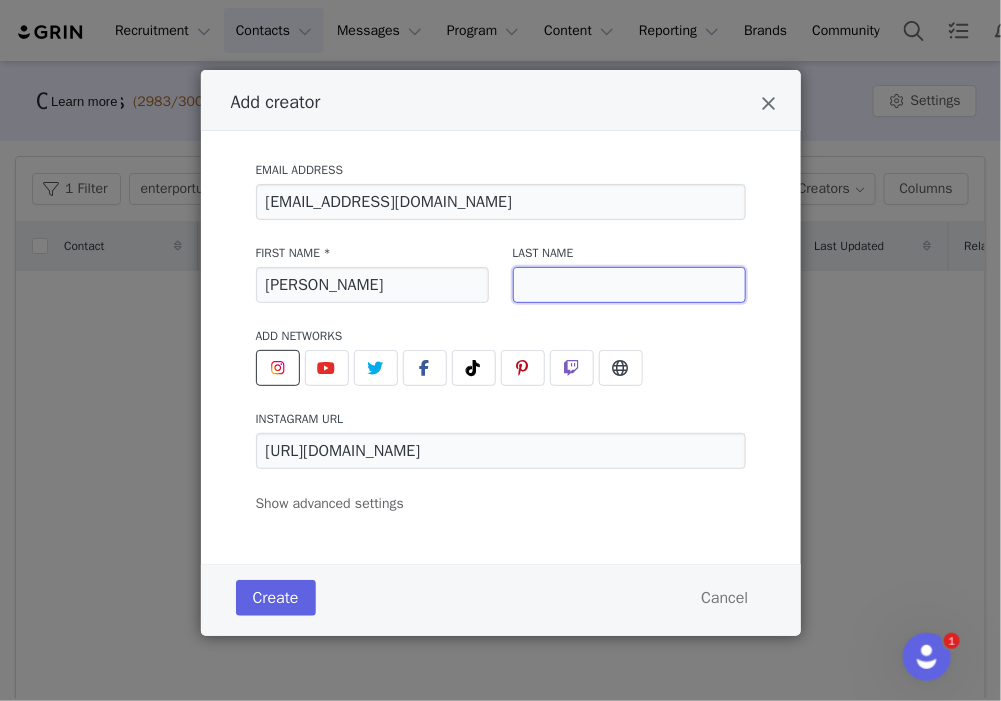 click at bounding box center [629, 285] 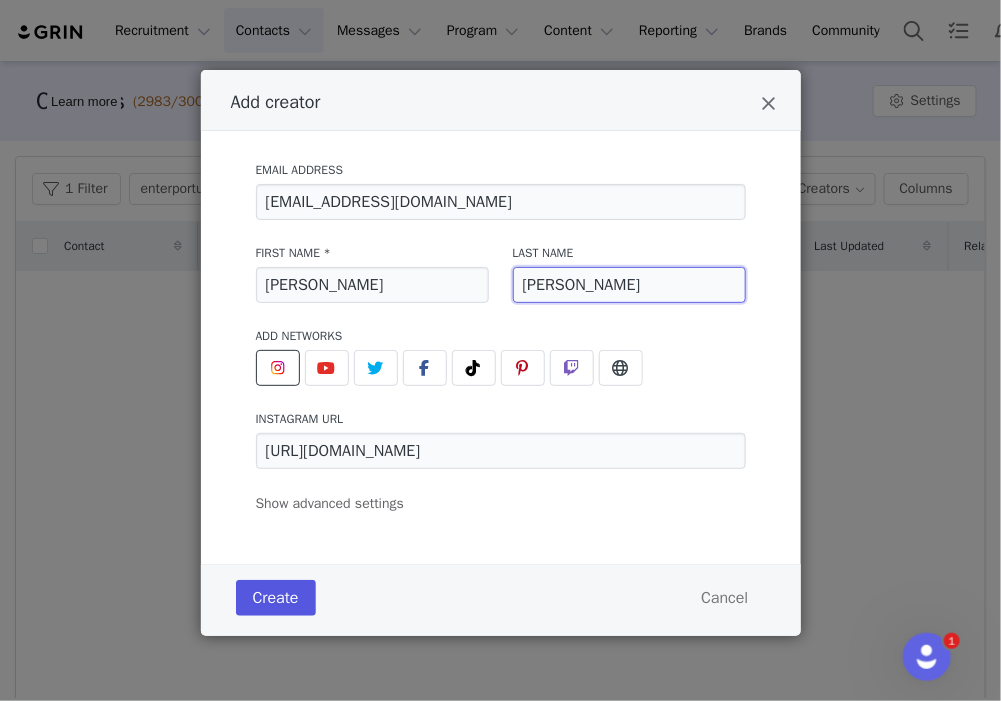 type on "[PERSON_NAME]" 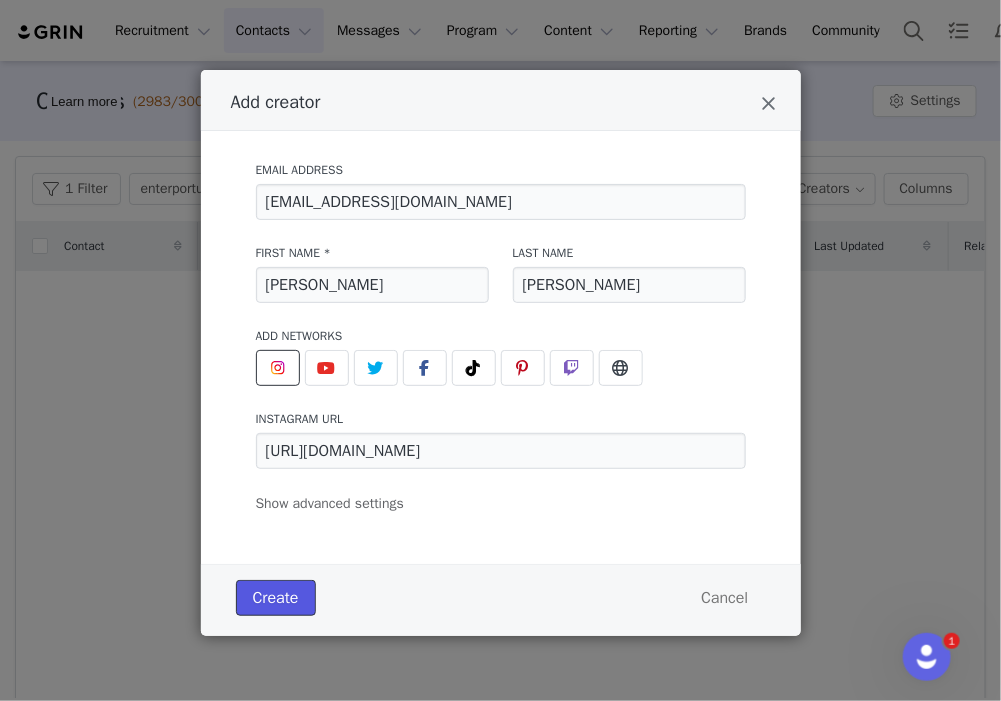 click on "Create" at bounding box center [276, 598] 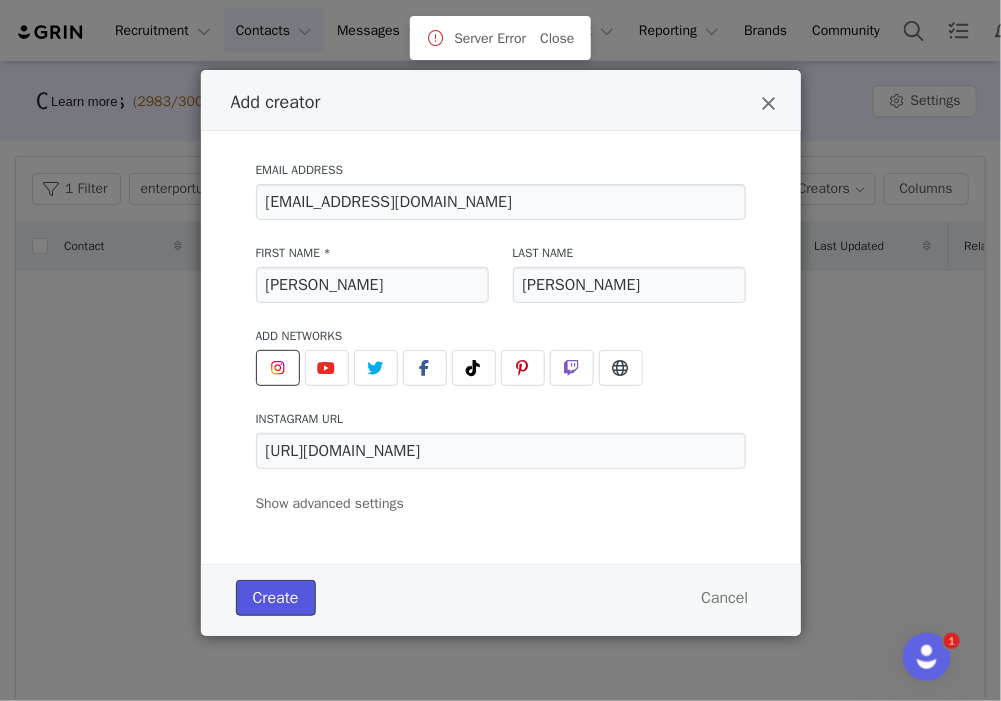click on "Create" at bounding box center [276, 598] 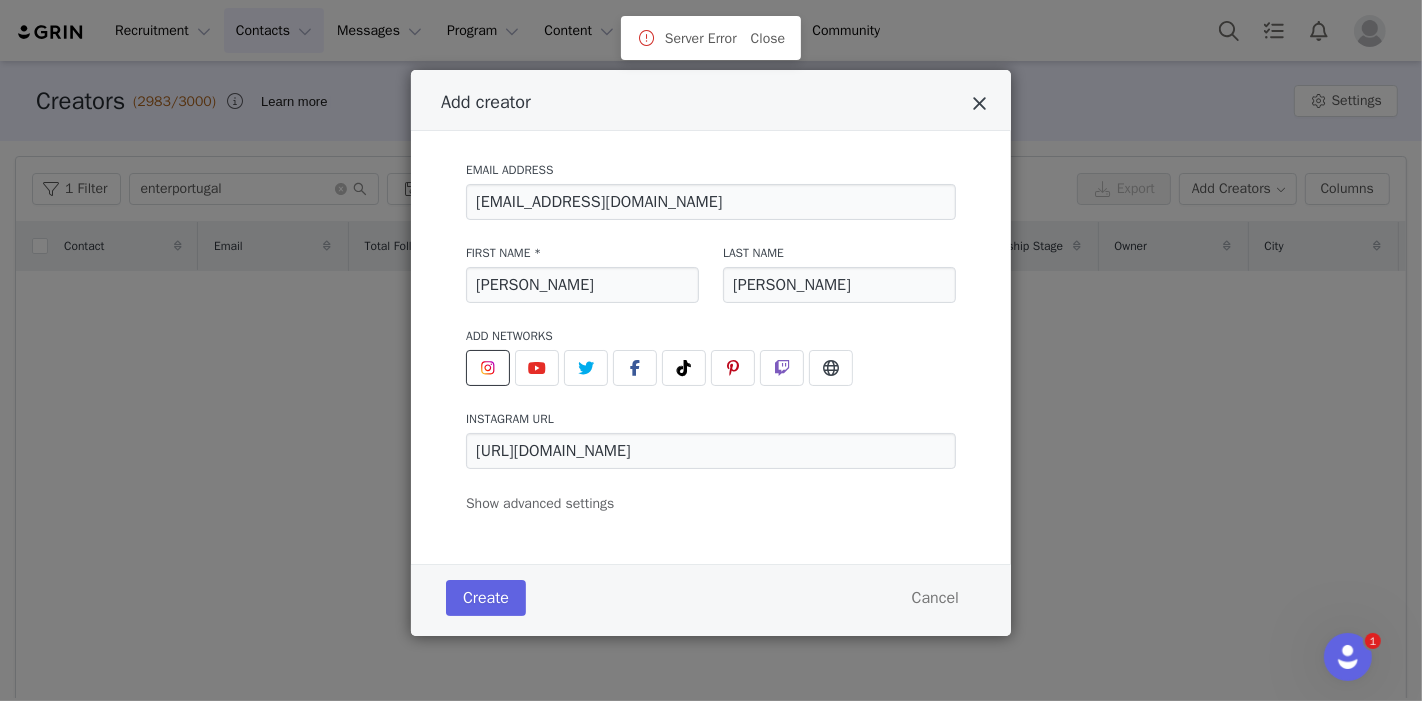 click at bounding box center (979, 104) 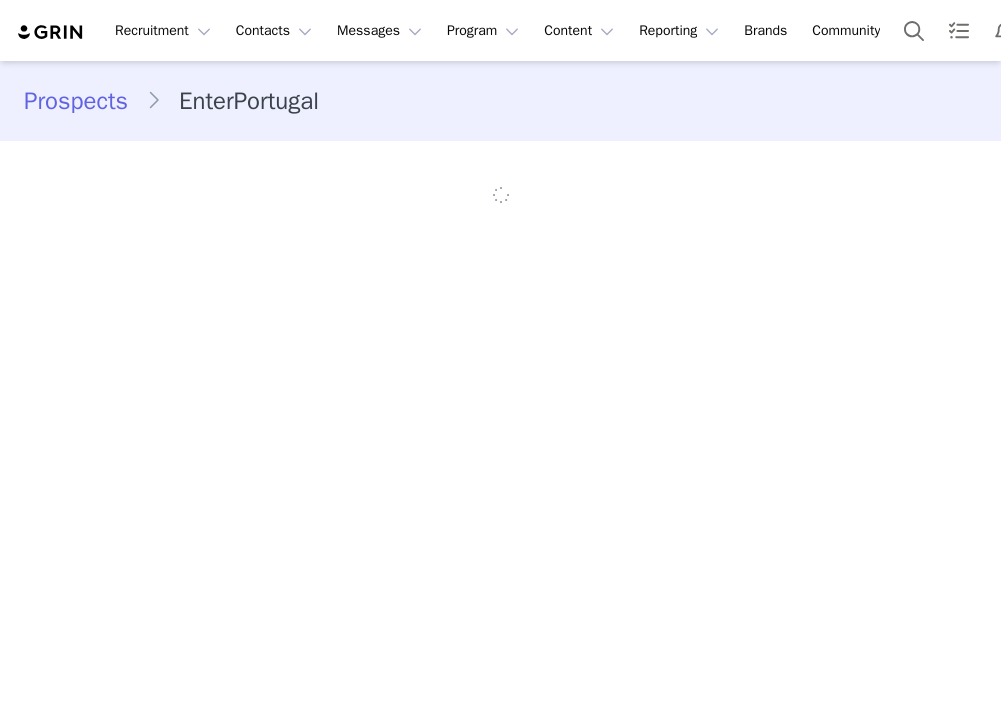 scroll, scrollTop: 0, scrollLeft: 0, axis: both 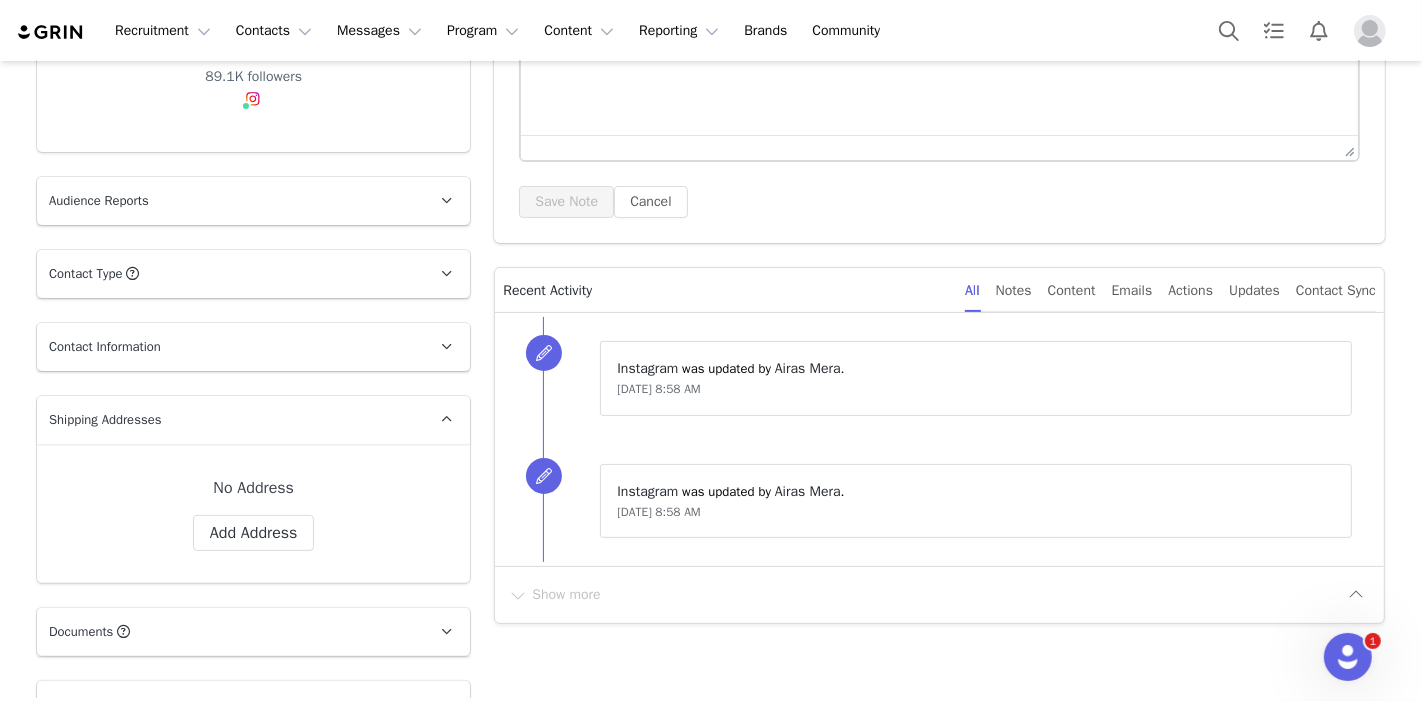 click on "Contact Information" at bounding box center [229, 347] 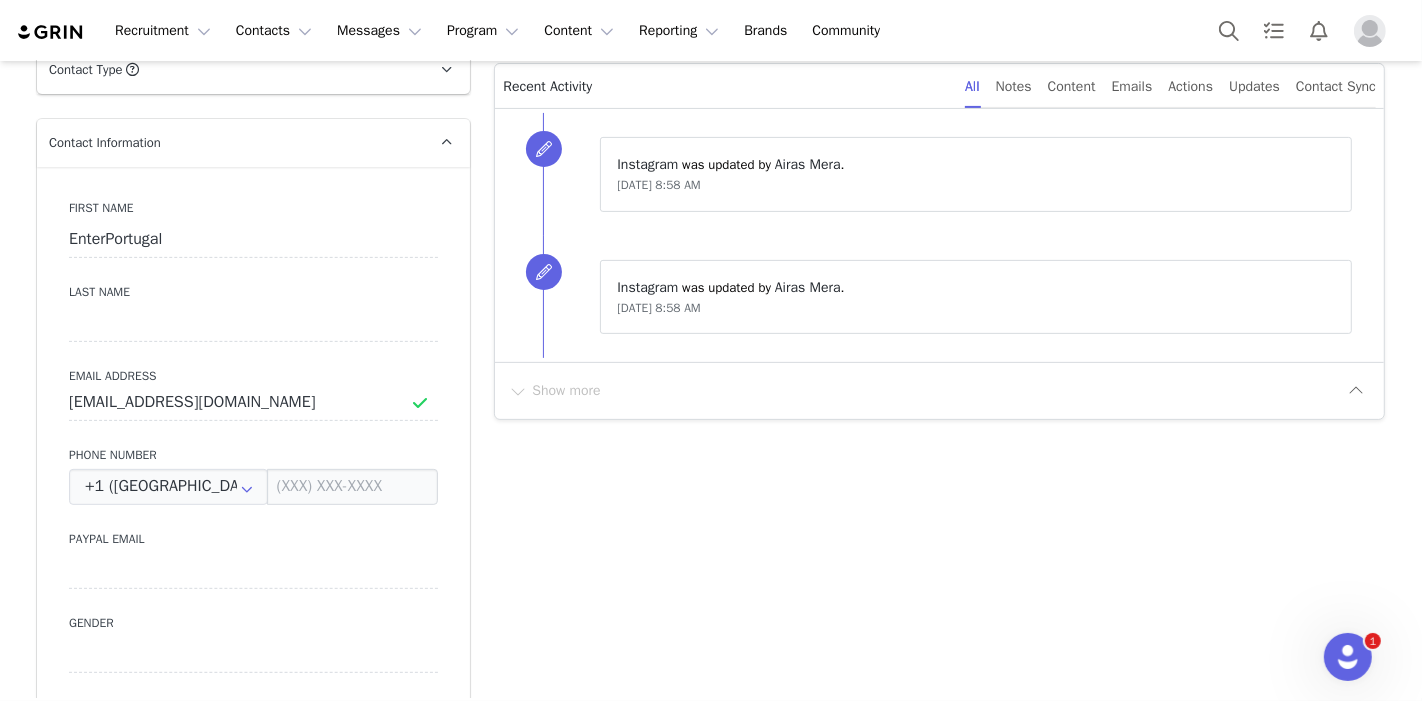 scroll, scrollTop: 555, scrollLeft: 0, axis: vertical 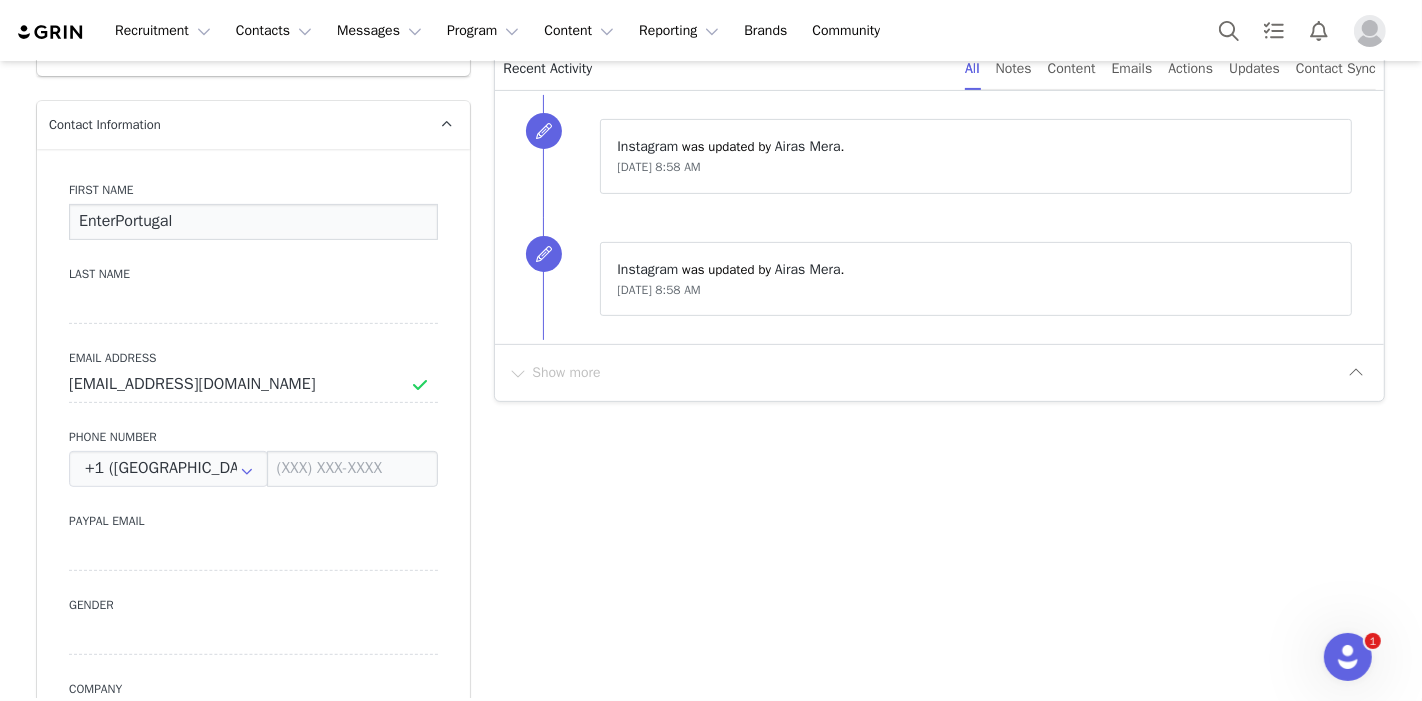 click on "EnterPortugal" at bounding box center (253, 222) 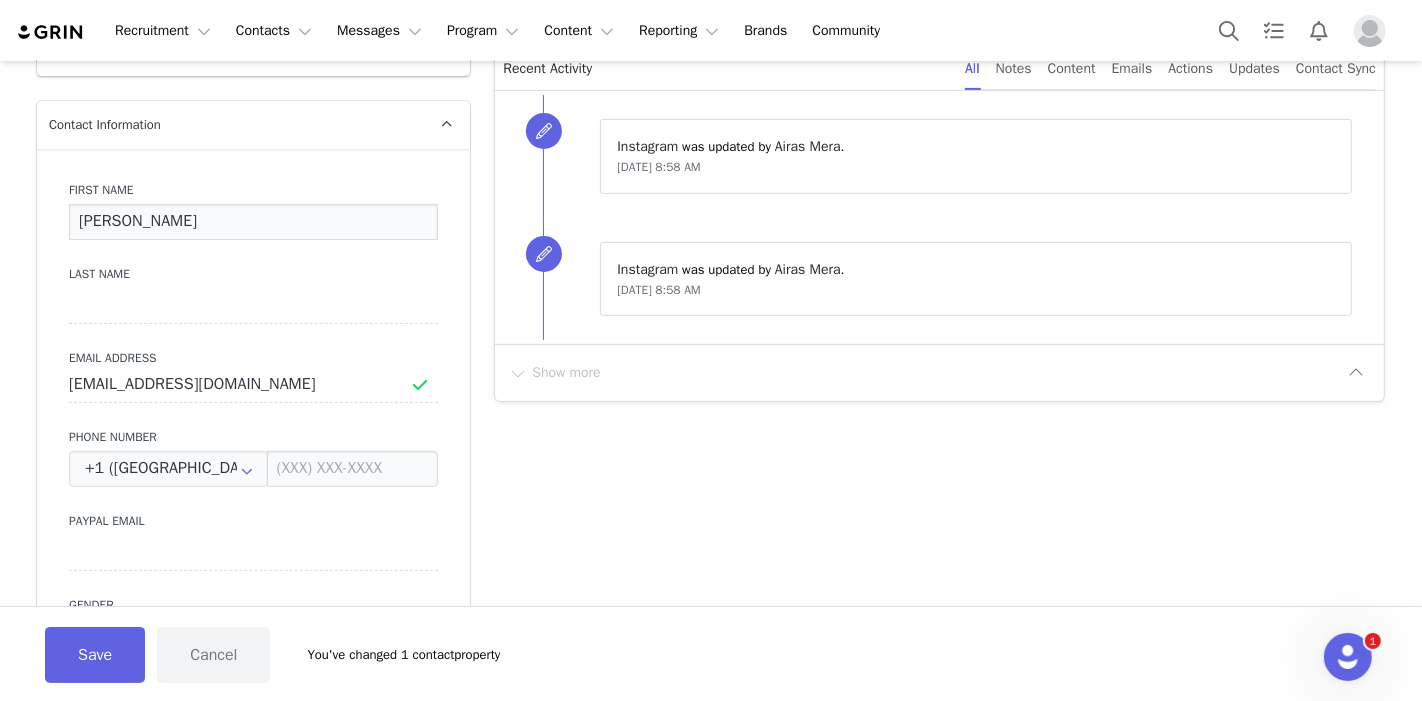 type on "[PERSON_NAME]" 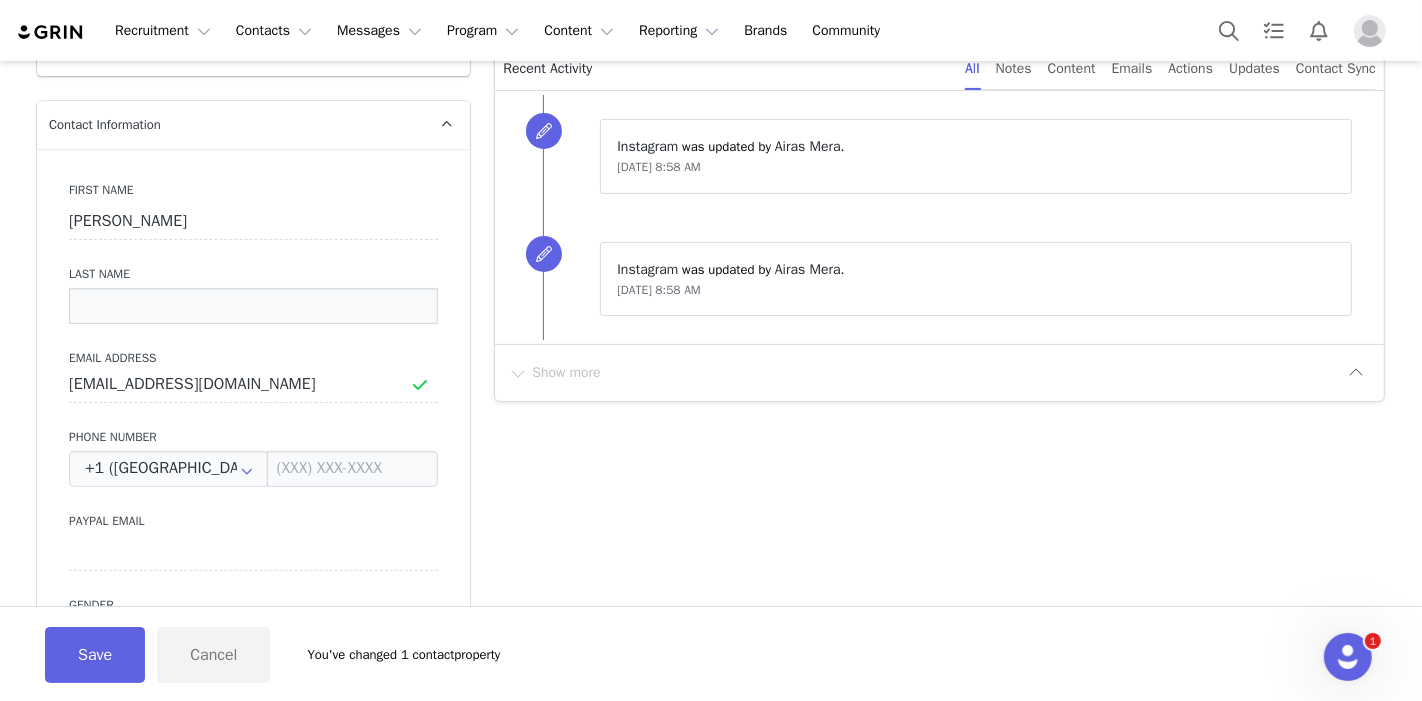 click at bounding box center [253, 306] 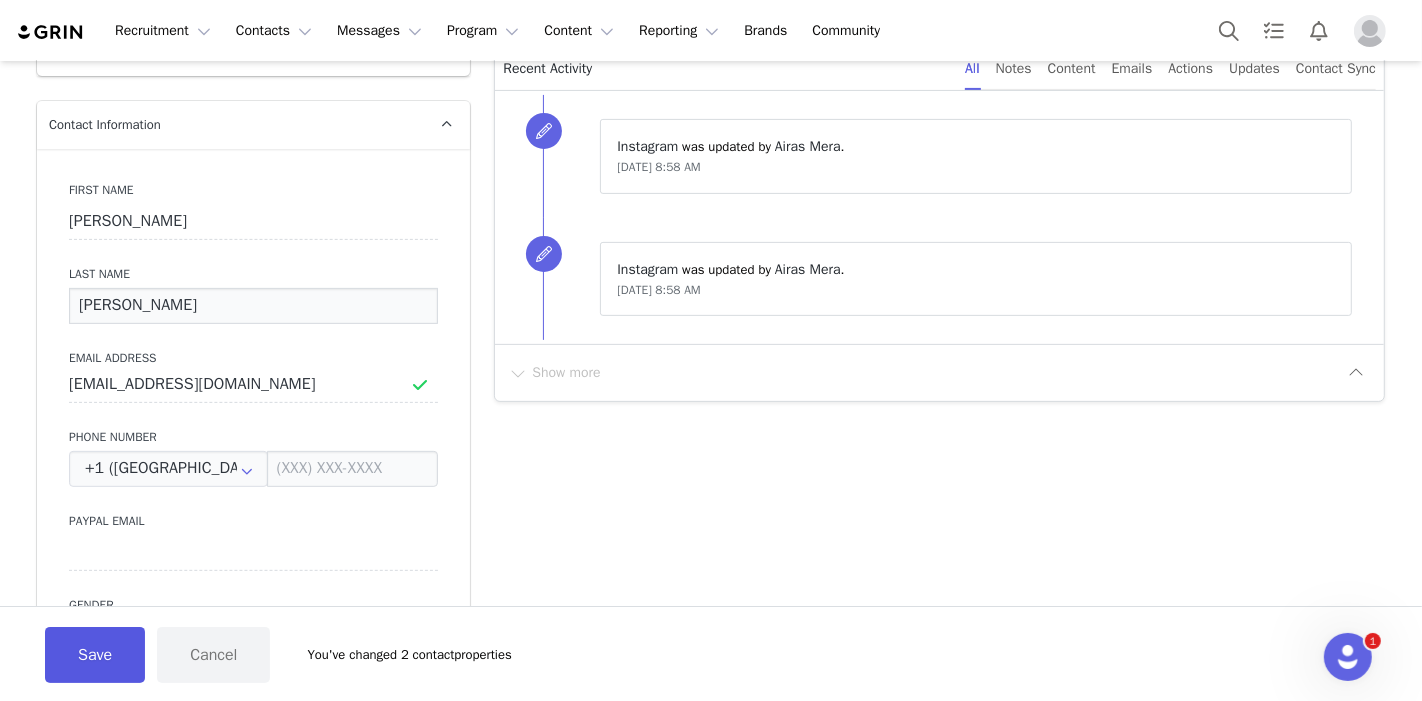 type on "[PERSON_NAME]" 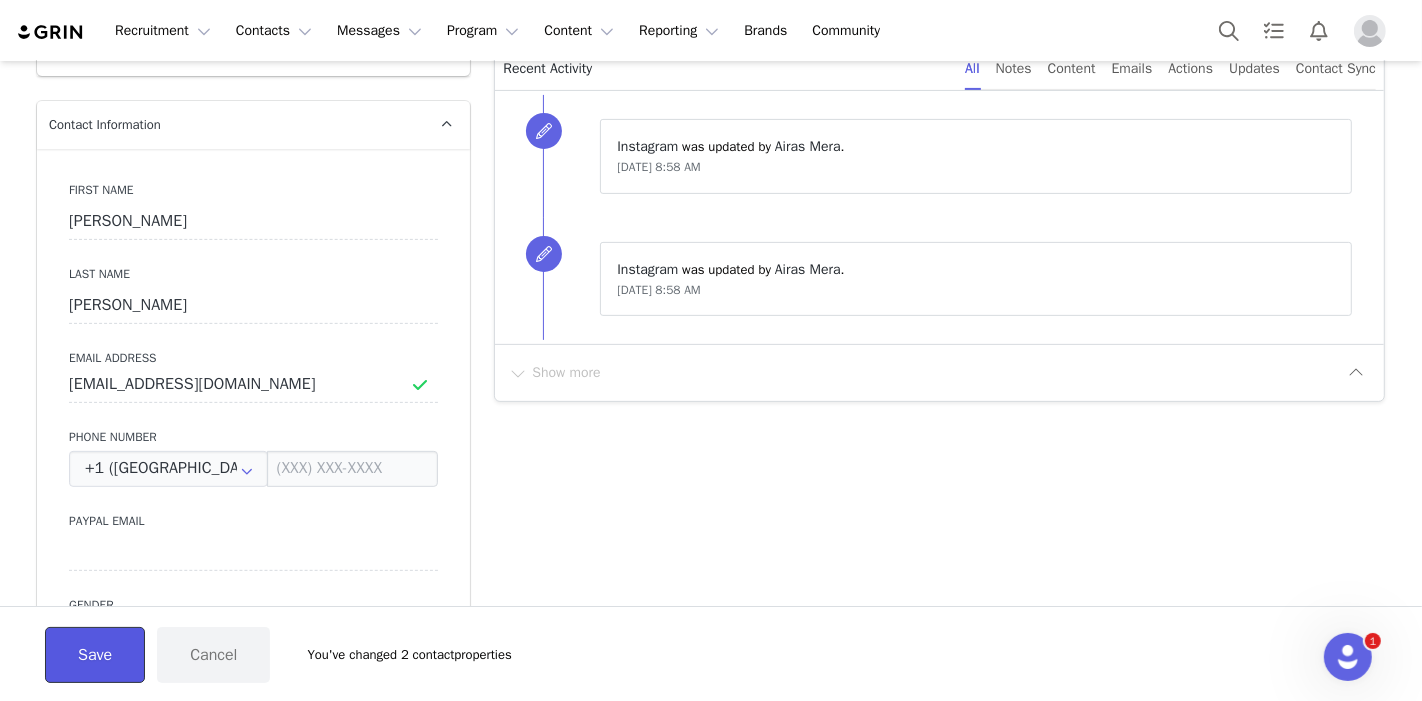 click on "Save" at bounding box center [95, 655] 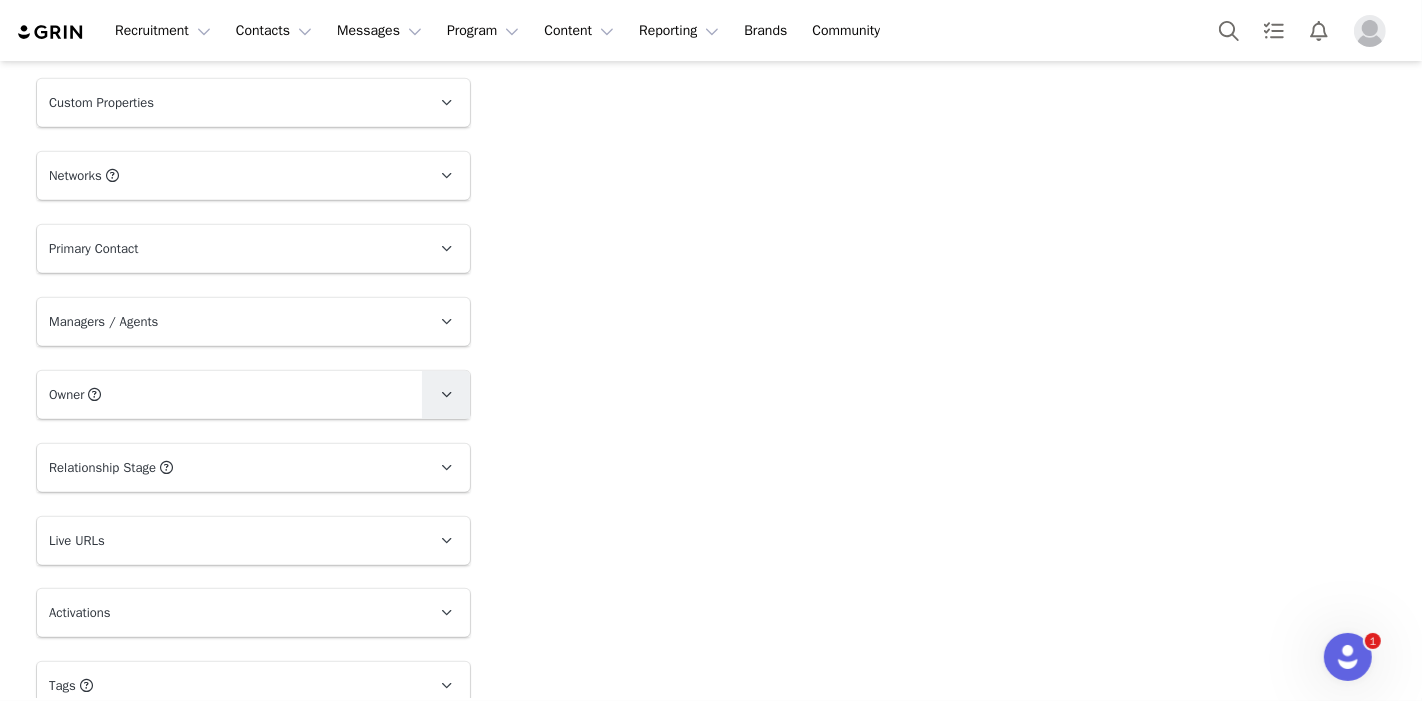 scroll, scrollTop: 1688, scrollLeft: 0, axis: vertical 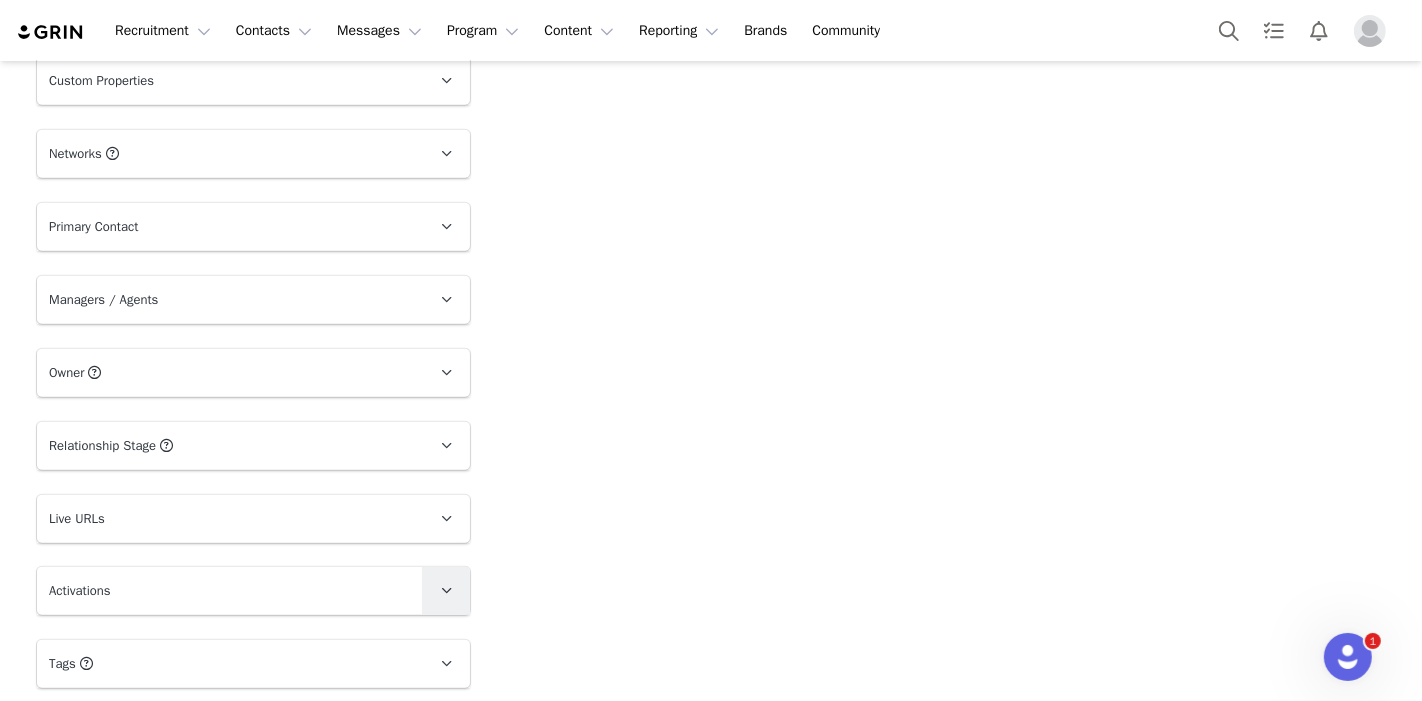 click at bounding box center (446, 591) 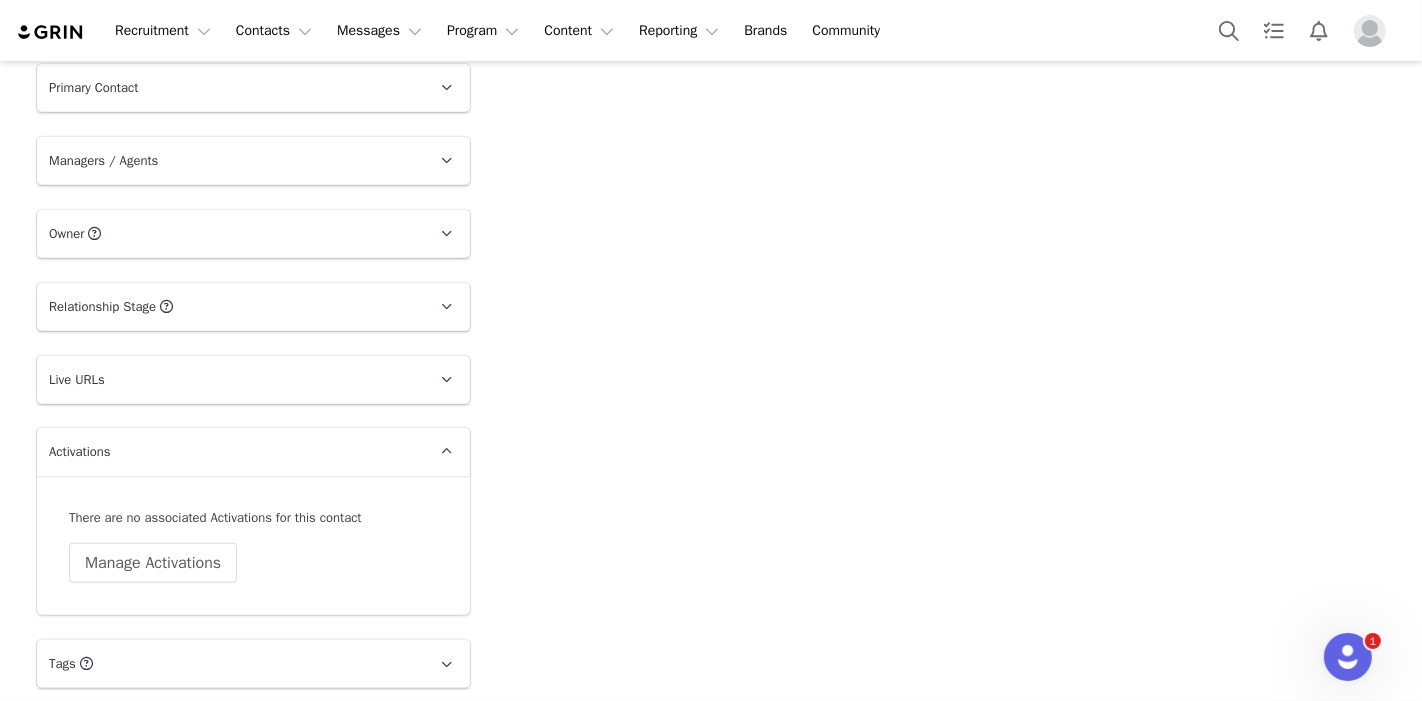 scroll, scrollTop: 1828, scrollLeft: 0, axis: vertical 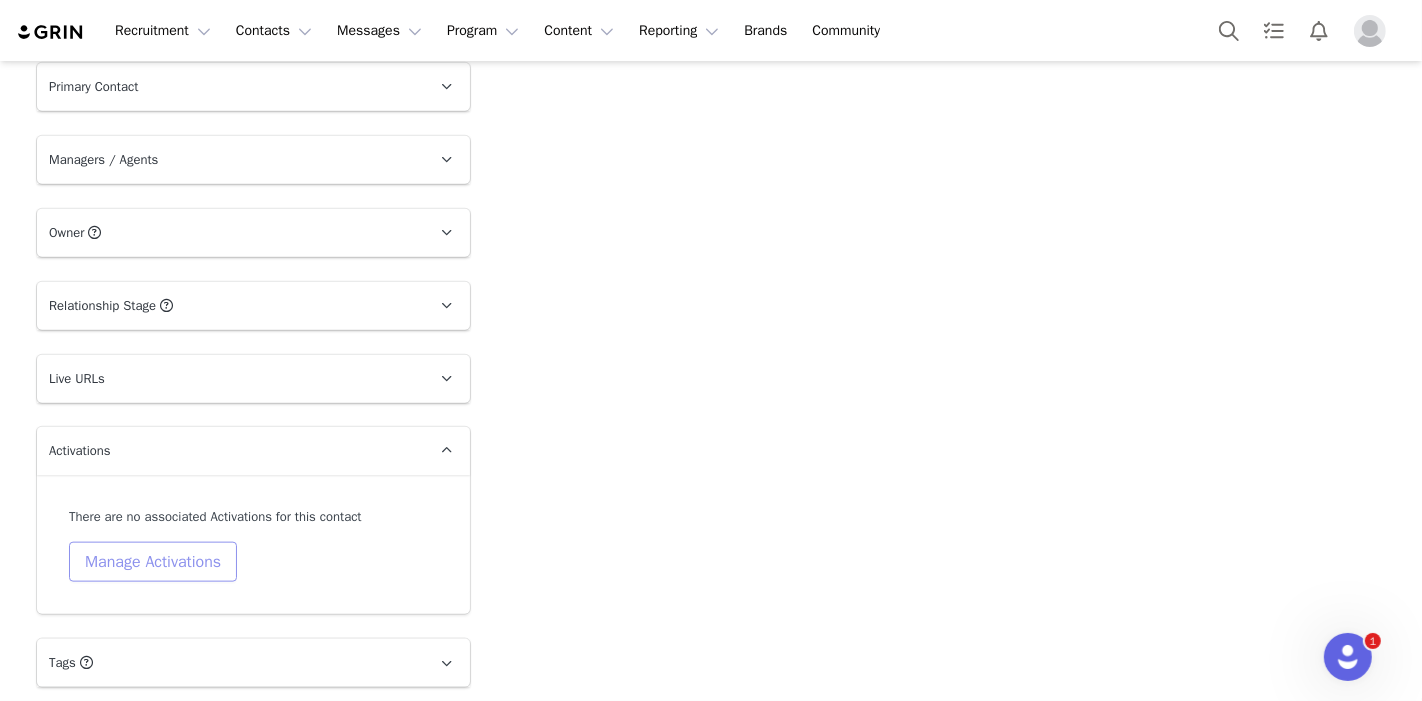 click on "Manage Activations" at bounding box center (153, 562) 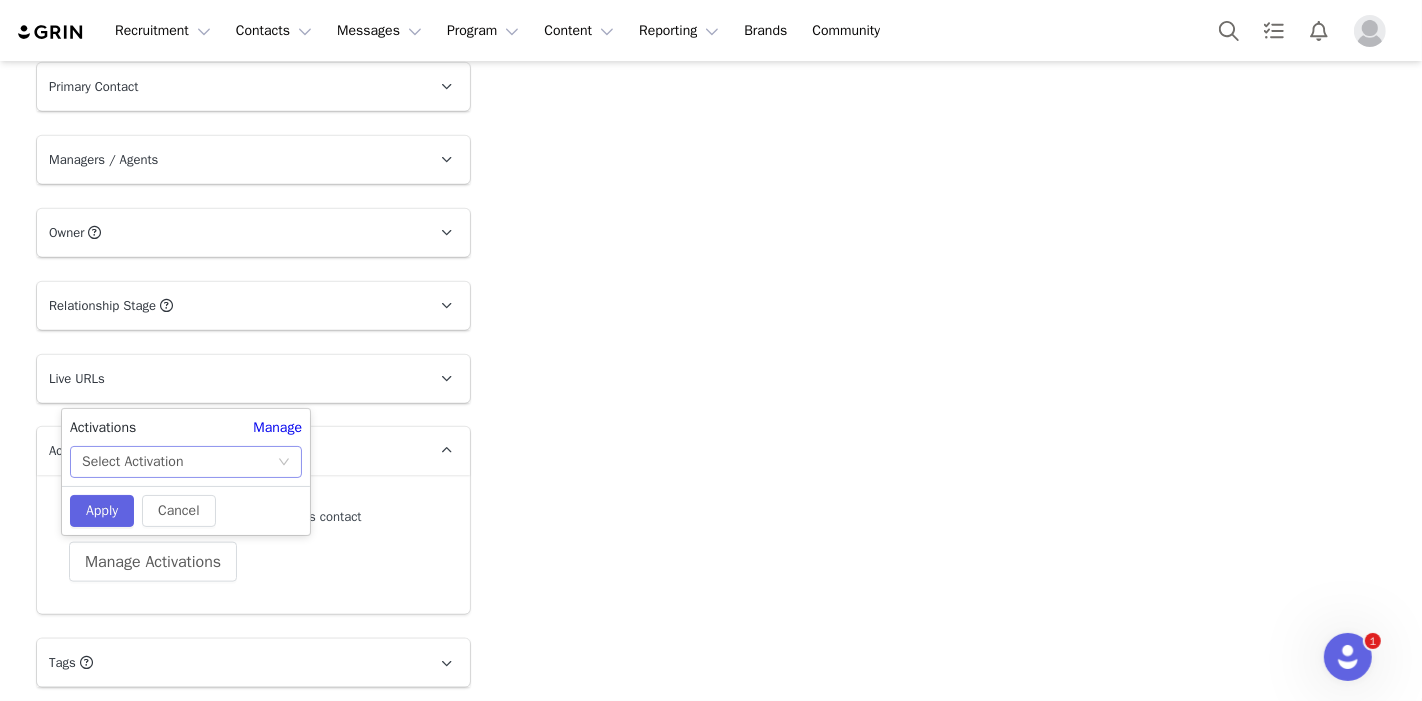 click on "Select Activation" at bounding box center [132, 462] 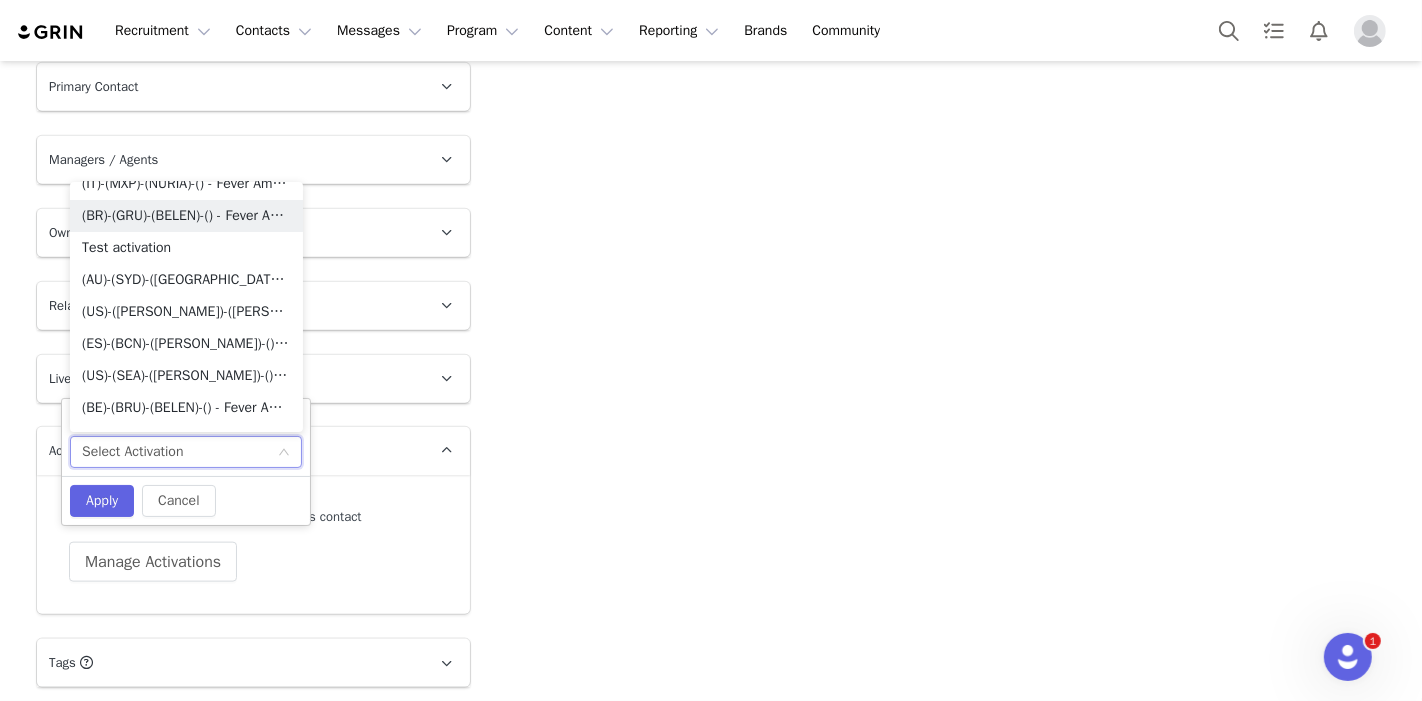scroll, scrollTop: 493, scrollLeft: 0, axis: vertical 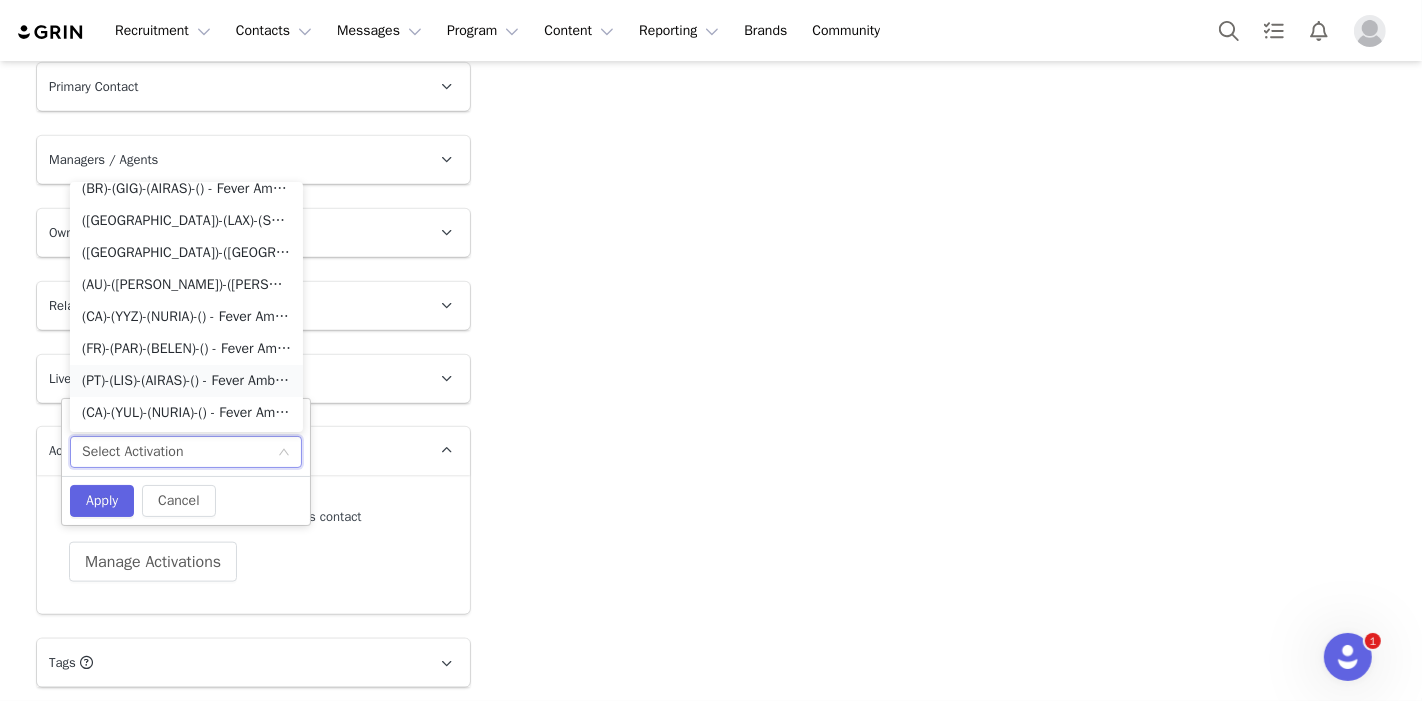 click on "(PT)-(LIS)-(AIRAS)-() - Fever Ambassador Program" at bounding box center (186, 381) 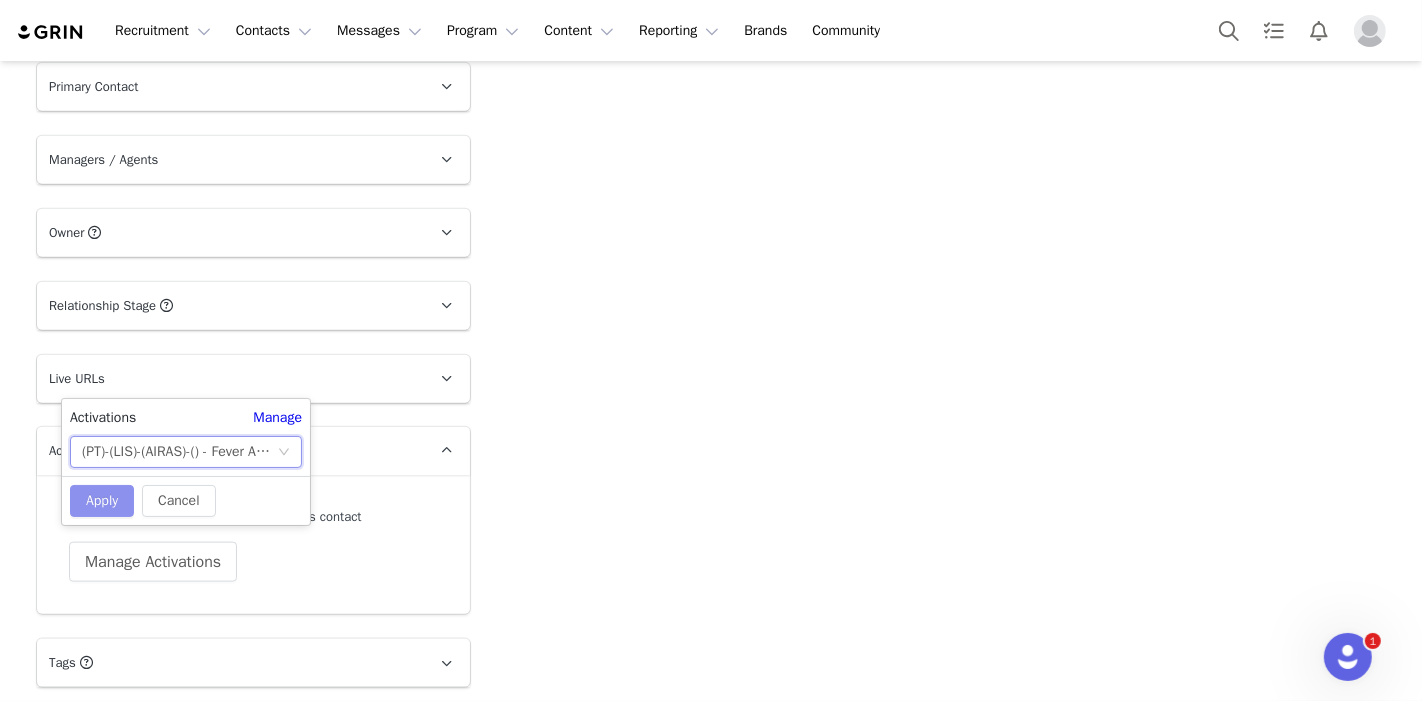 click on "Apply" at bounding box center [102, 501] 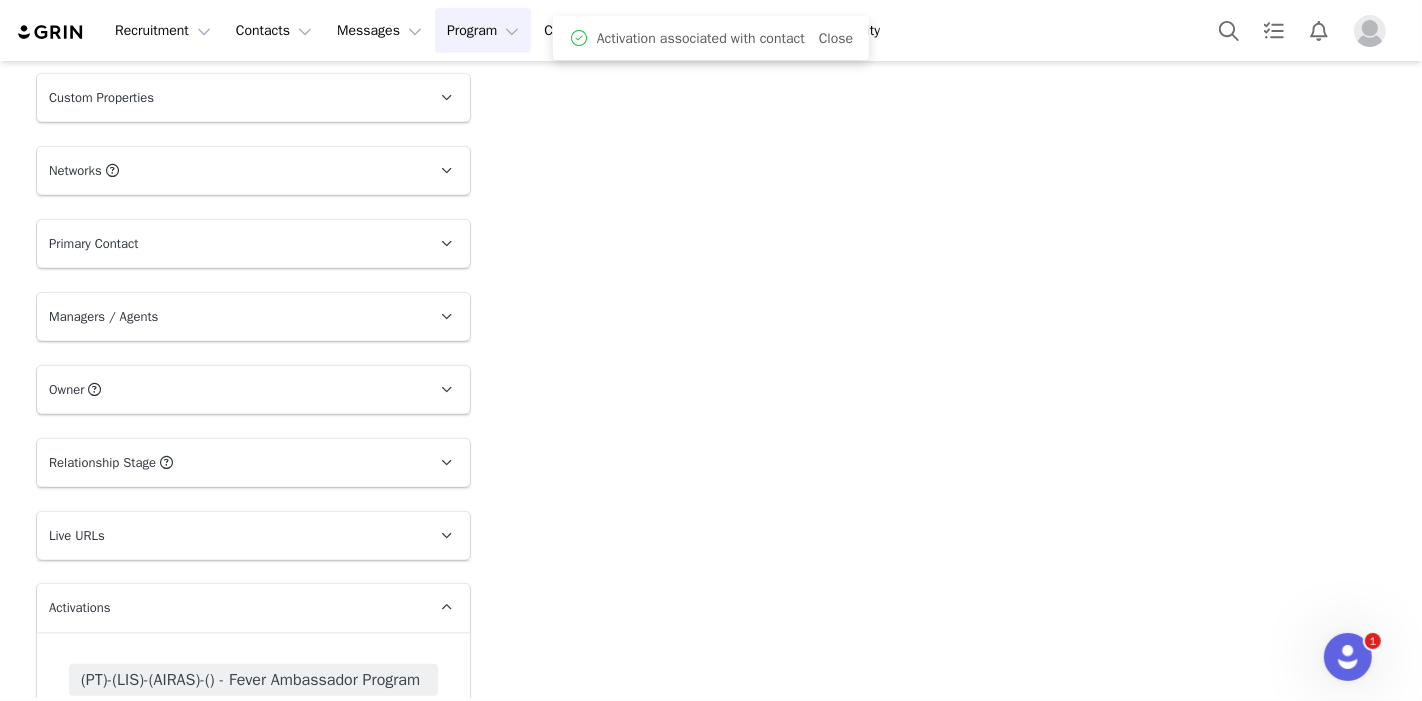 scroll, scrollTop: 1507, scrollLeft: 0, axis: vertical 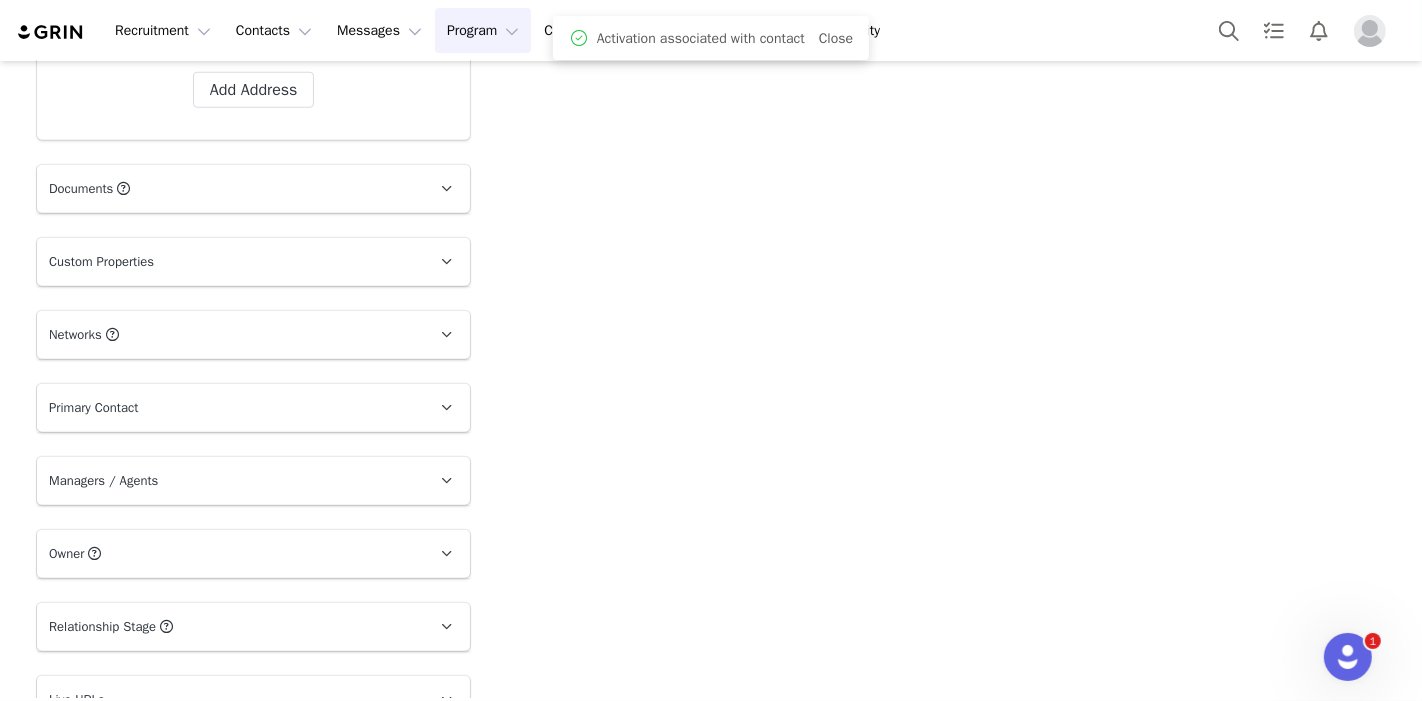 click on "Program Program" at bounding box center [483, 30] 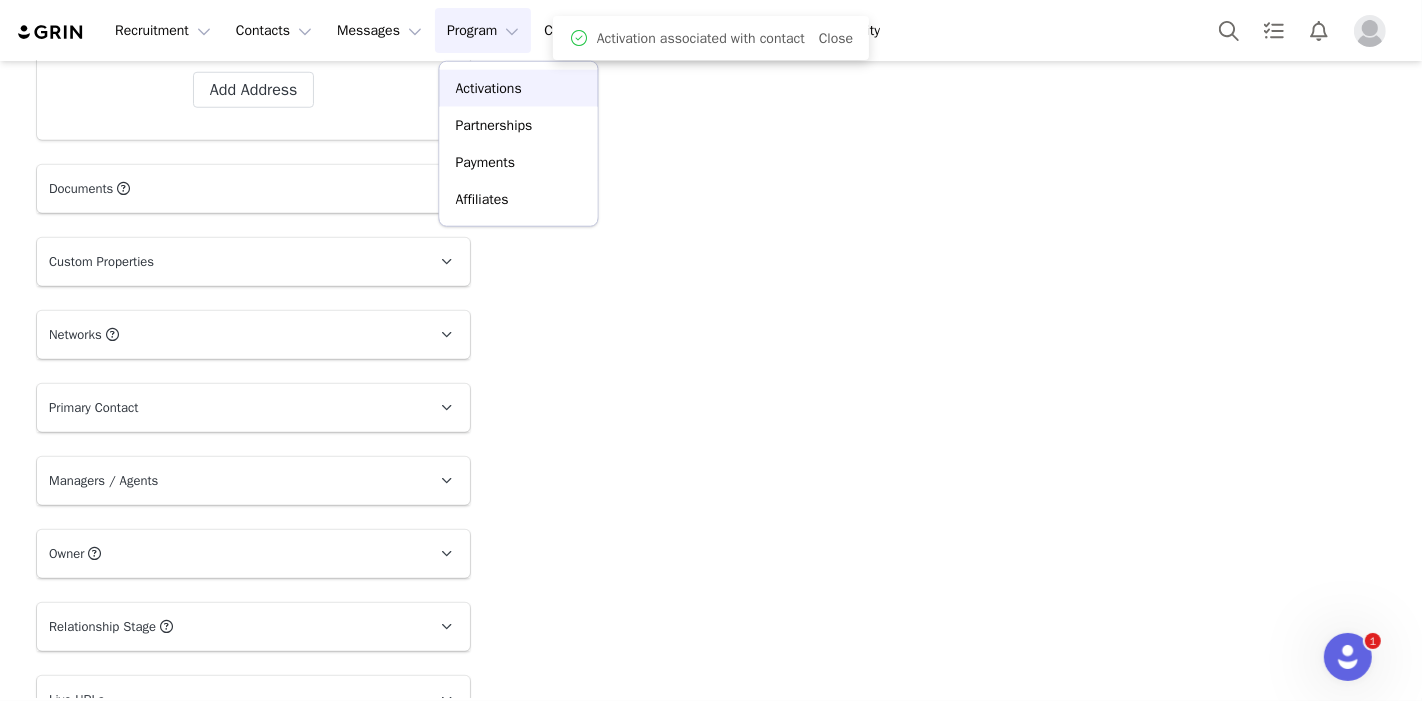 click on "Activations" at bounding box center [489, 88] 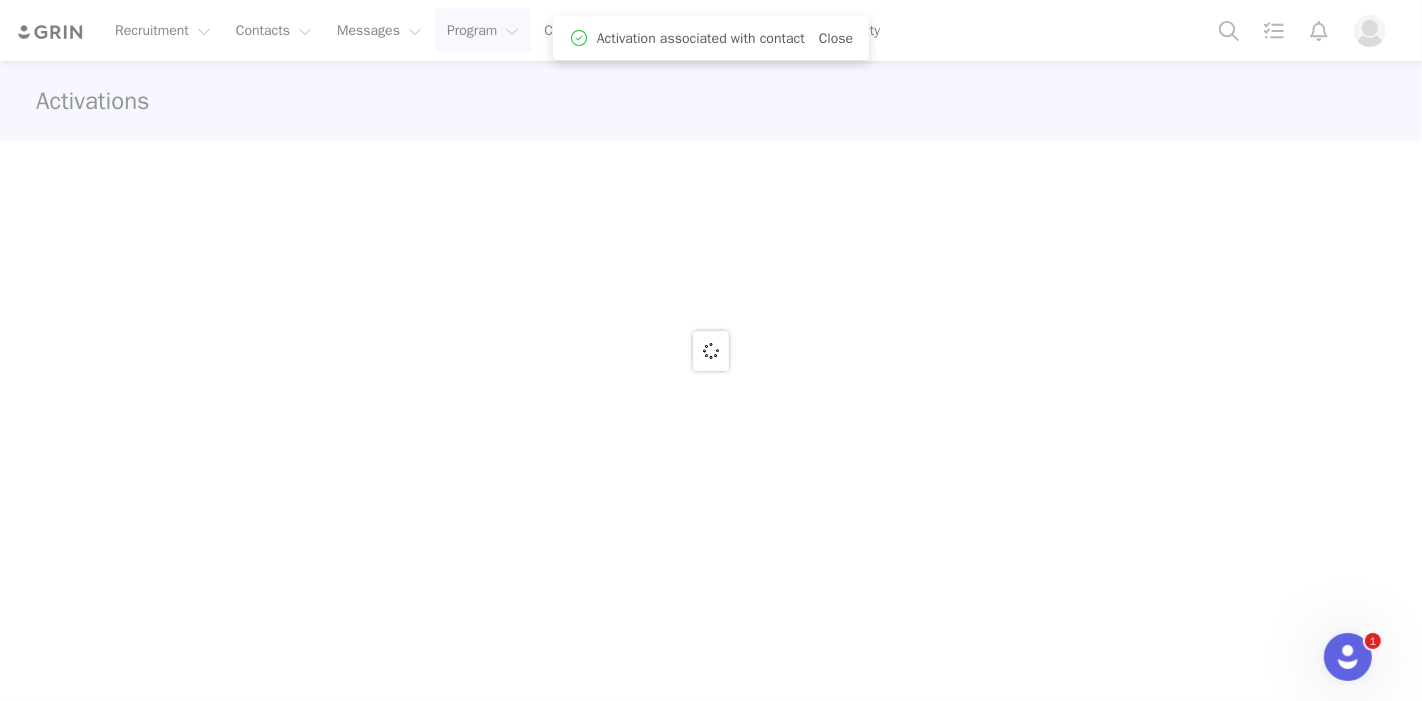 scroll, scrollTop: 0, scrollLeft: 0, axis: both 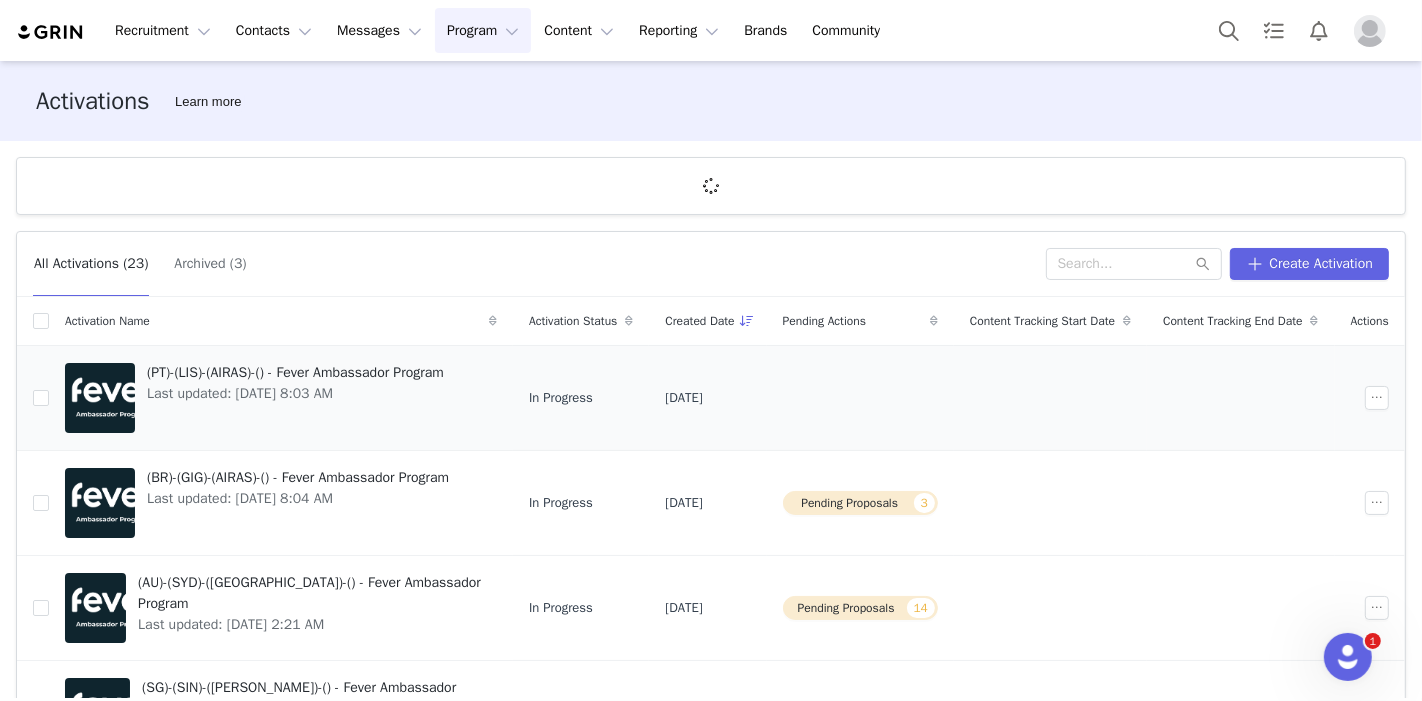 click on "[DATE]" at bounding box center [683, 398] 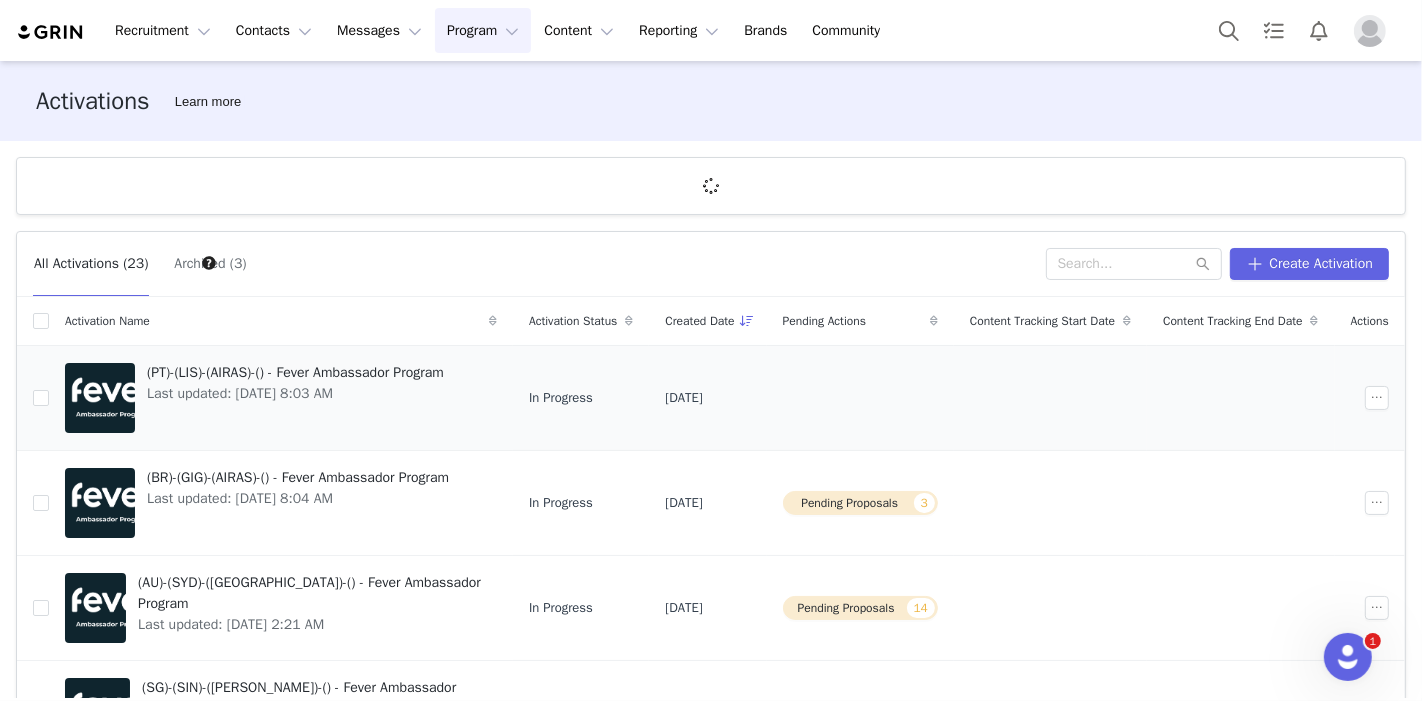 click on "(PT)-(LIS)-(AIRAS)-() - Fever Ambassador Program" at bounding box center [295, 372] 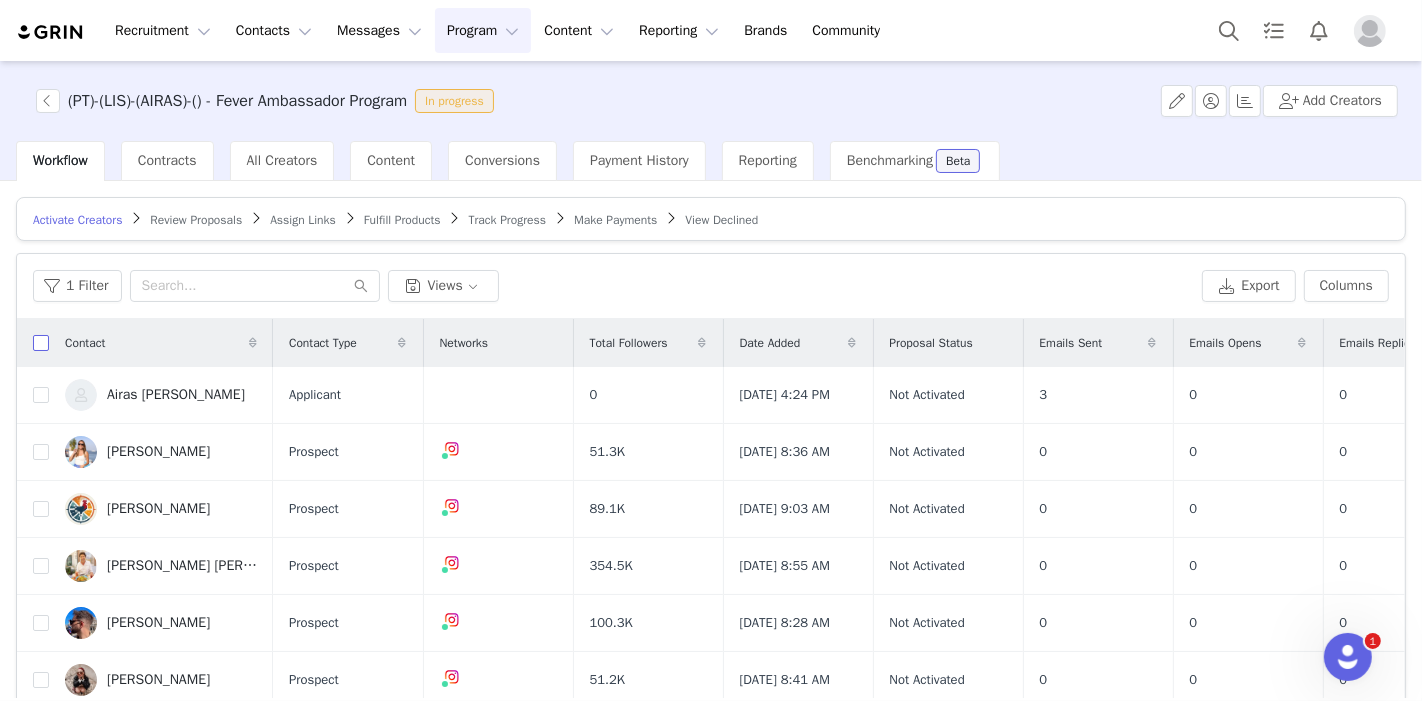 click at bounding box center [41, 343] 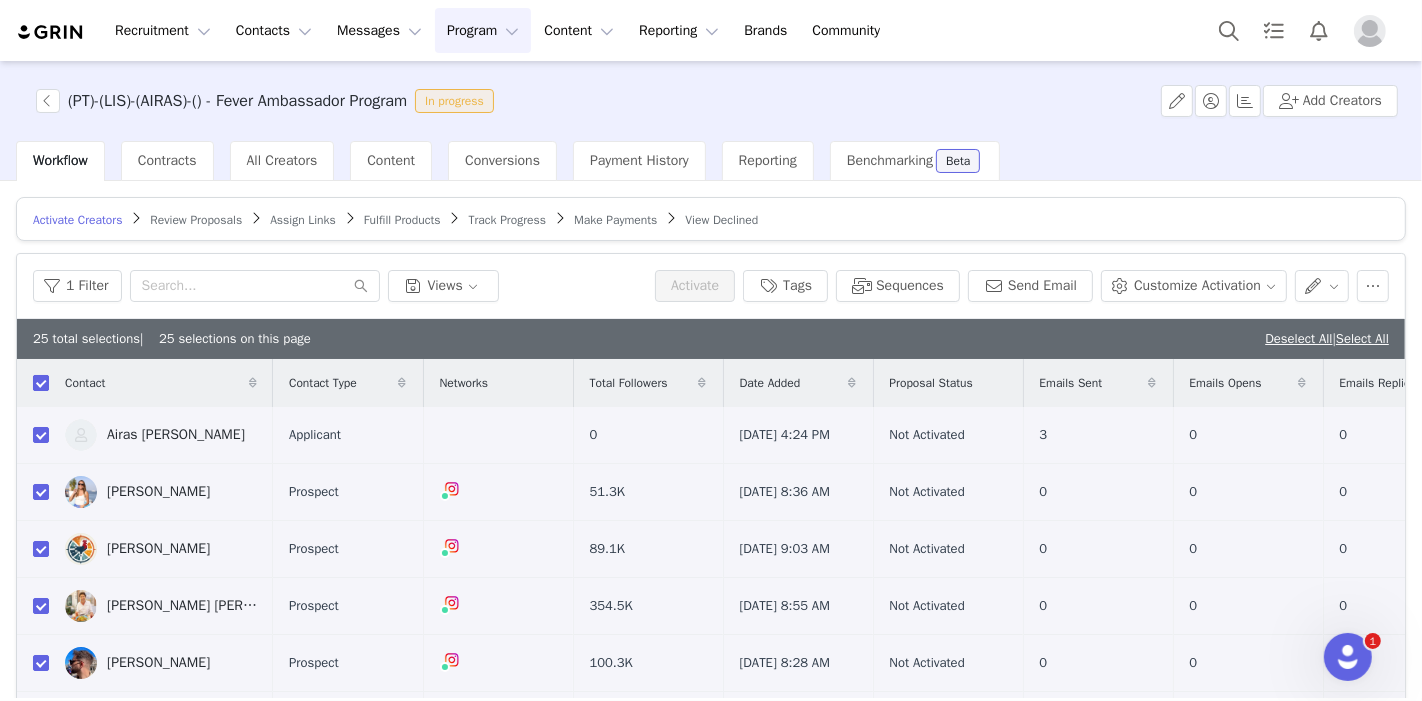 click at bounding box center (41, 383) 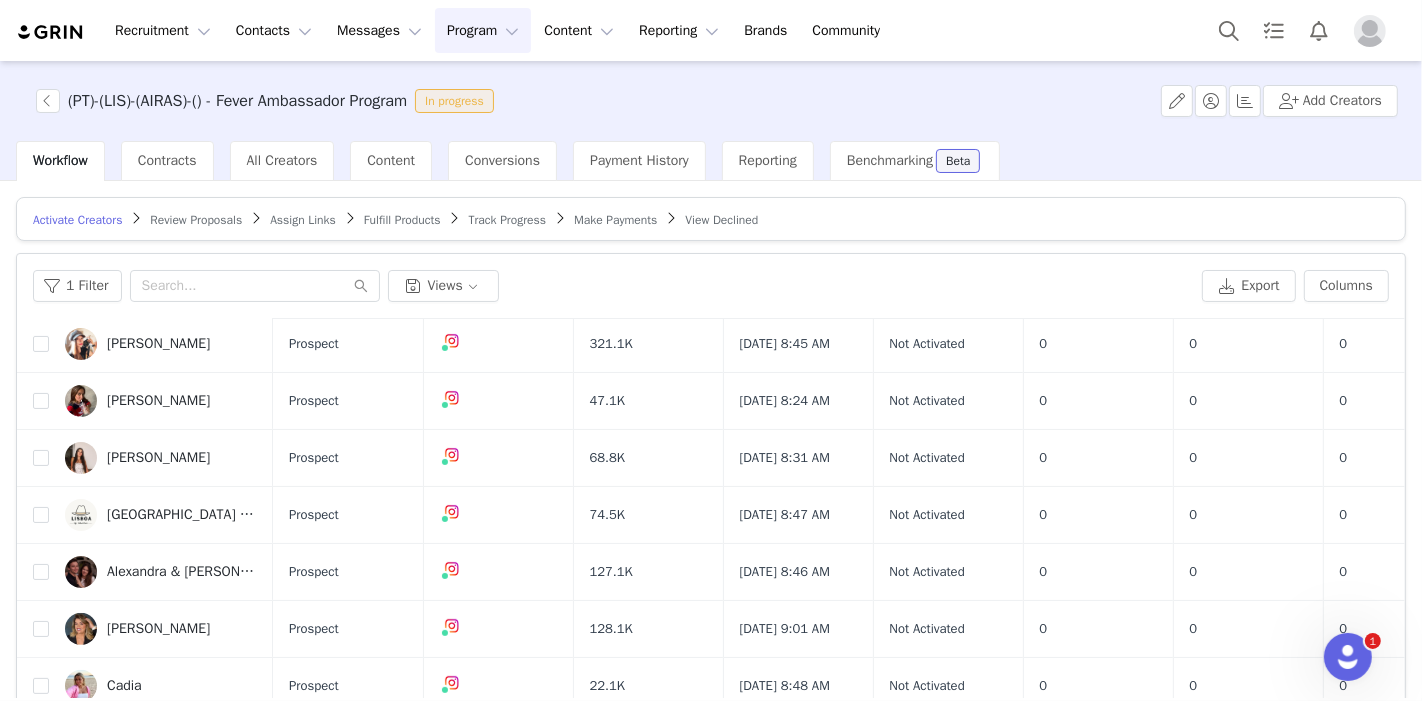 scroll, scrollTop: 0, scrollLeft: 0, axis: both 